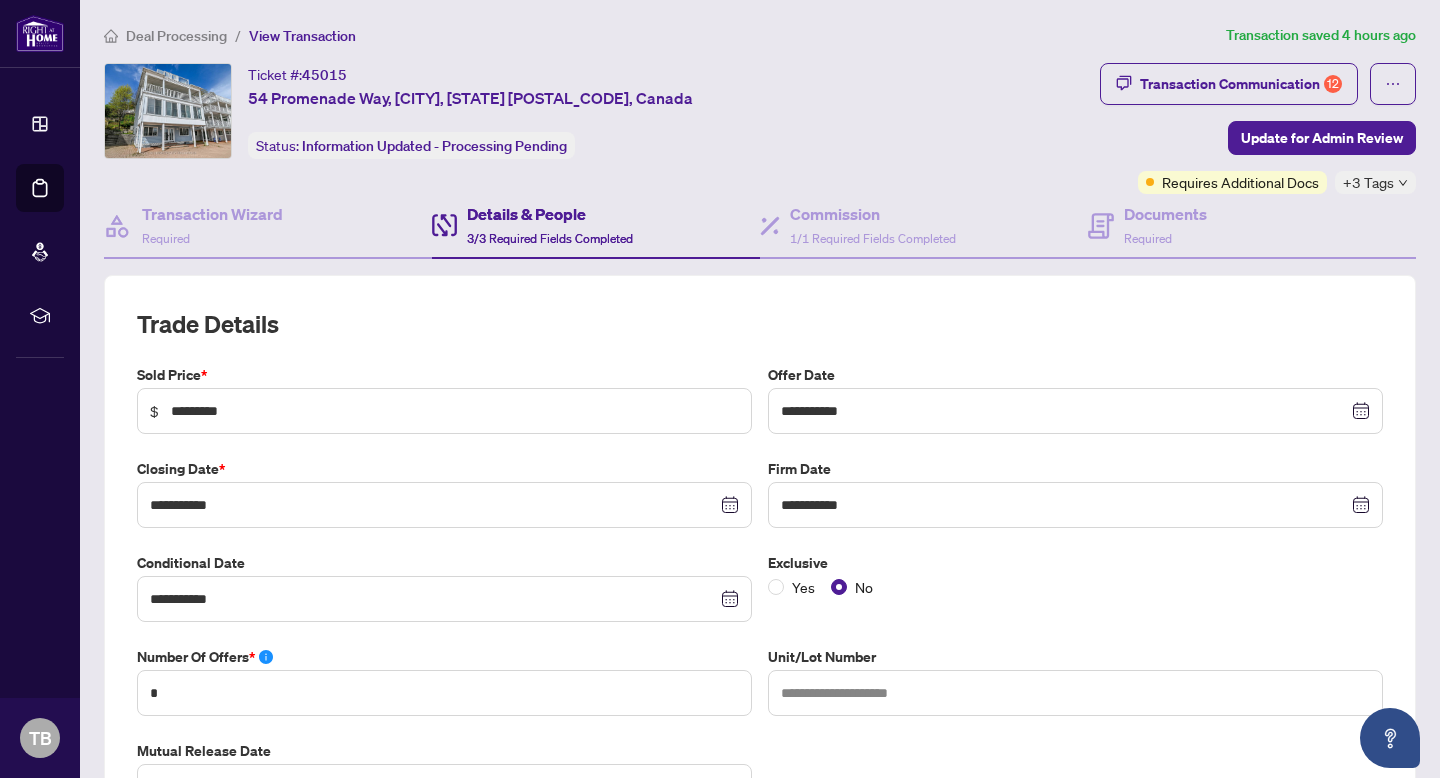scroll, scrollTop: 0, scrollLeft: 0, axis: both 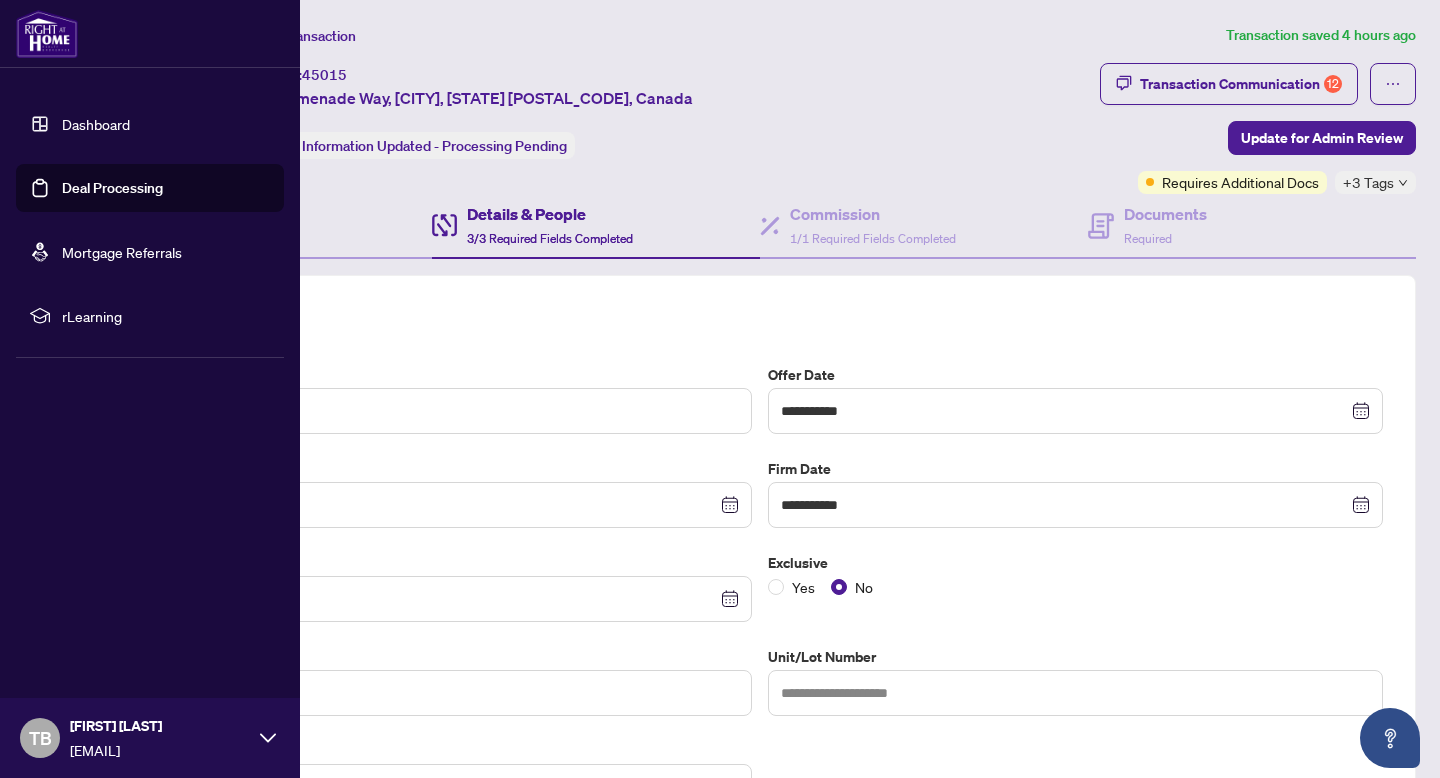 click on "Dashboard" at bounding box center (96, 124) 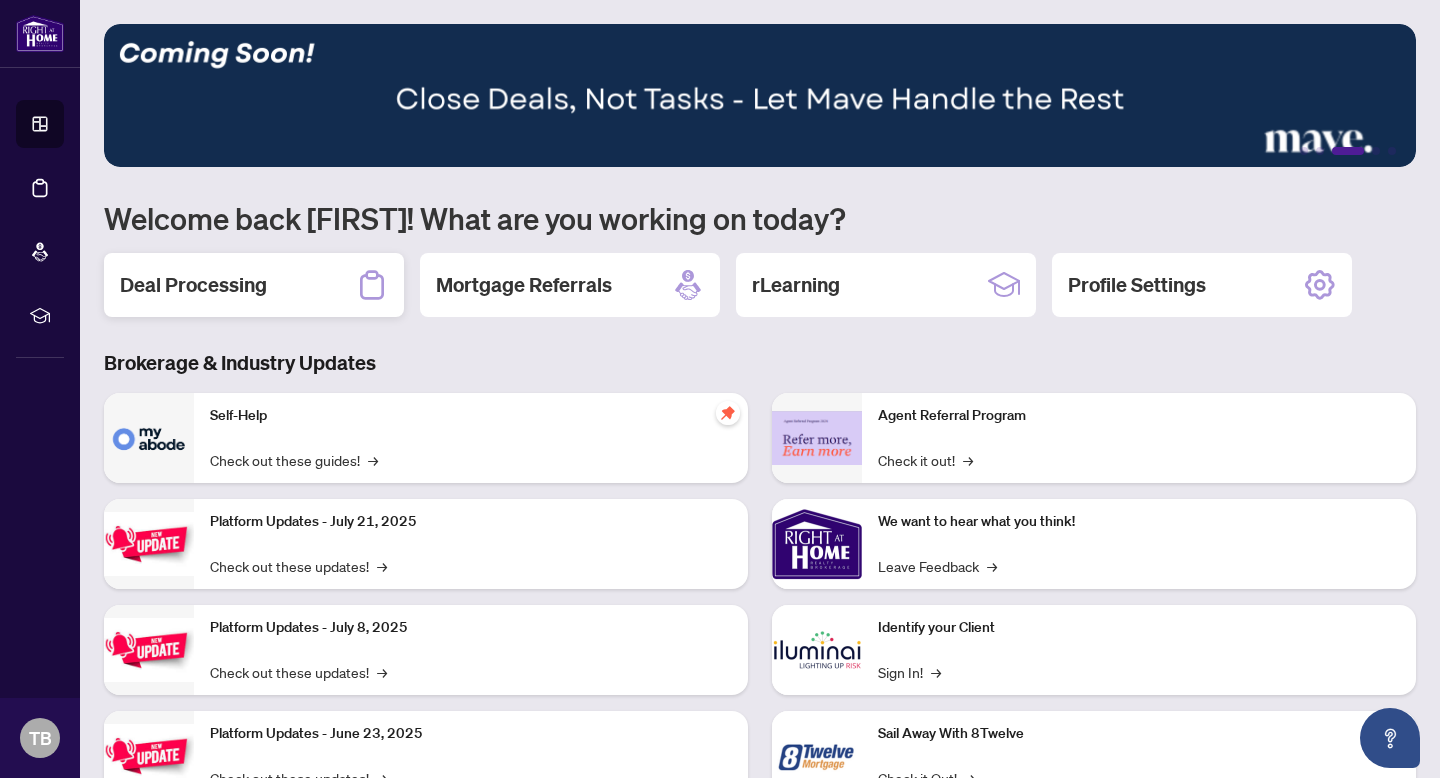 click on "Deal Processing" at bounding box center (193, 285) 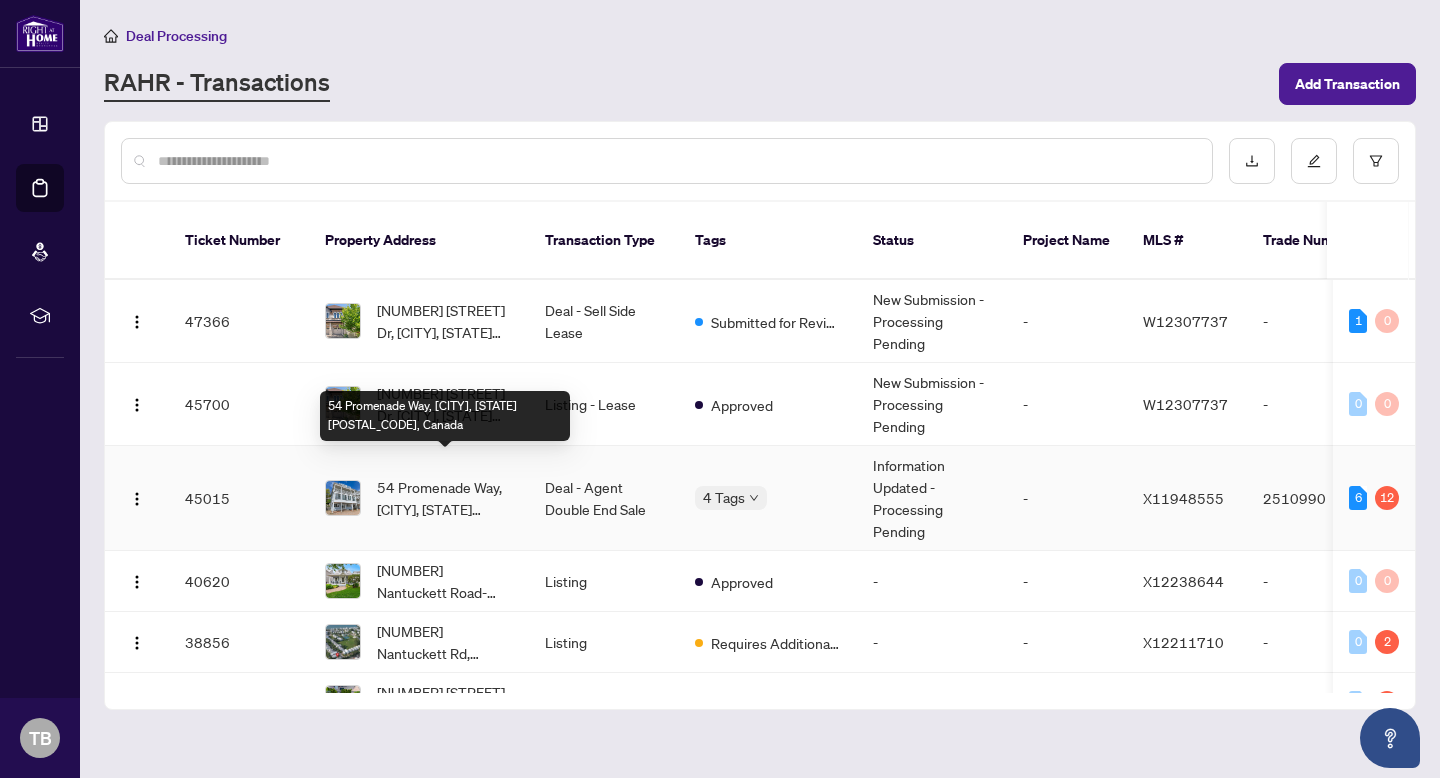 click on "54 Promenade Way, [CITY], [STATE] [POSTAL_CODE], Canada" at bounding box center (445, 498) 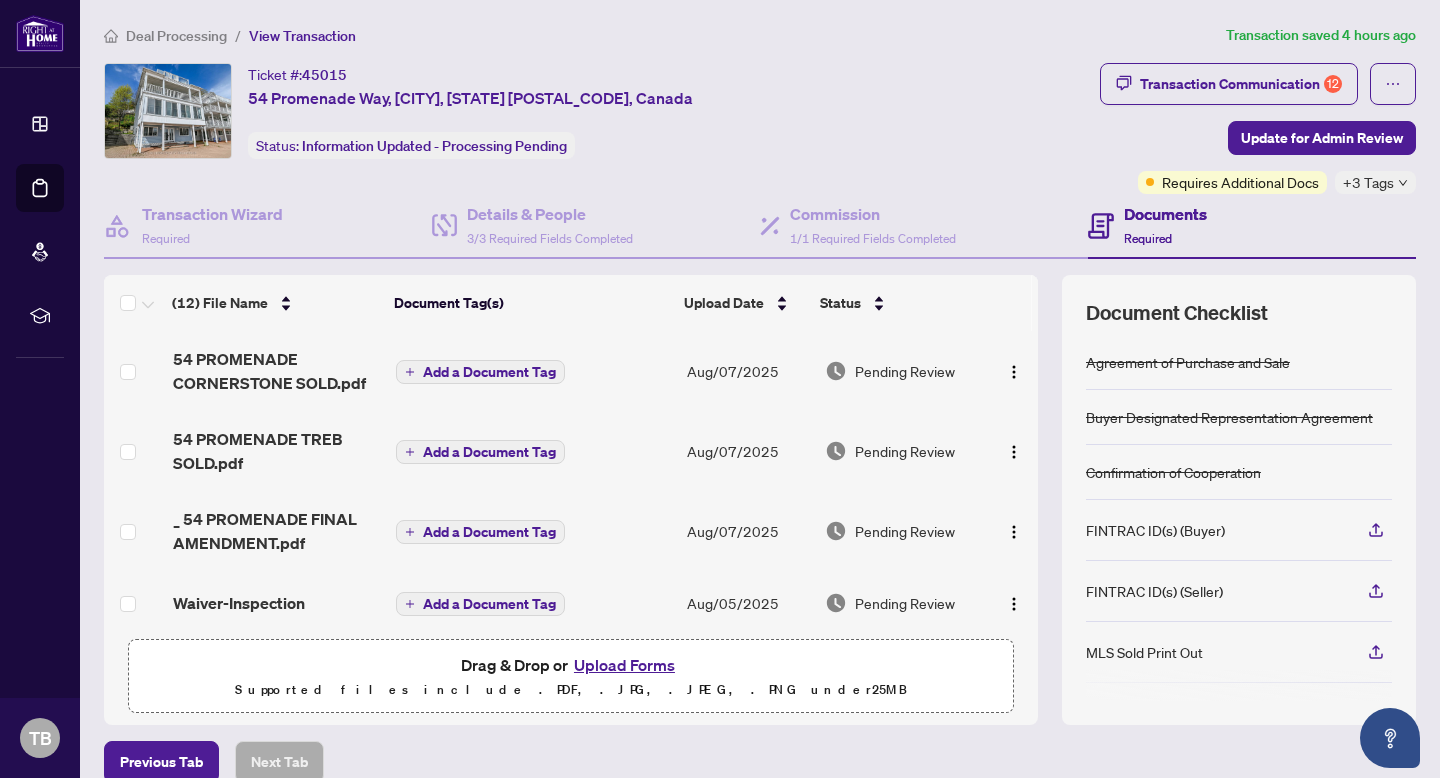 click on "Upload Forms" at bounding box center (624, 665) 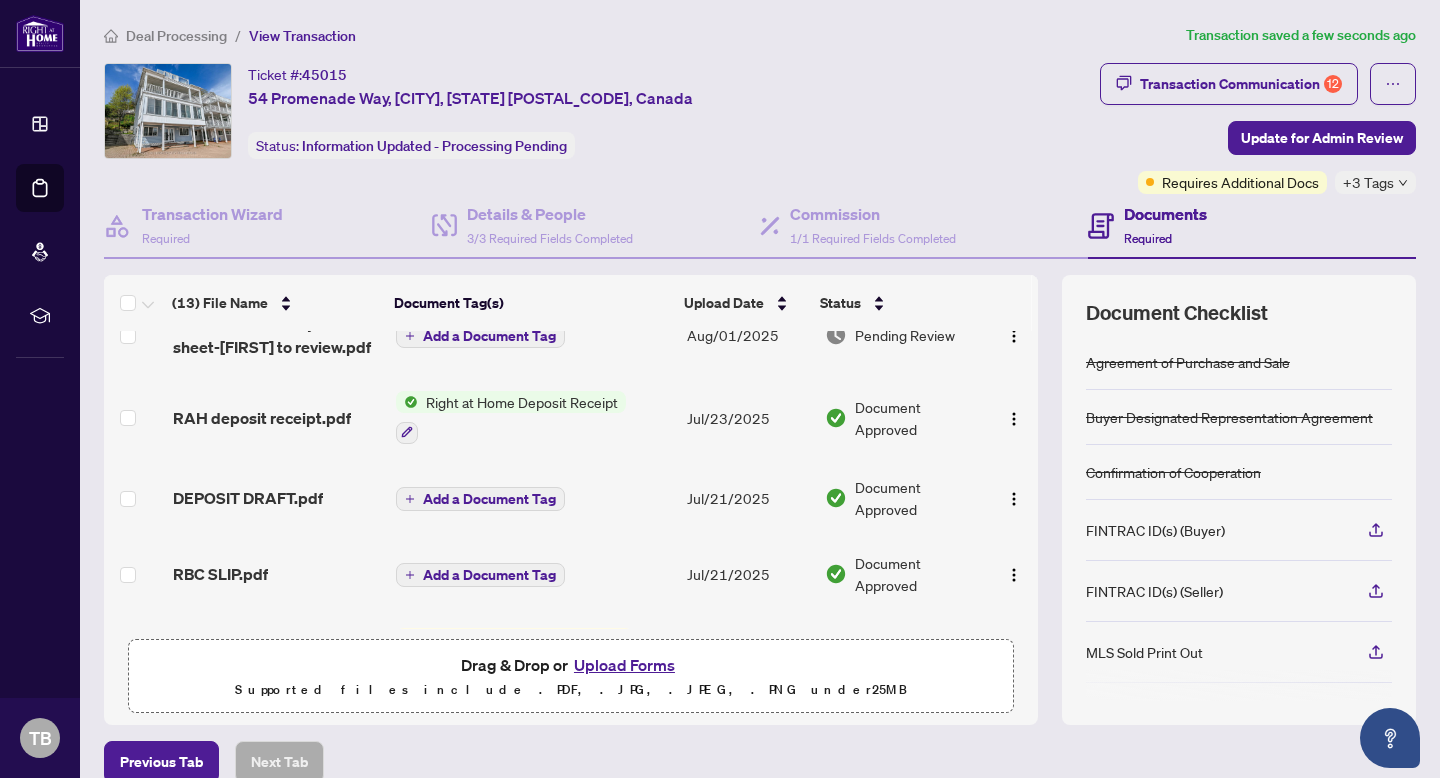 scroll, scrollTop: 521, scrollLeft: 0, axis: vertical 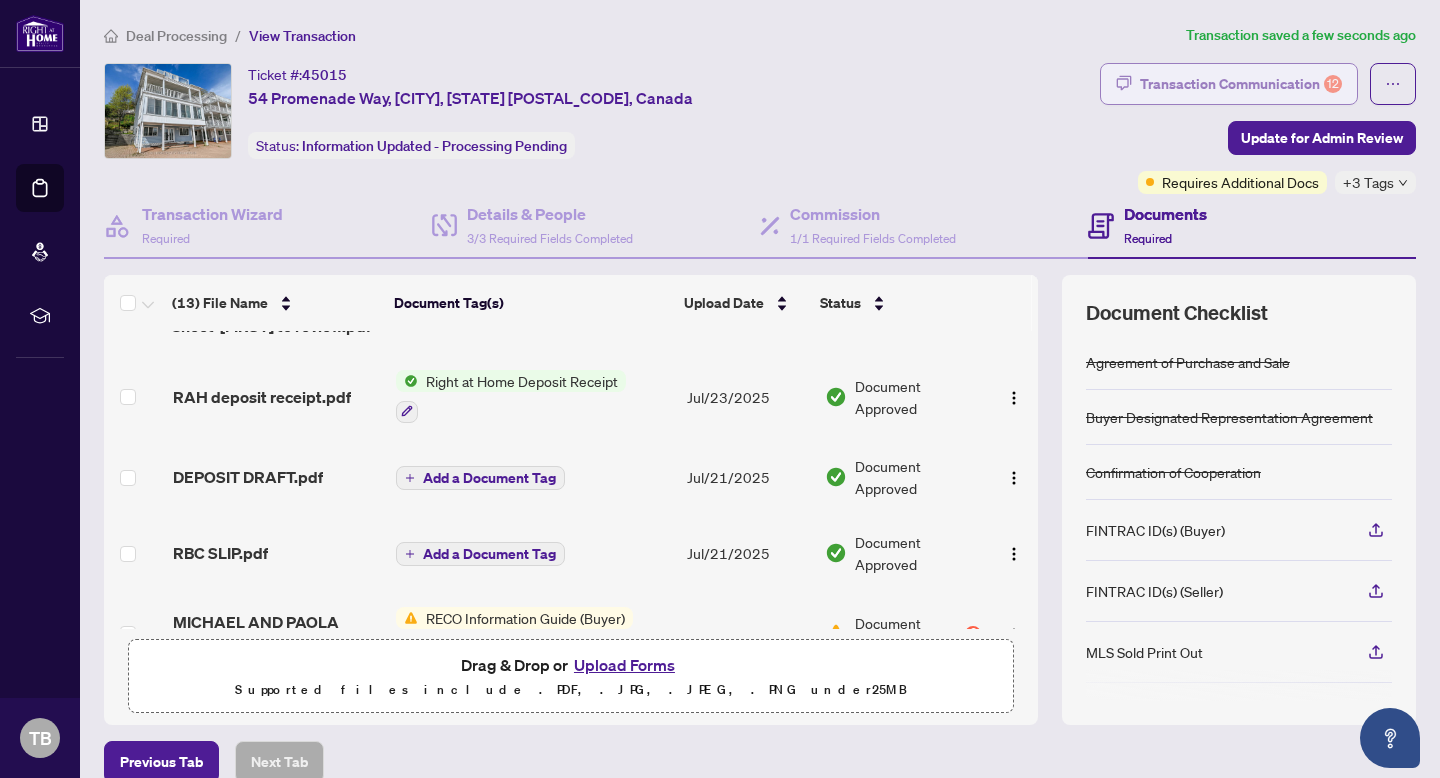 click on "Transaction Communication 12" at bounding box center [1241, 84] 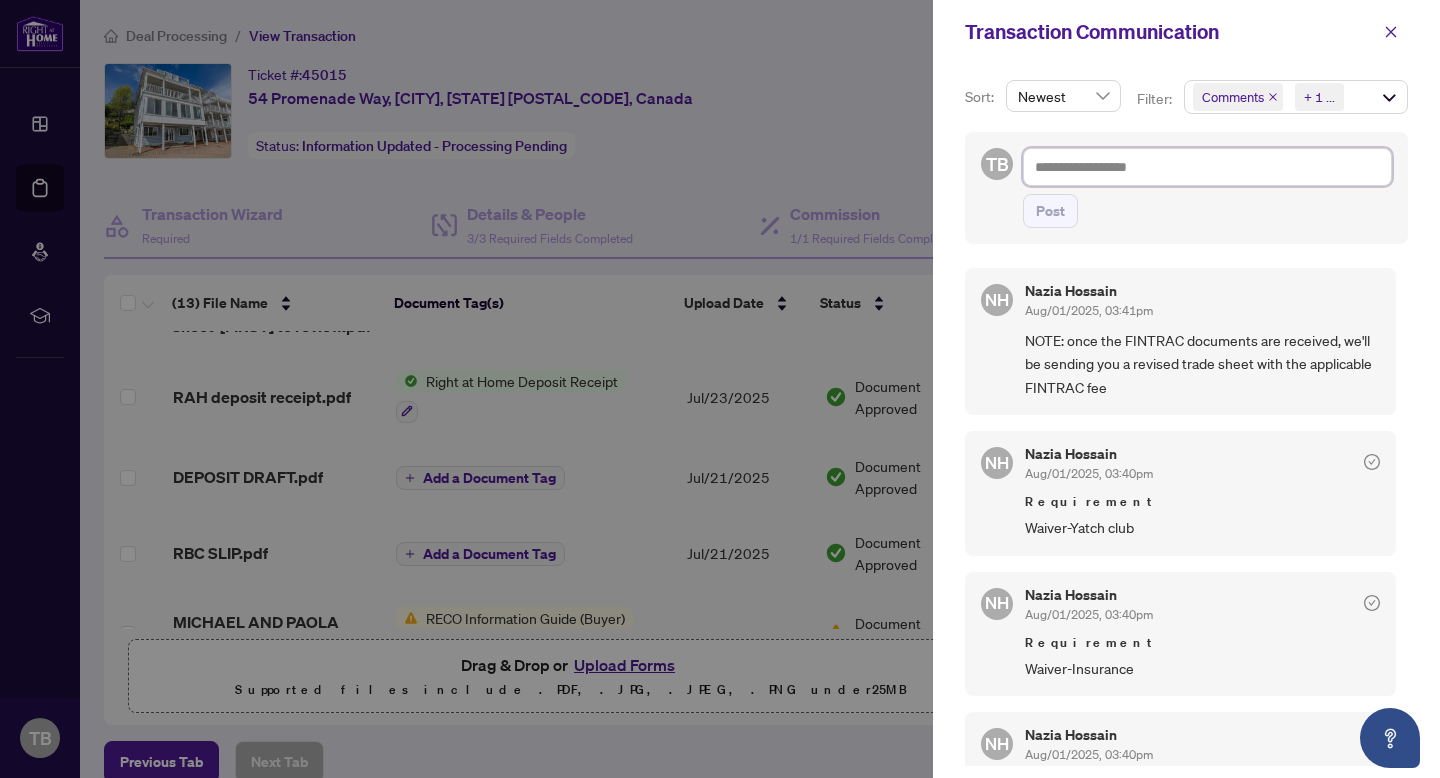 click at bounding box center [1207, 167] 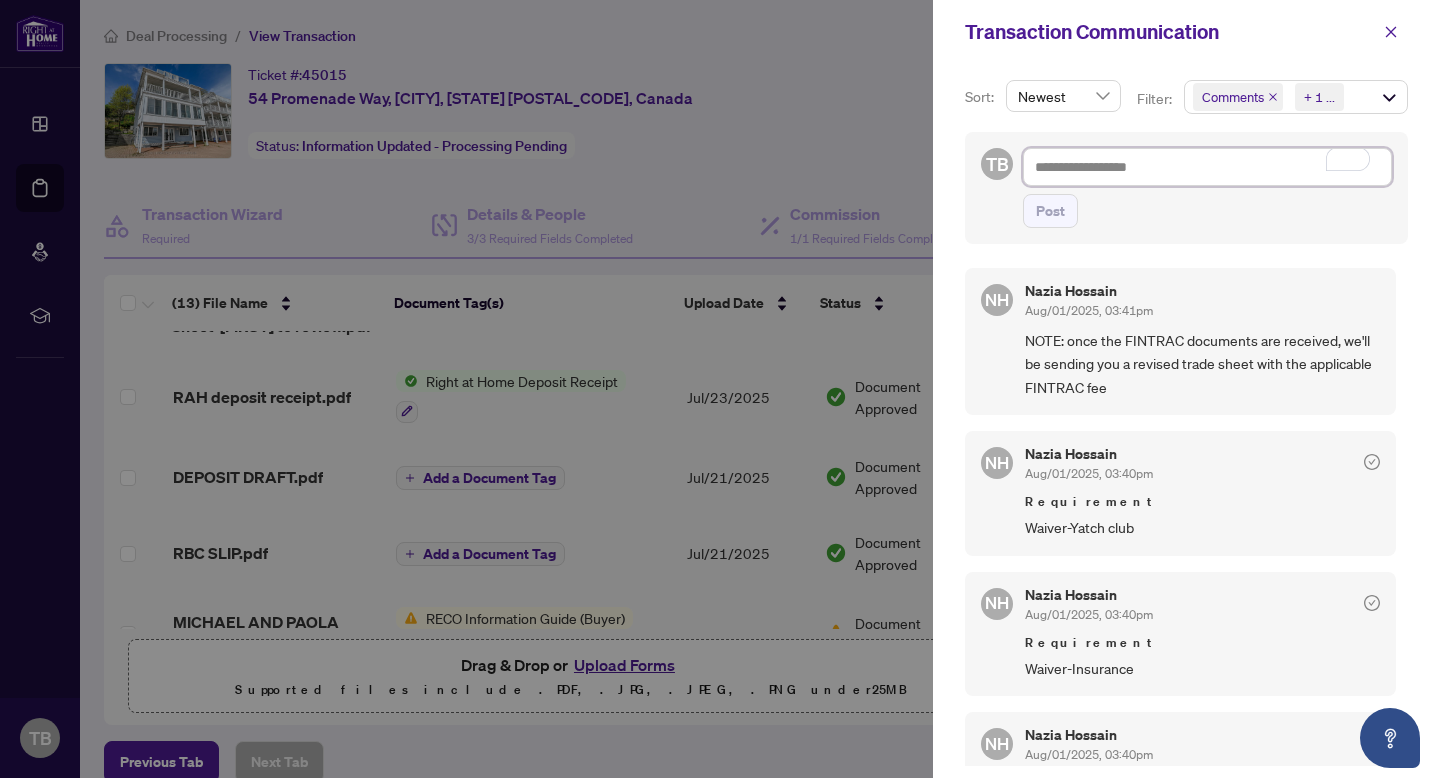 type on "*" 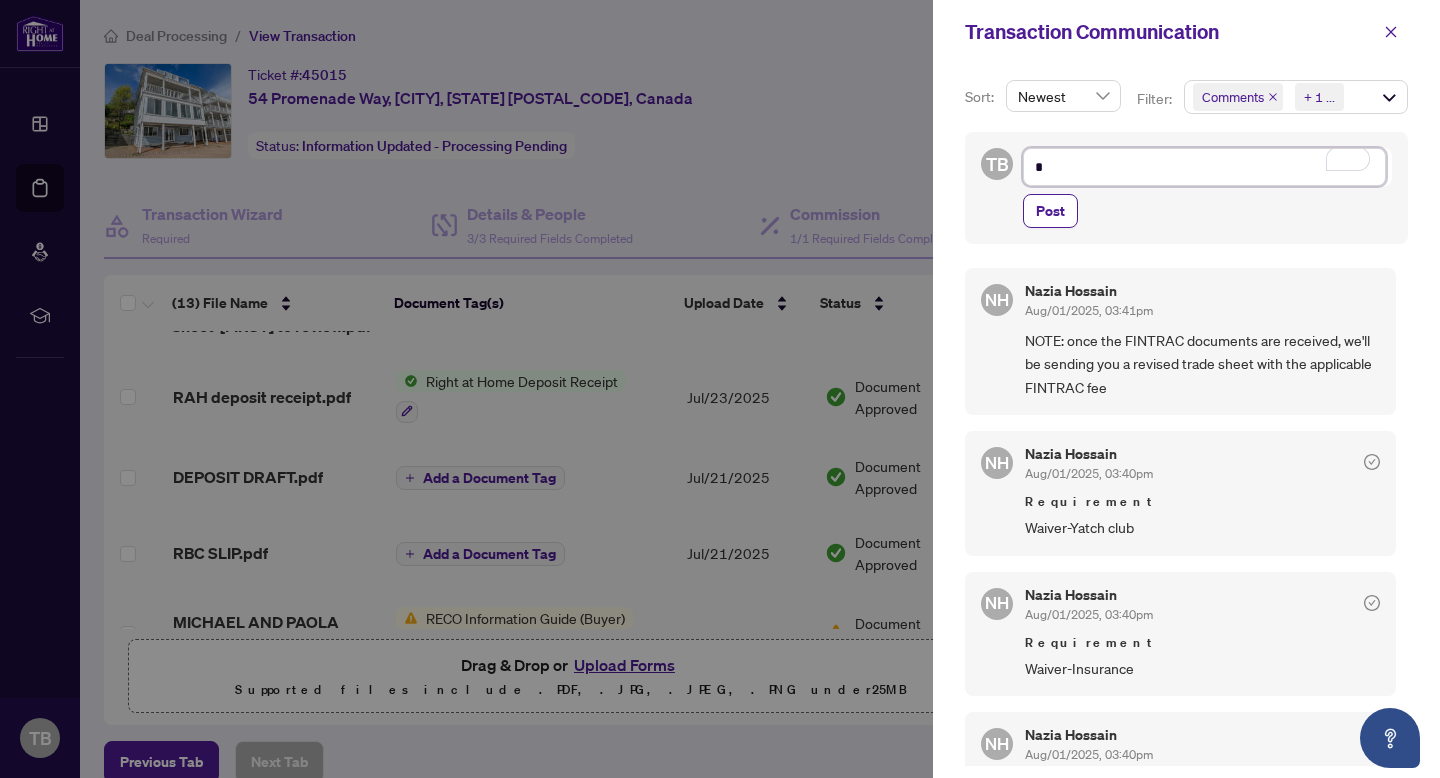 type on "*" 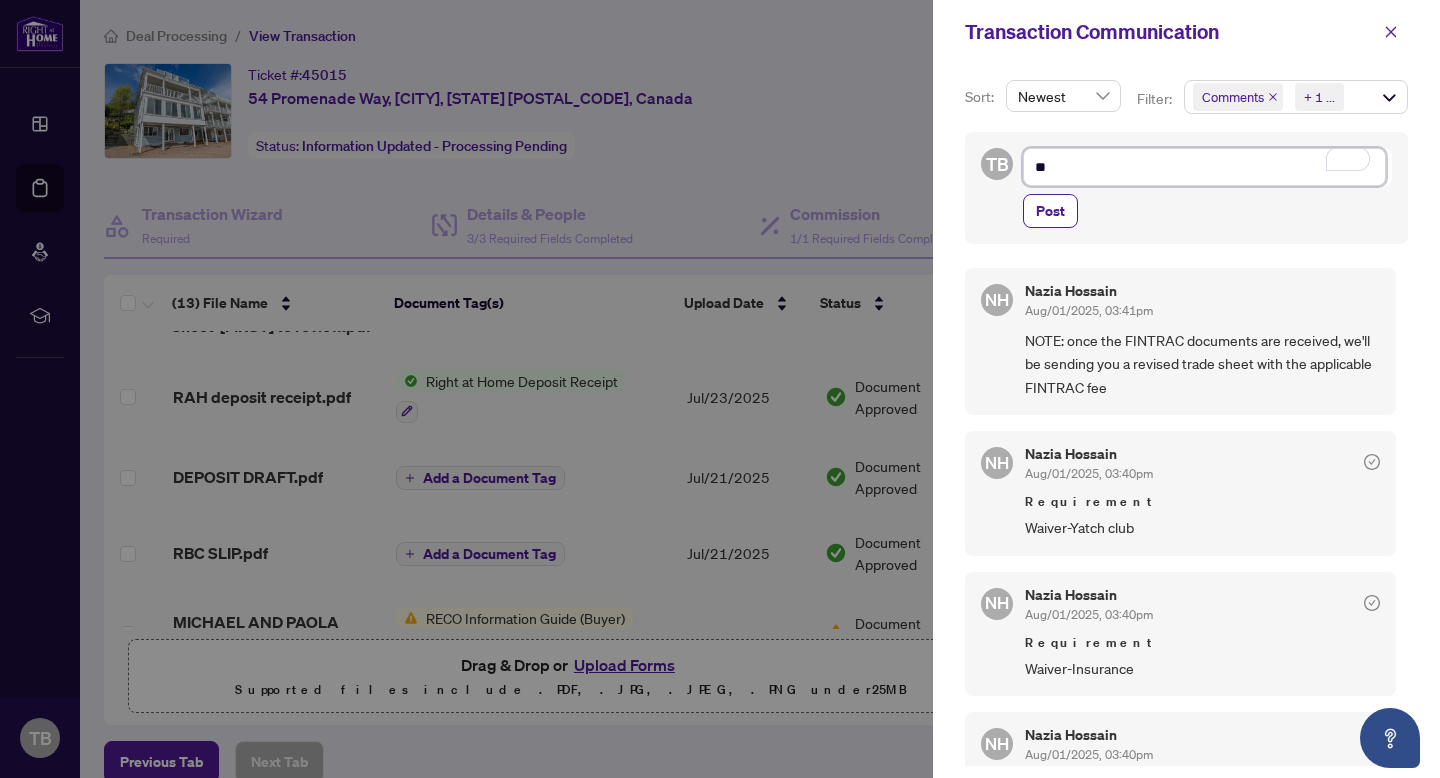 type on "***" 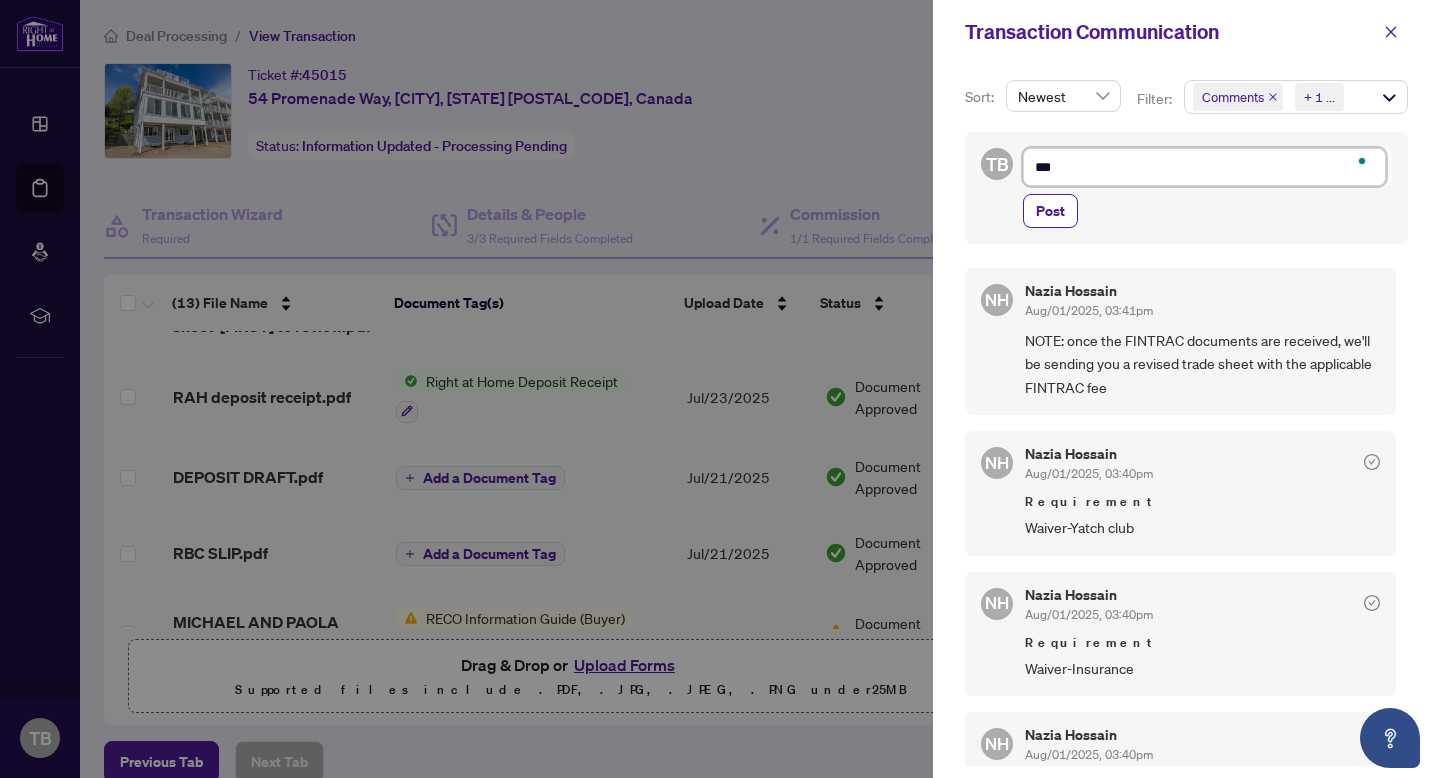 type on "****" 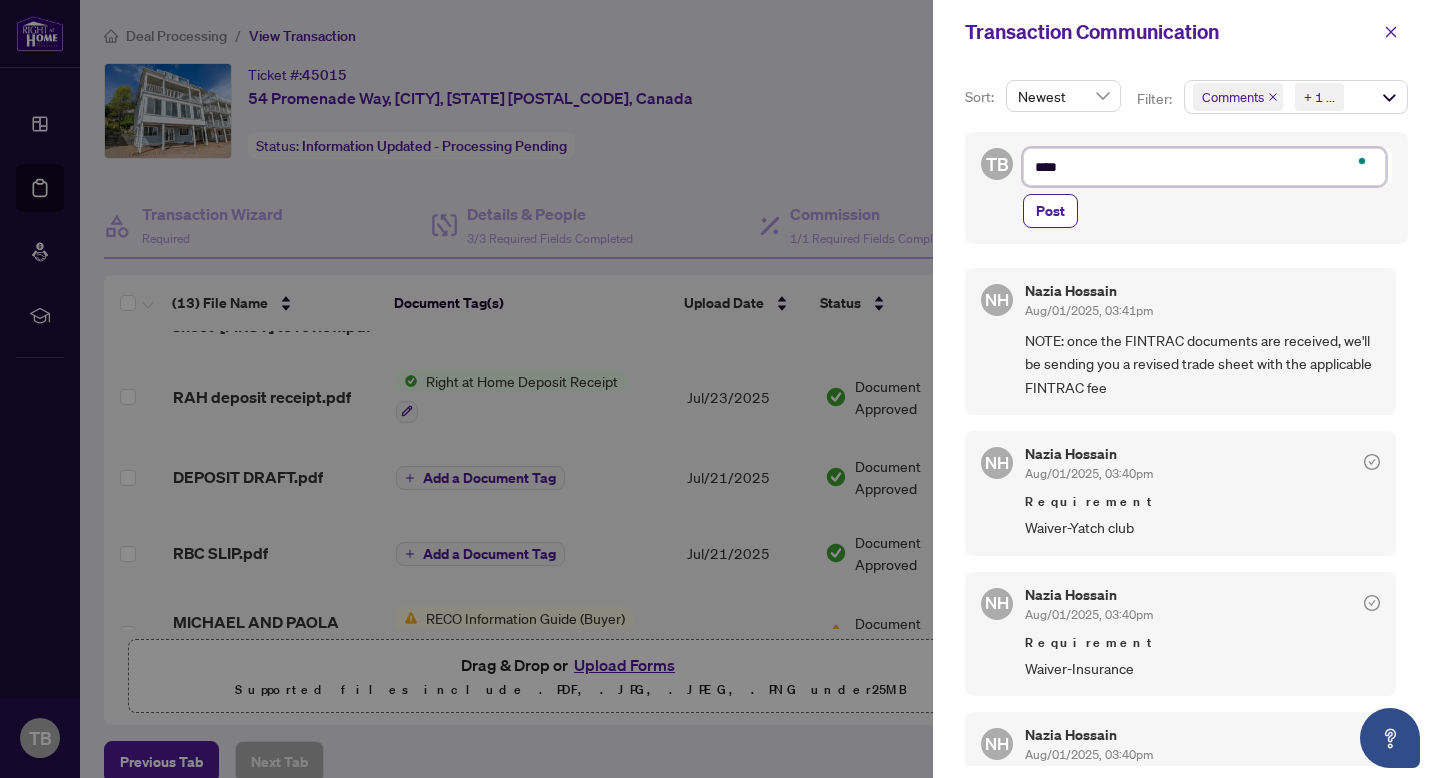 type on "*****" 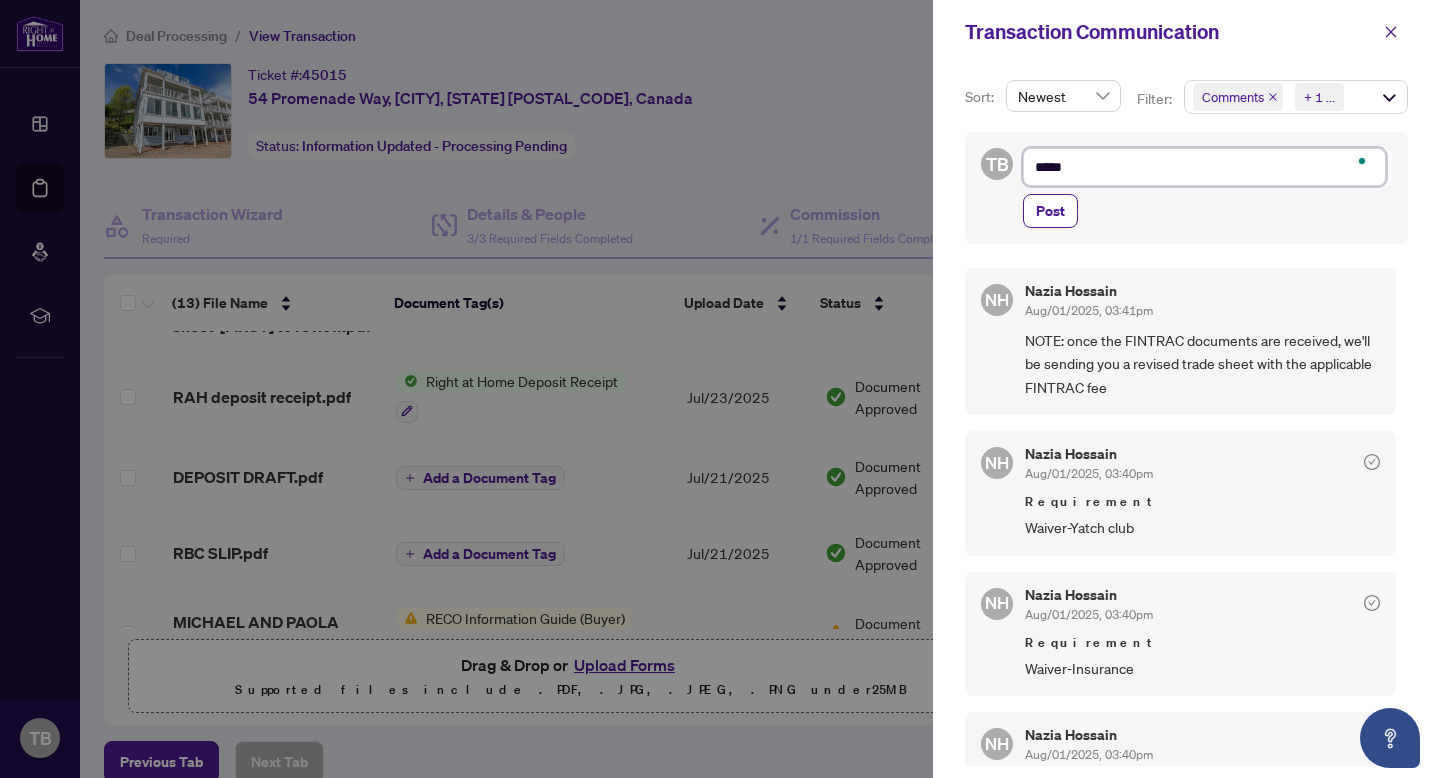 type on "******" 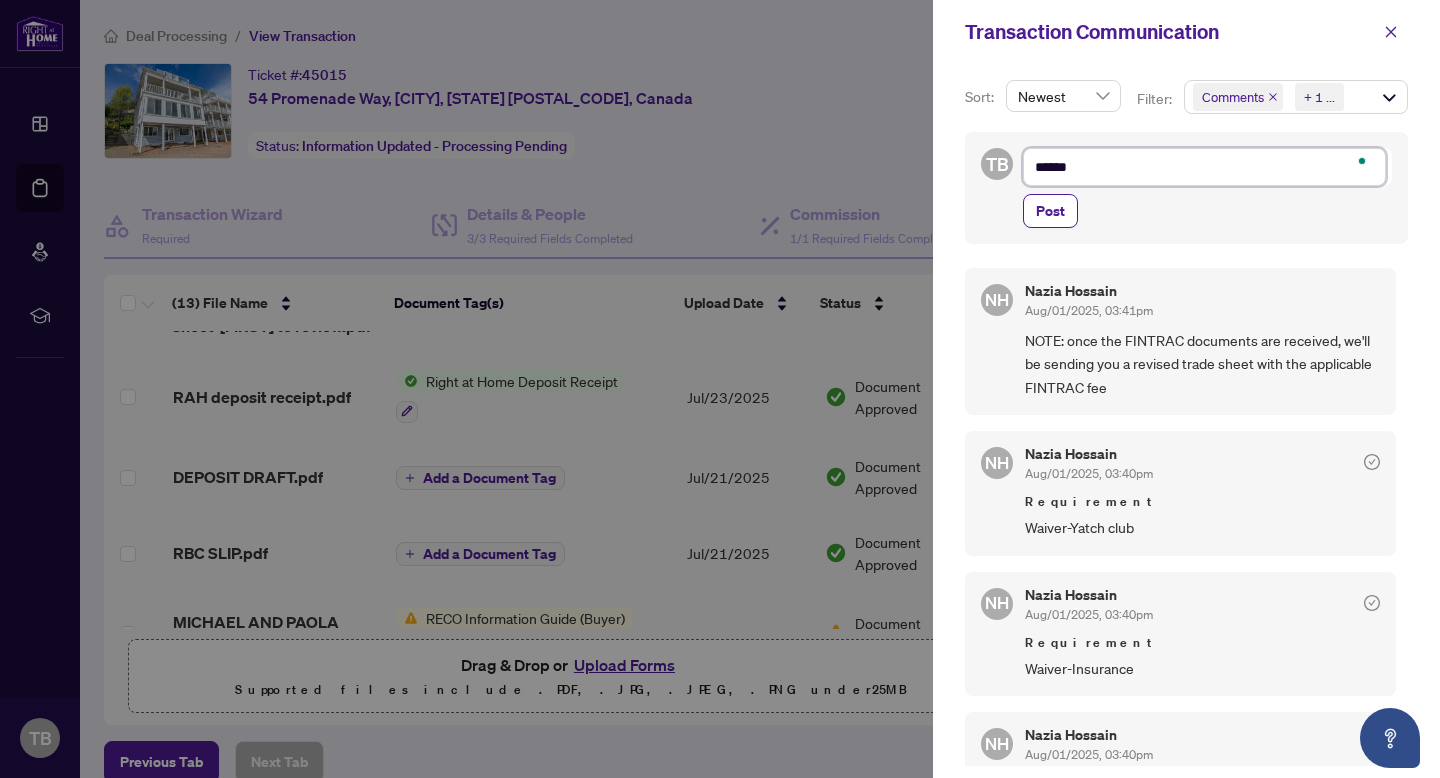 type on "*******" 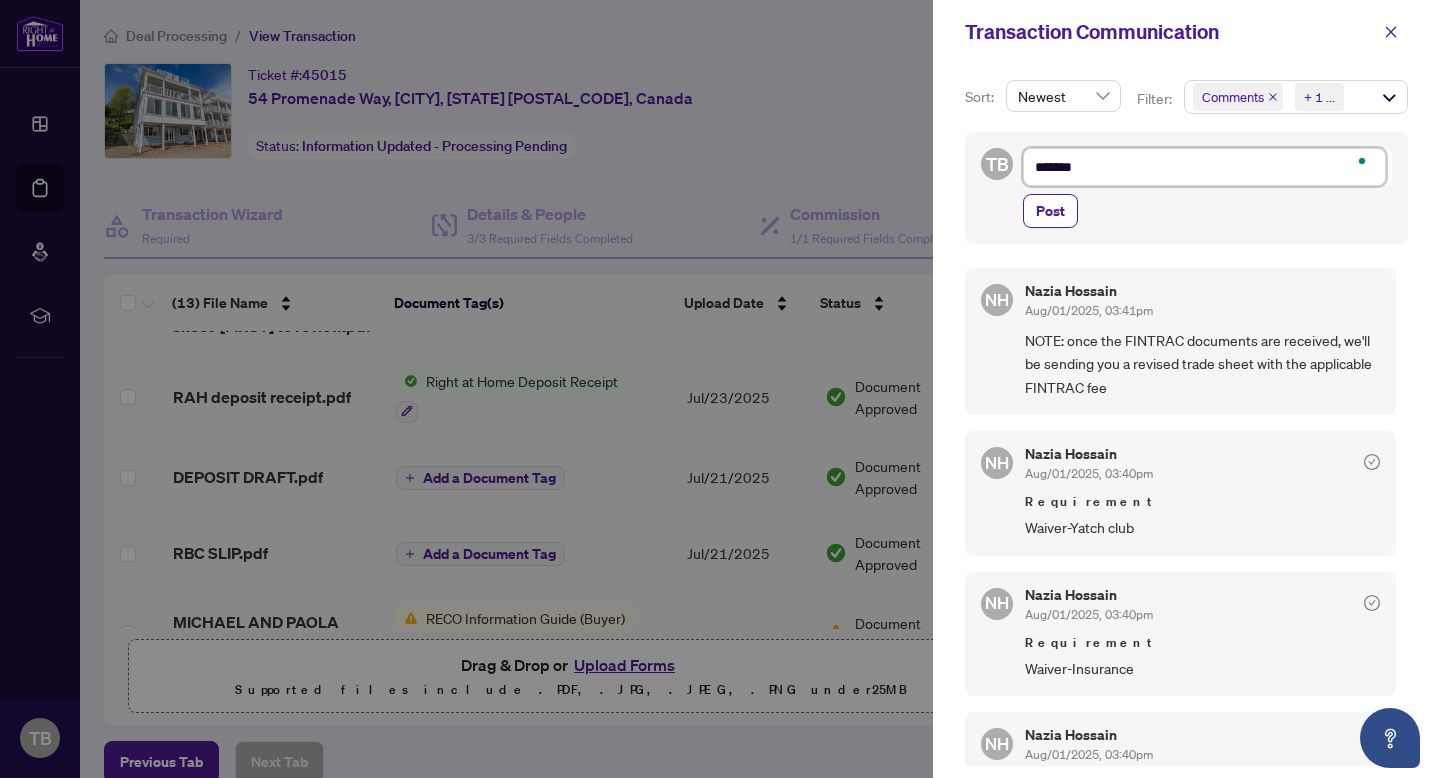 type on "********" 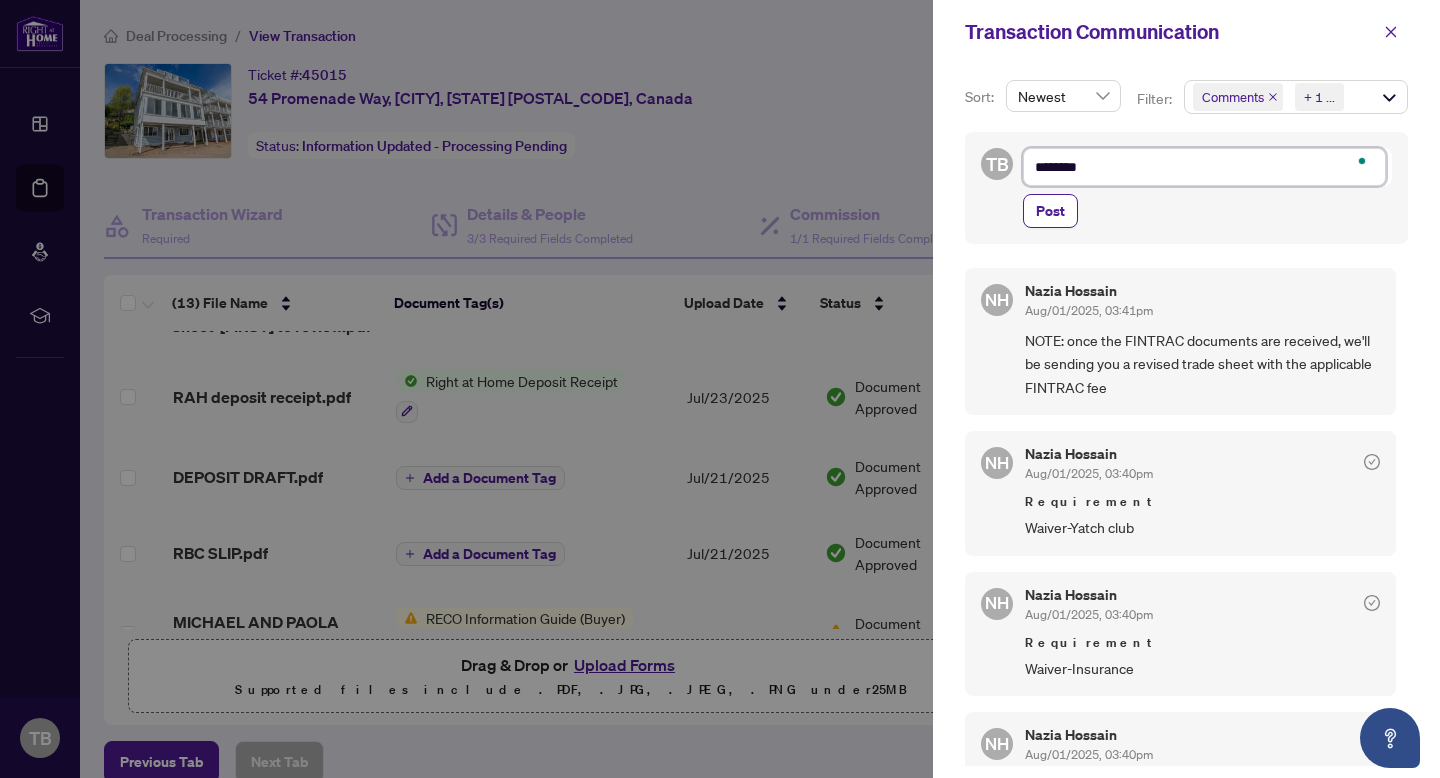 type on "*********" 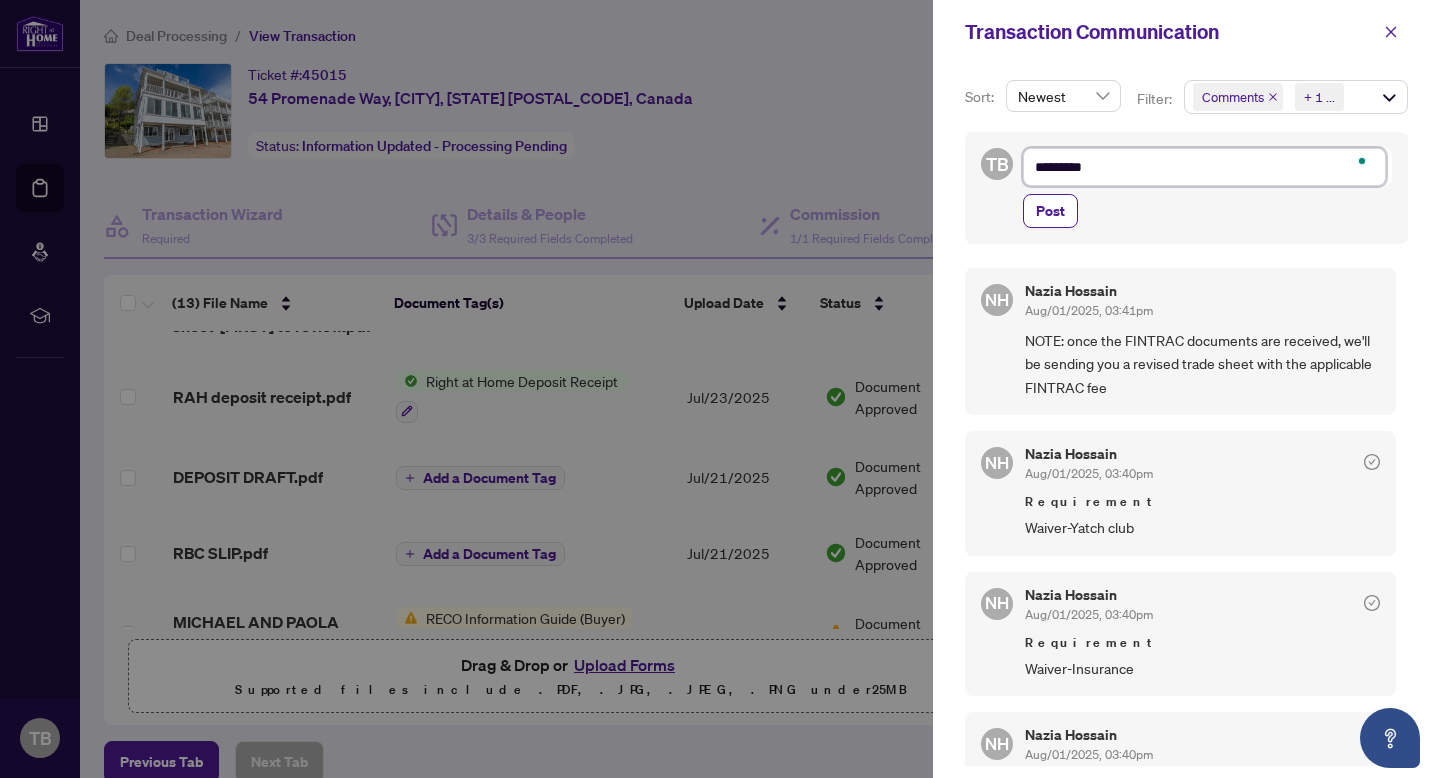 type on "**********" 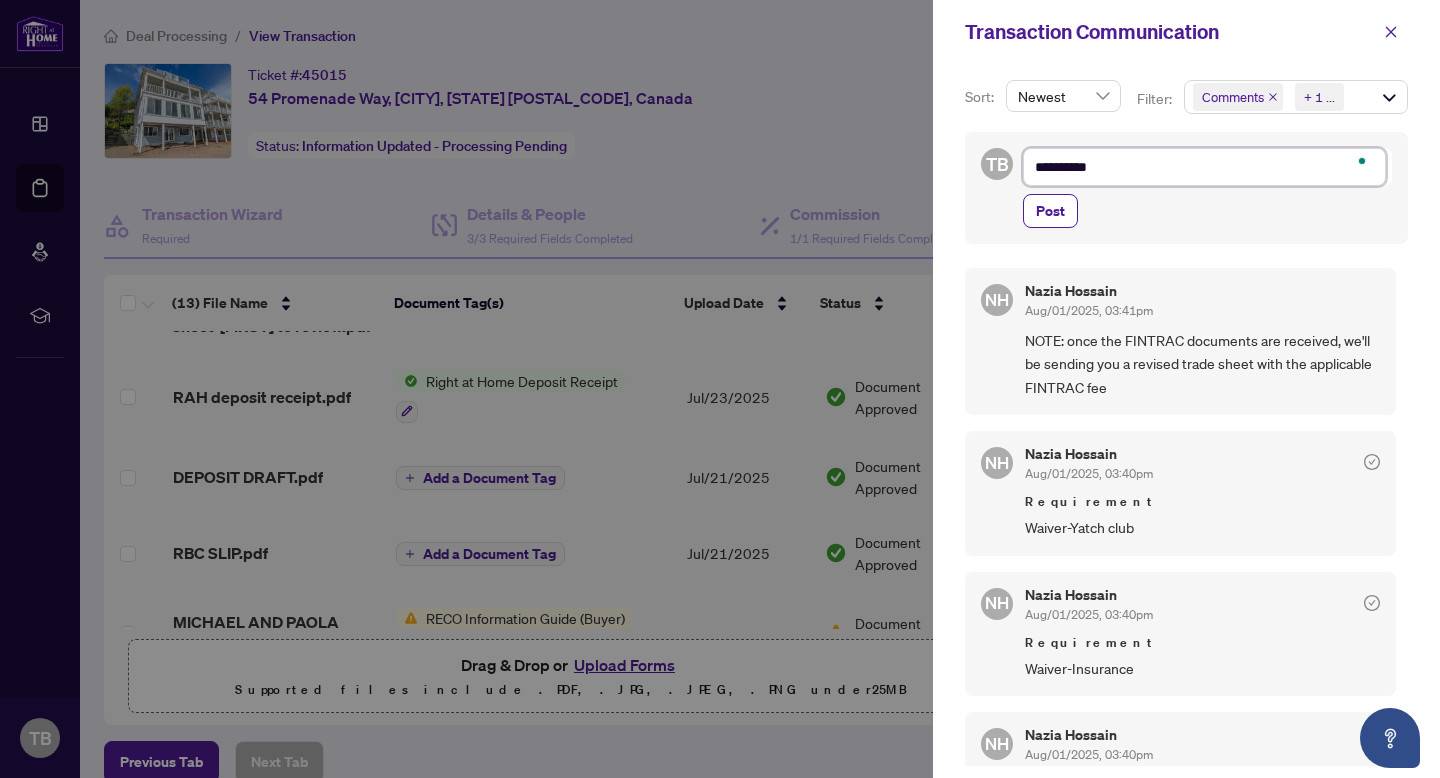 type on "**********" 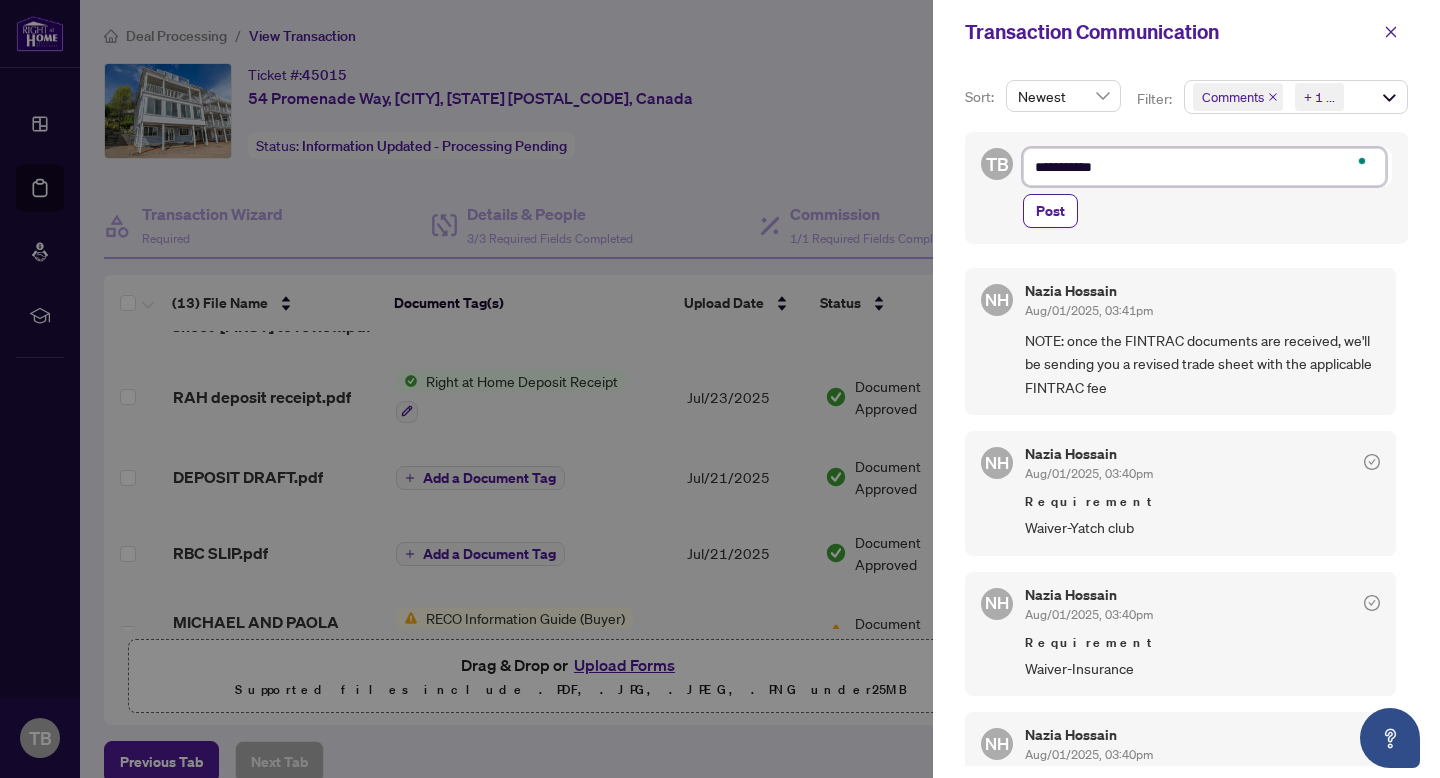 type on "**********" 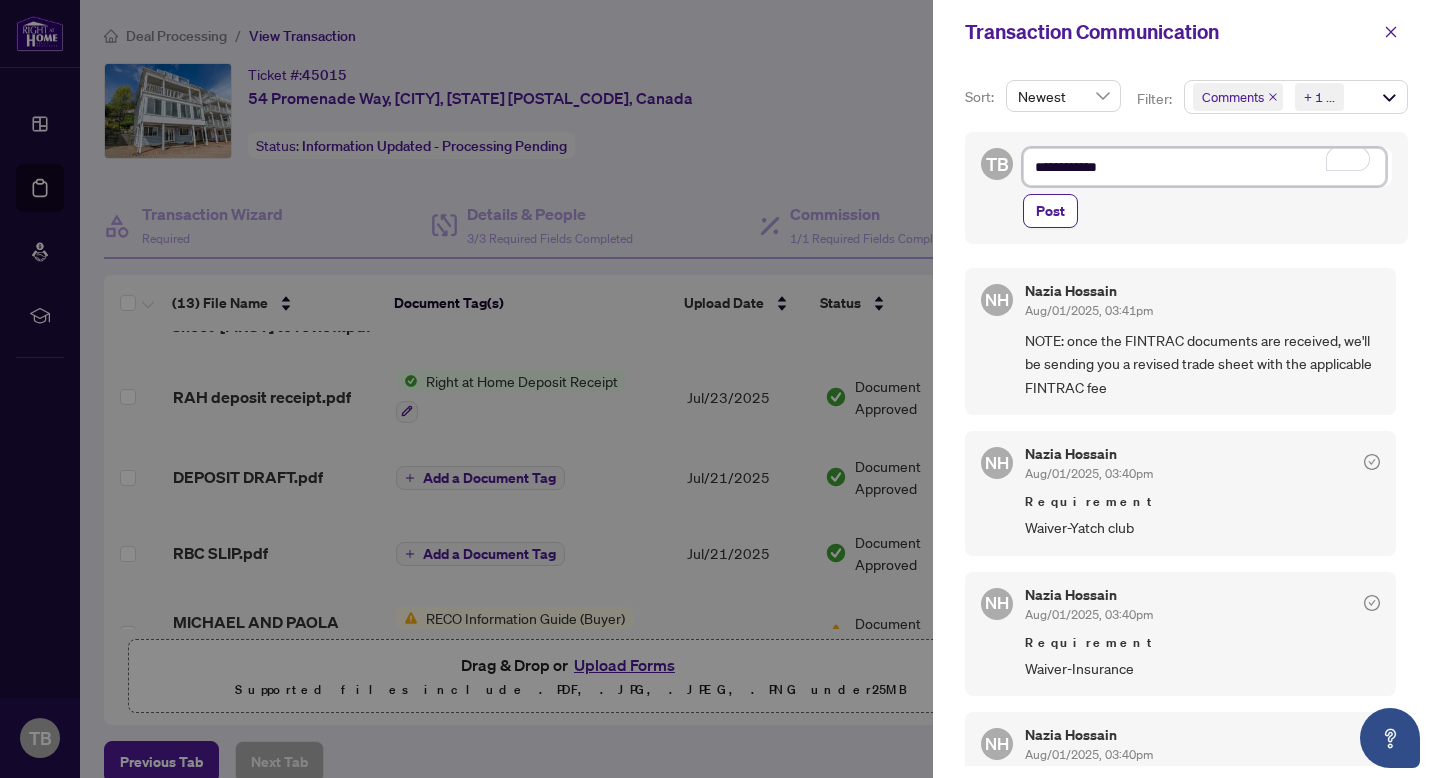 type on "**********" 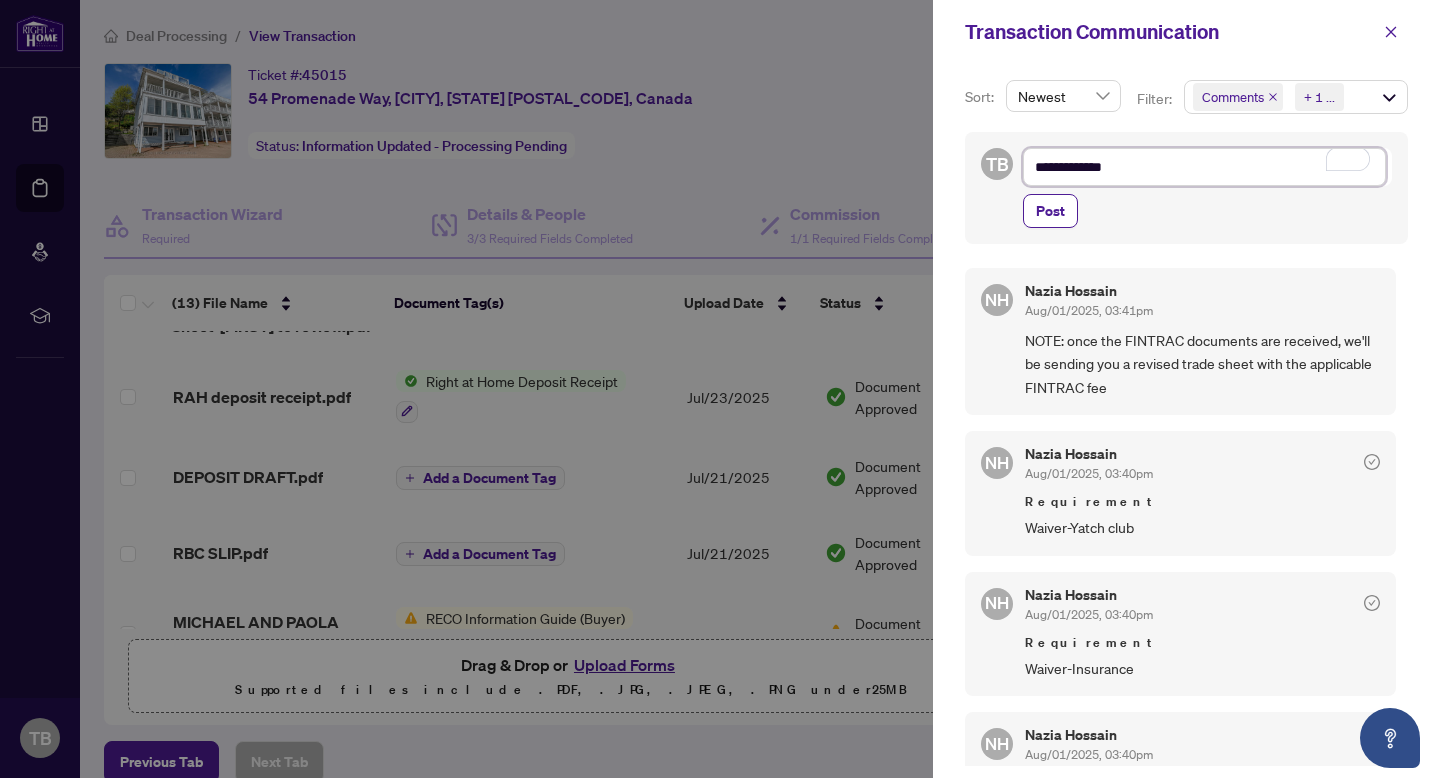 type on "**********" 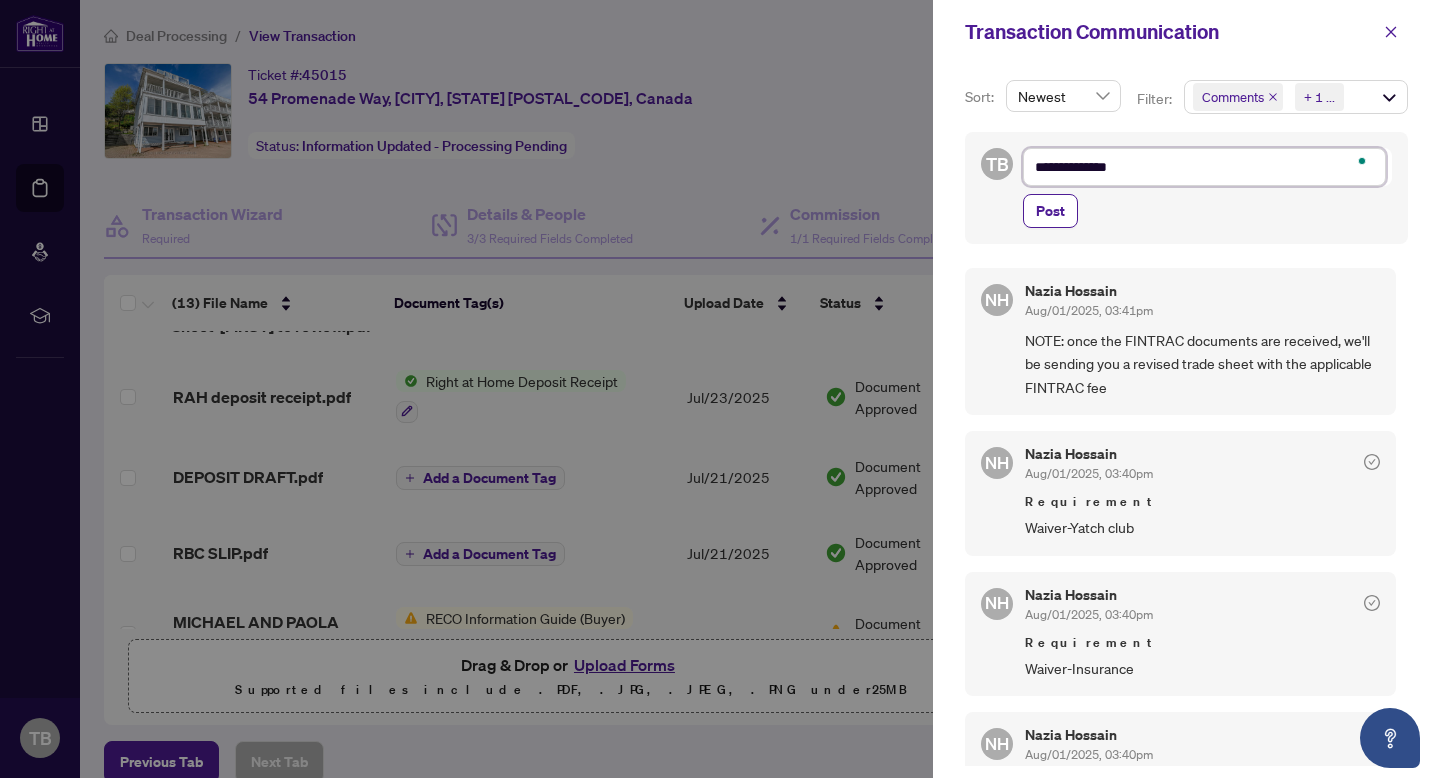 type on "**********" 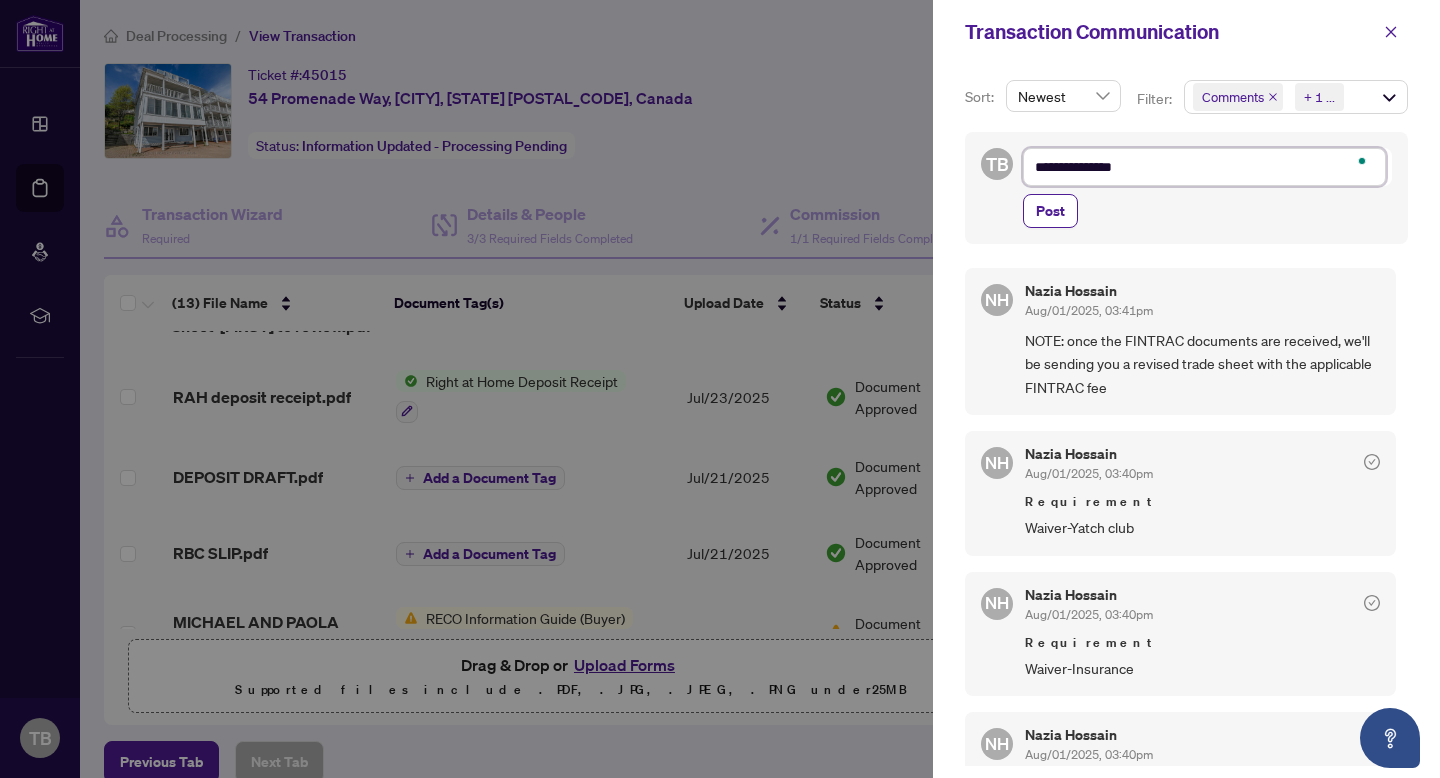 type on "**********" 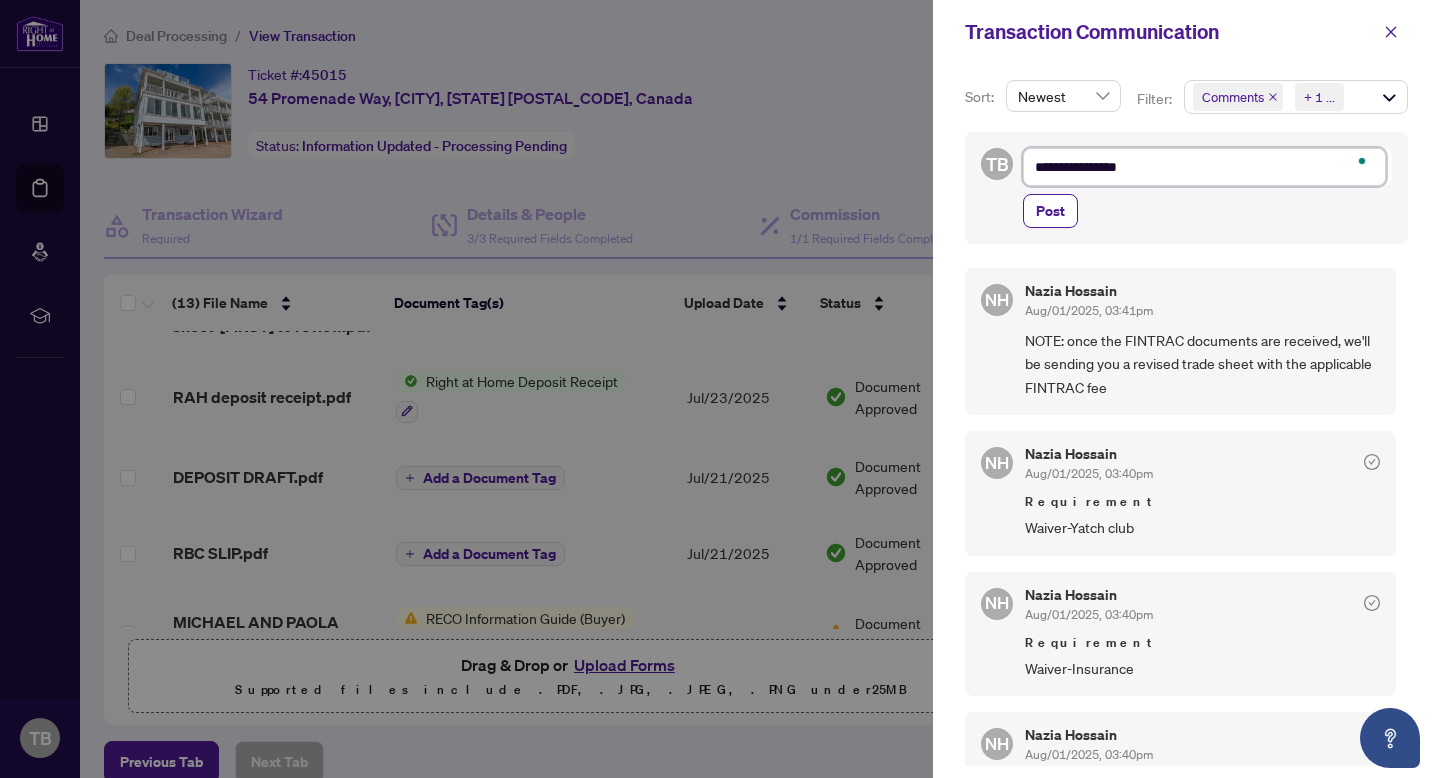 type on "**********" 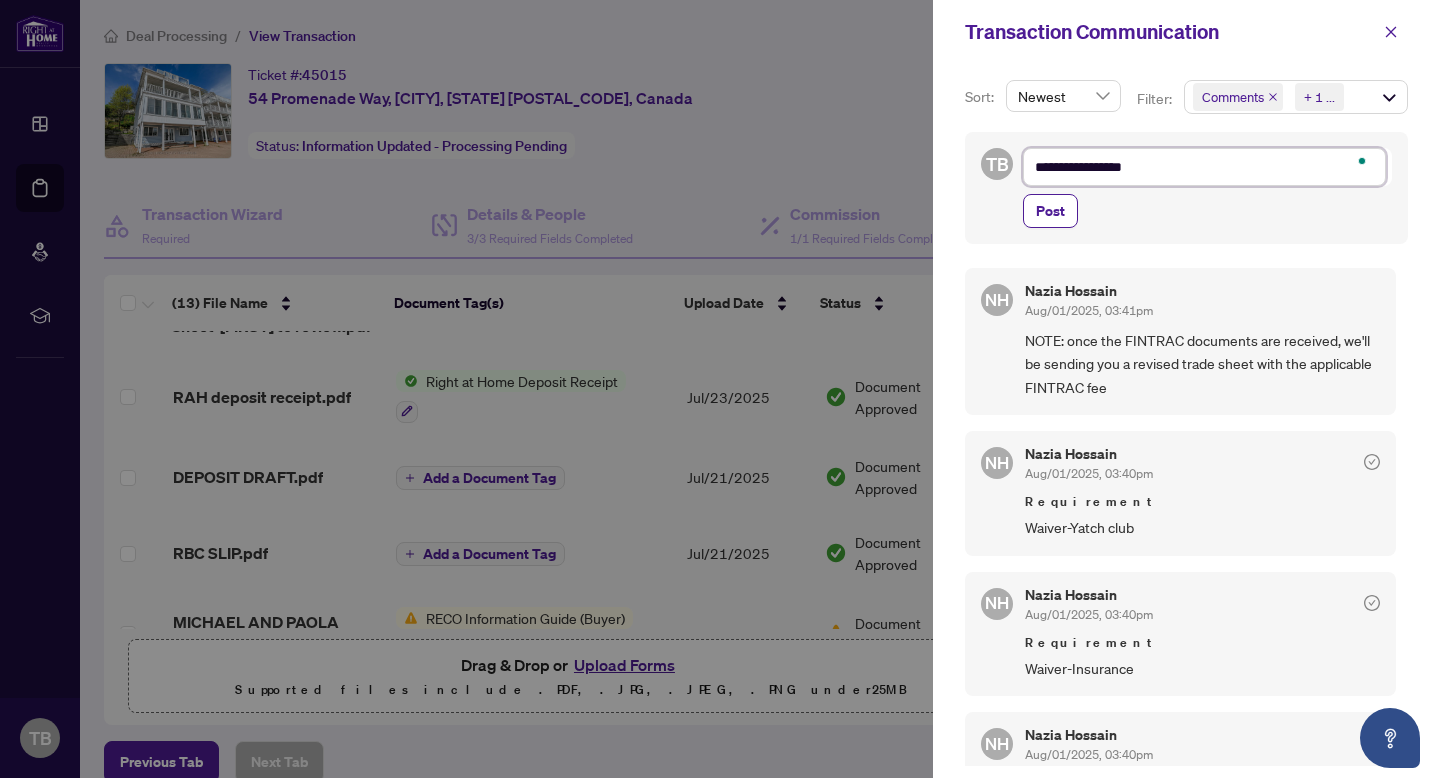 type on "**********" 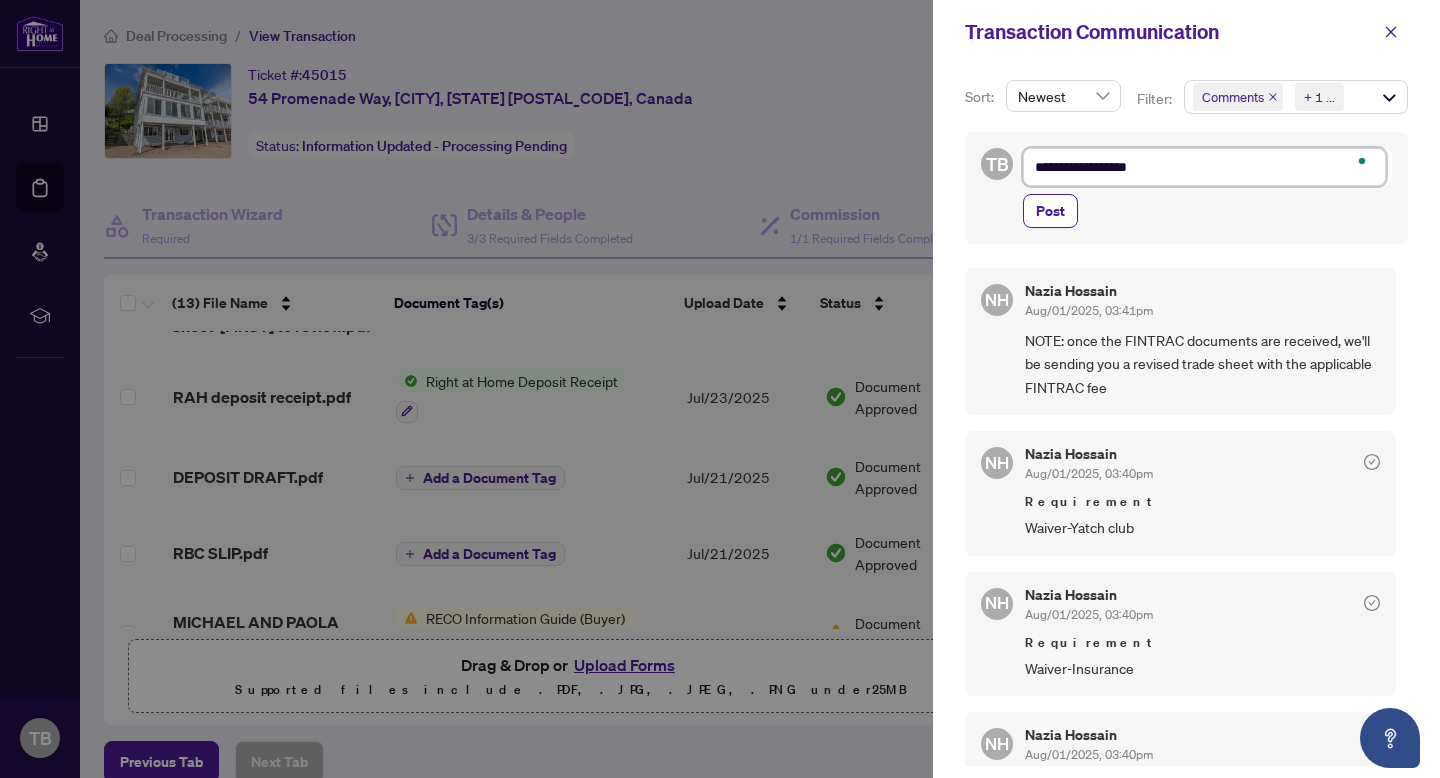type on "**********" 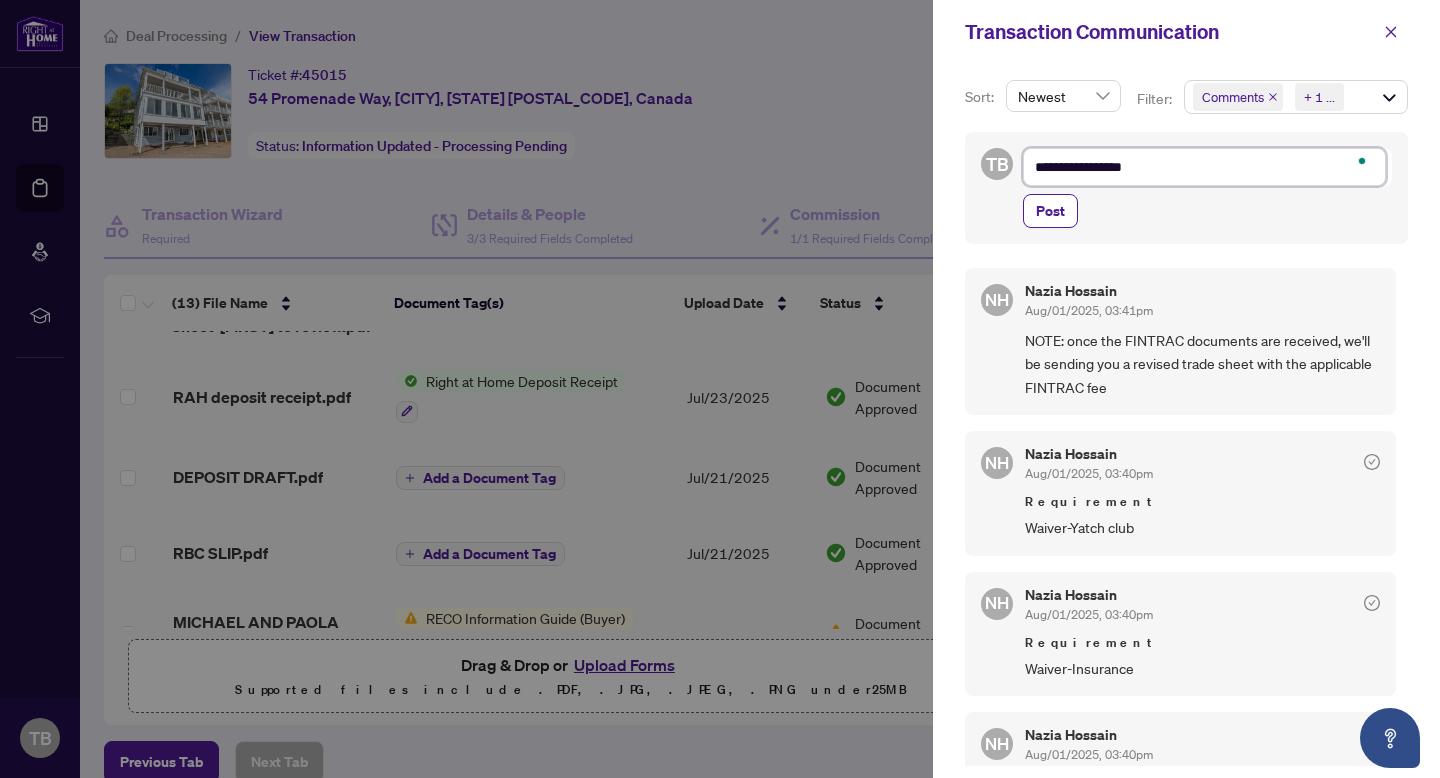 type on "**********" 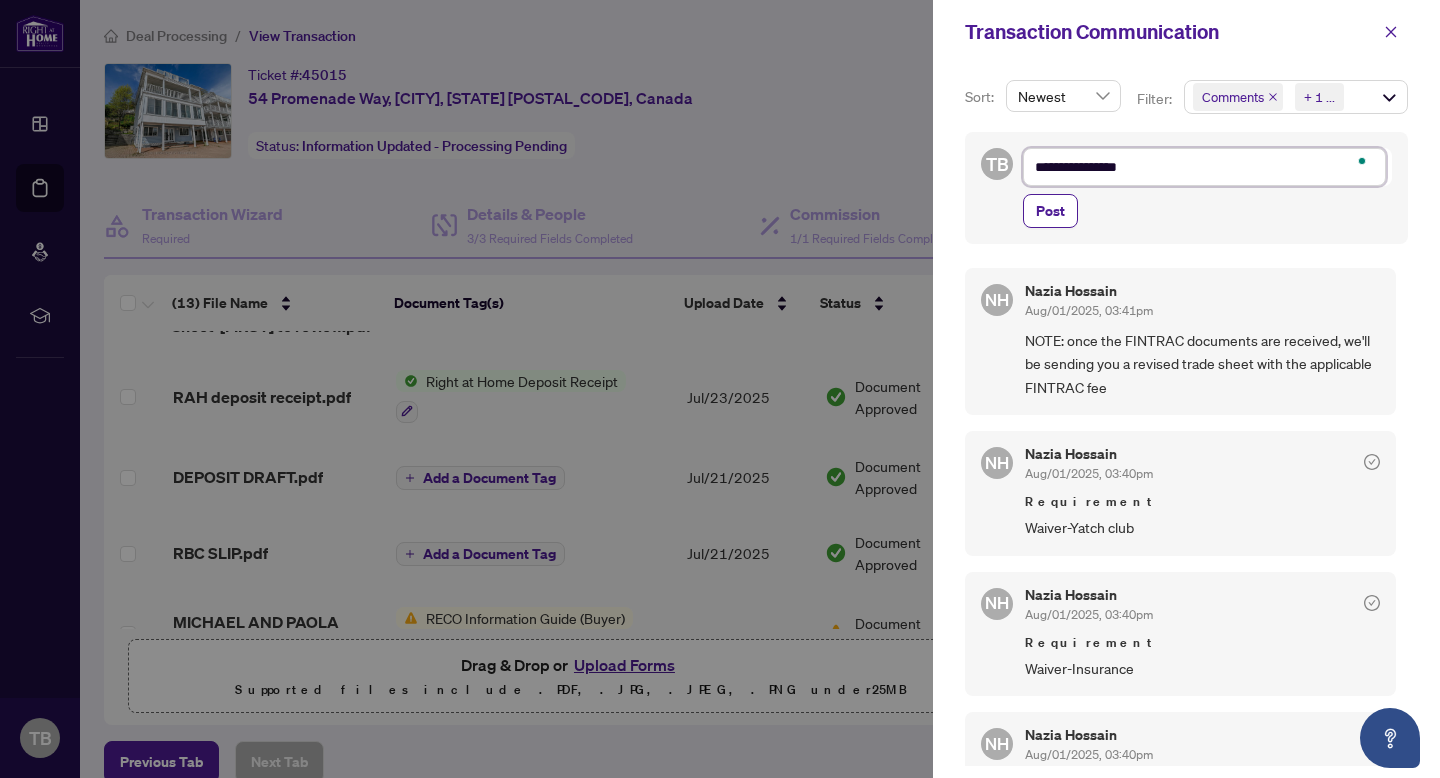type on "**********" 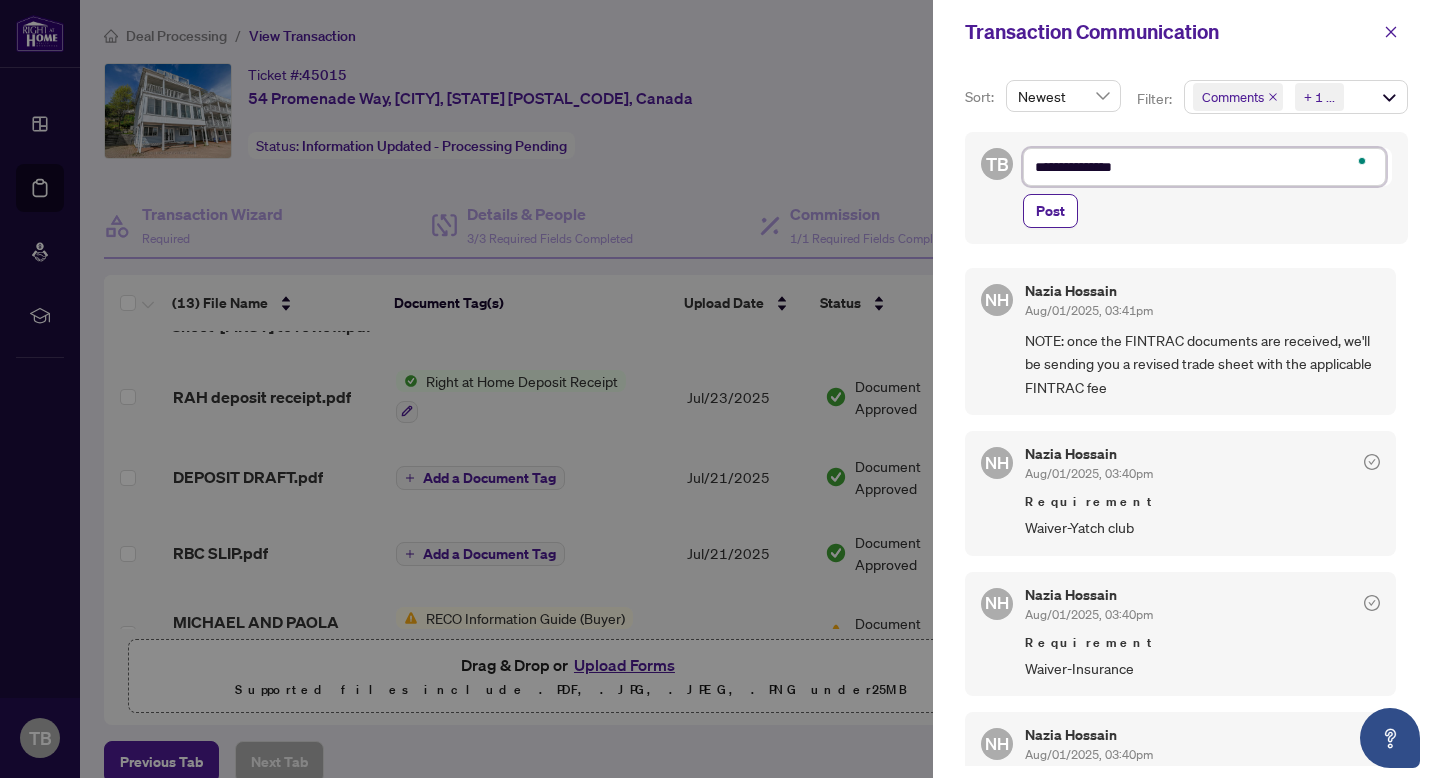 type on "**********" 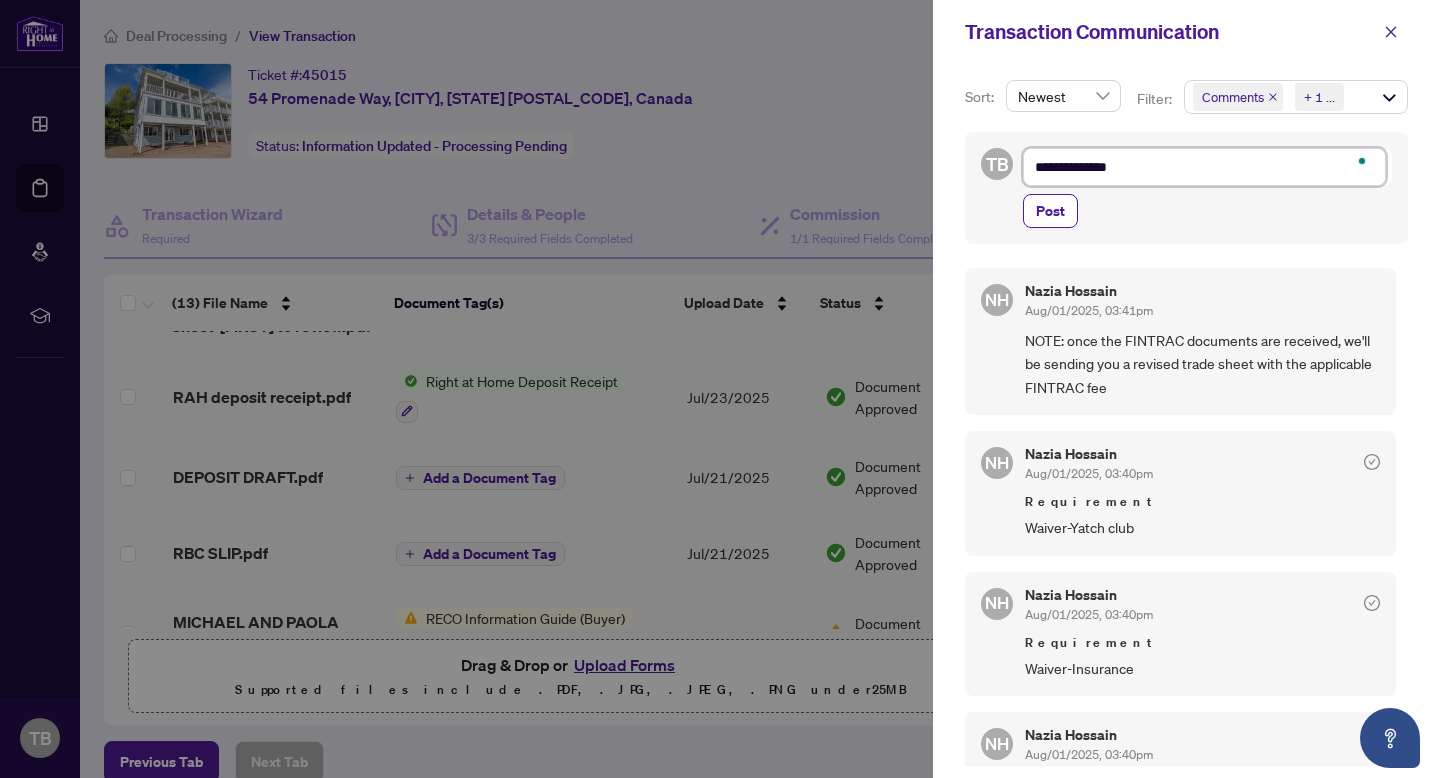 type on "**********" 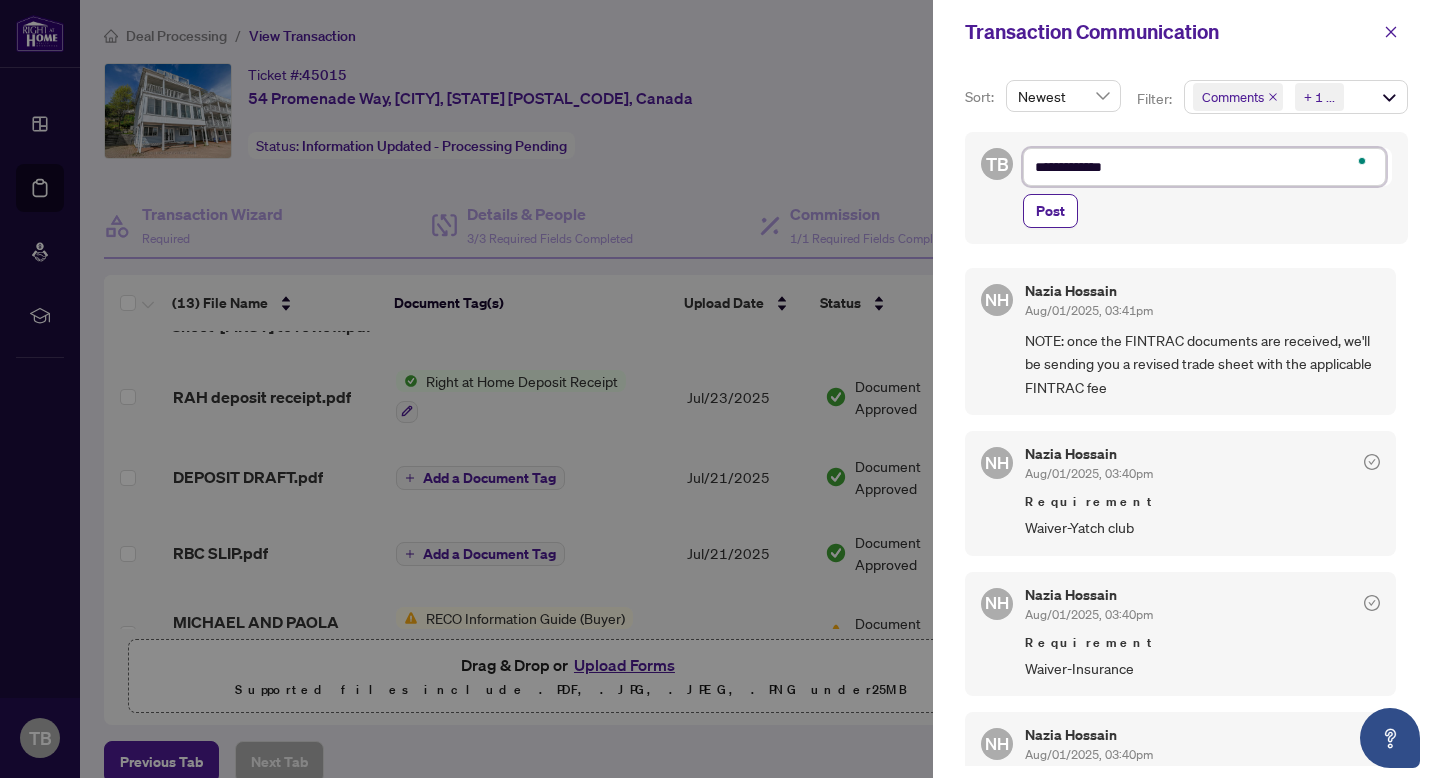 type on "**********" 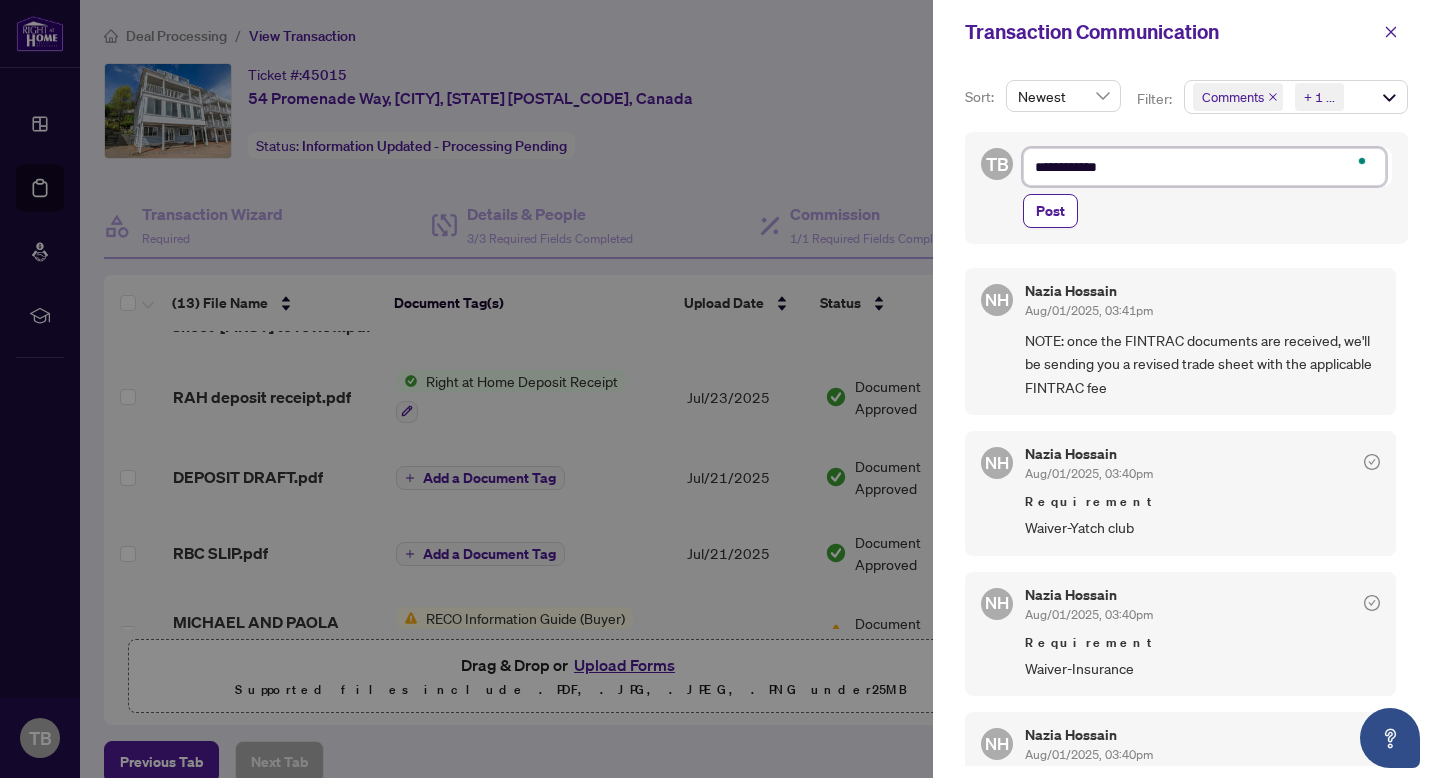 type on "**********" 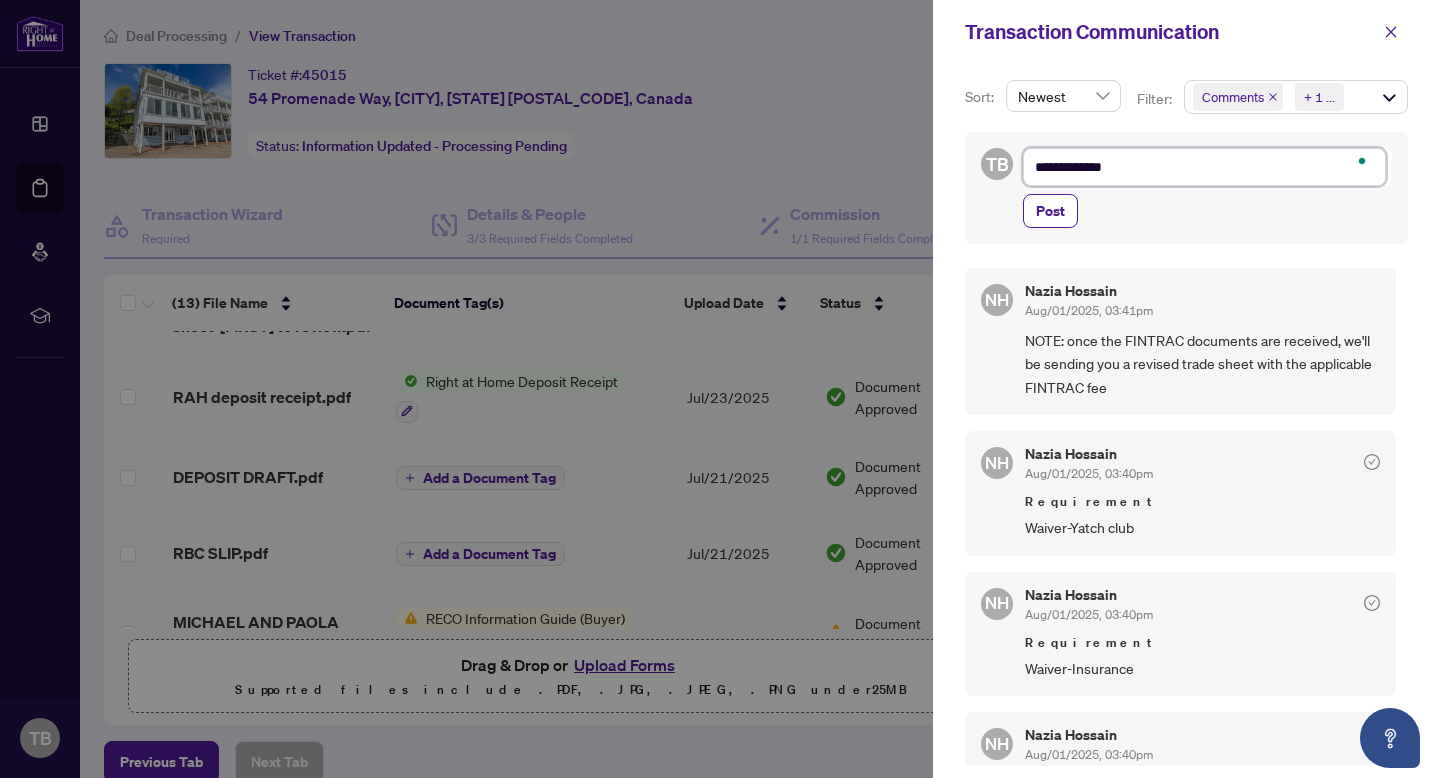 type on "**********" 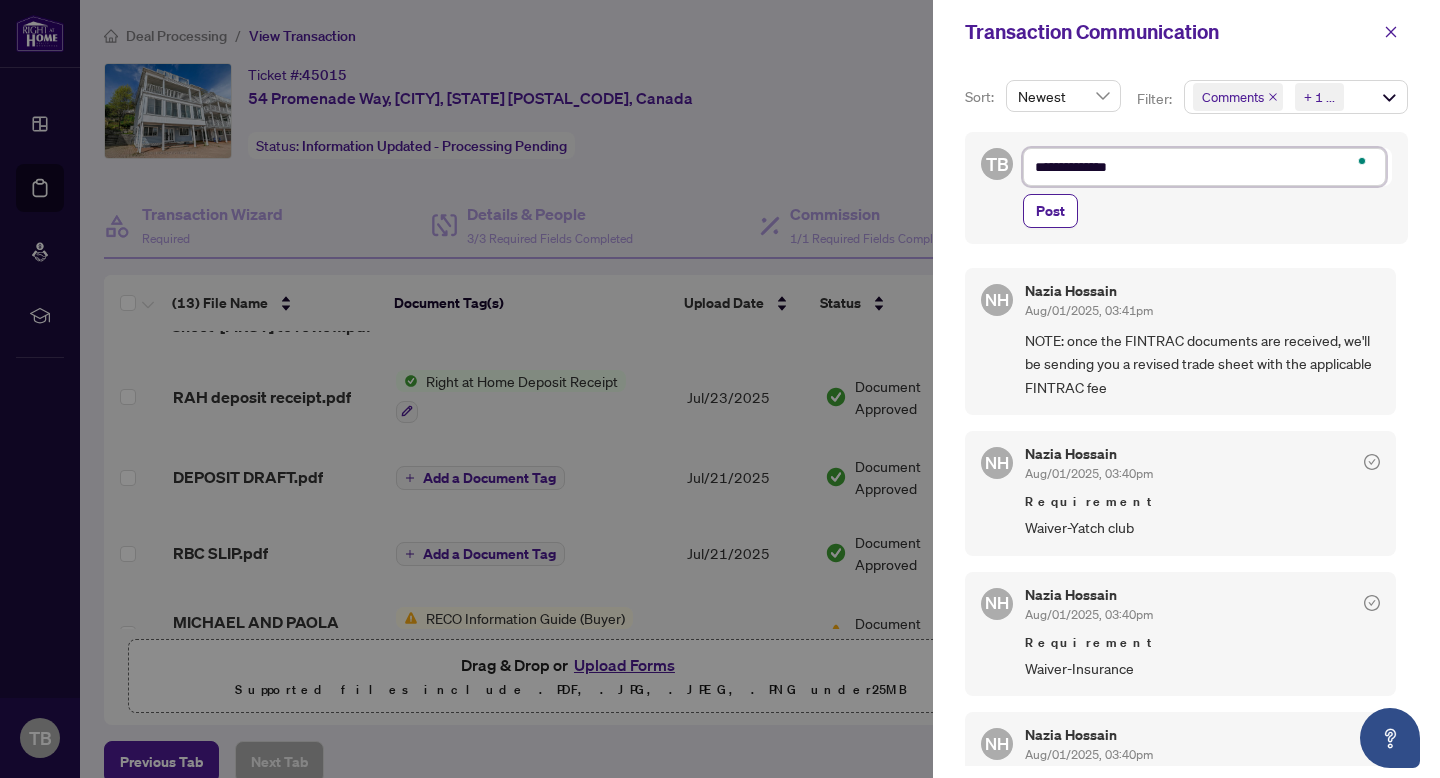 type on "**********" 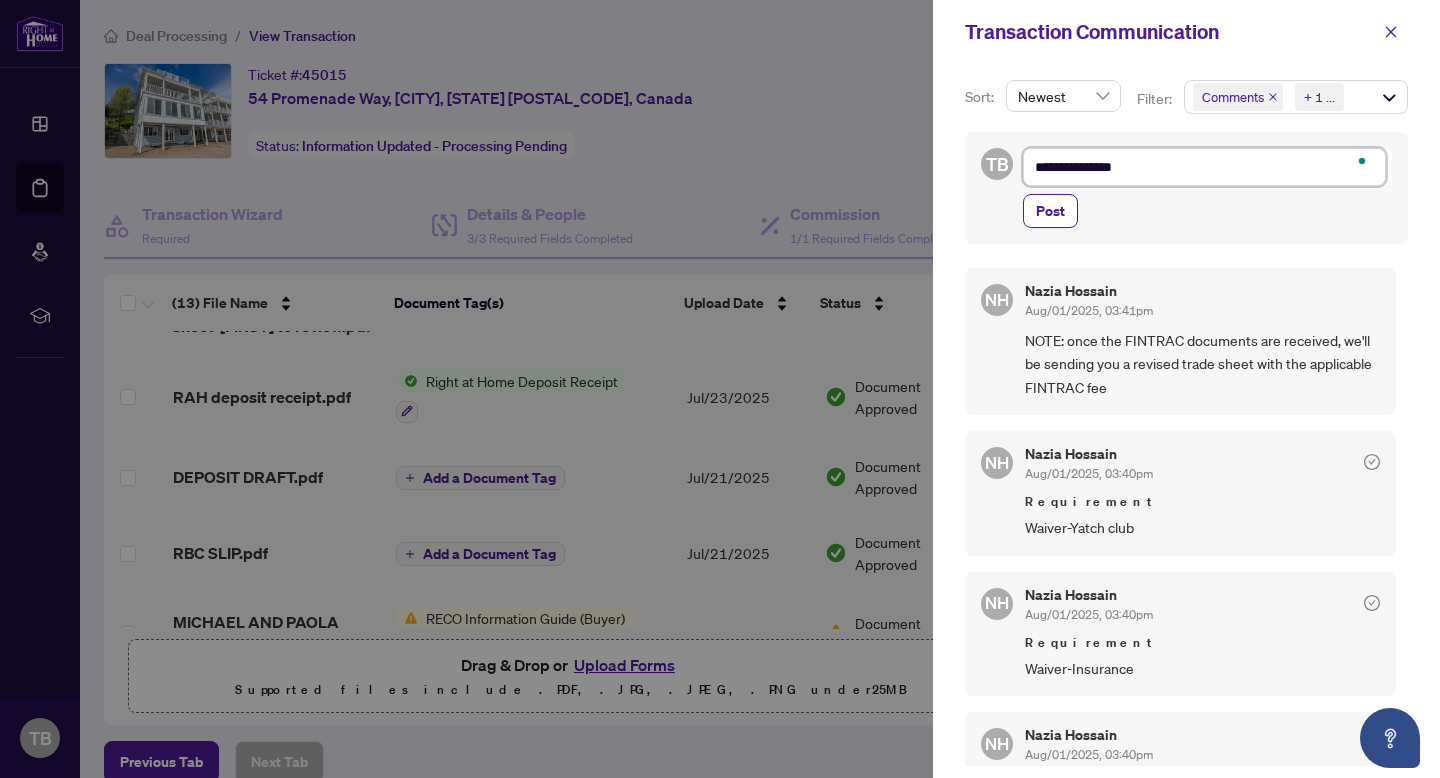 type on "**********" 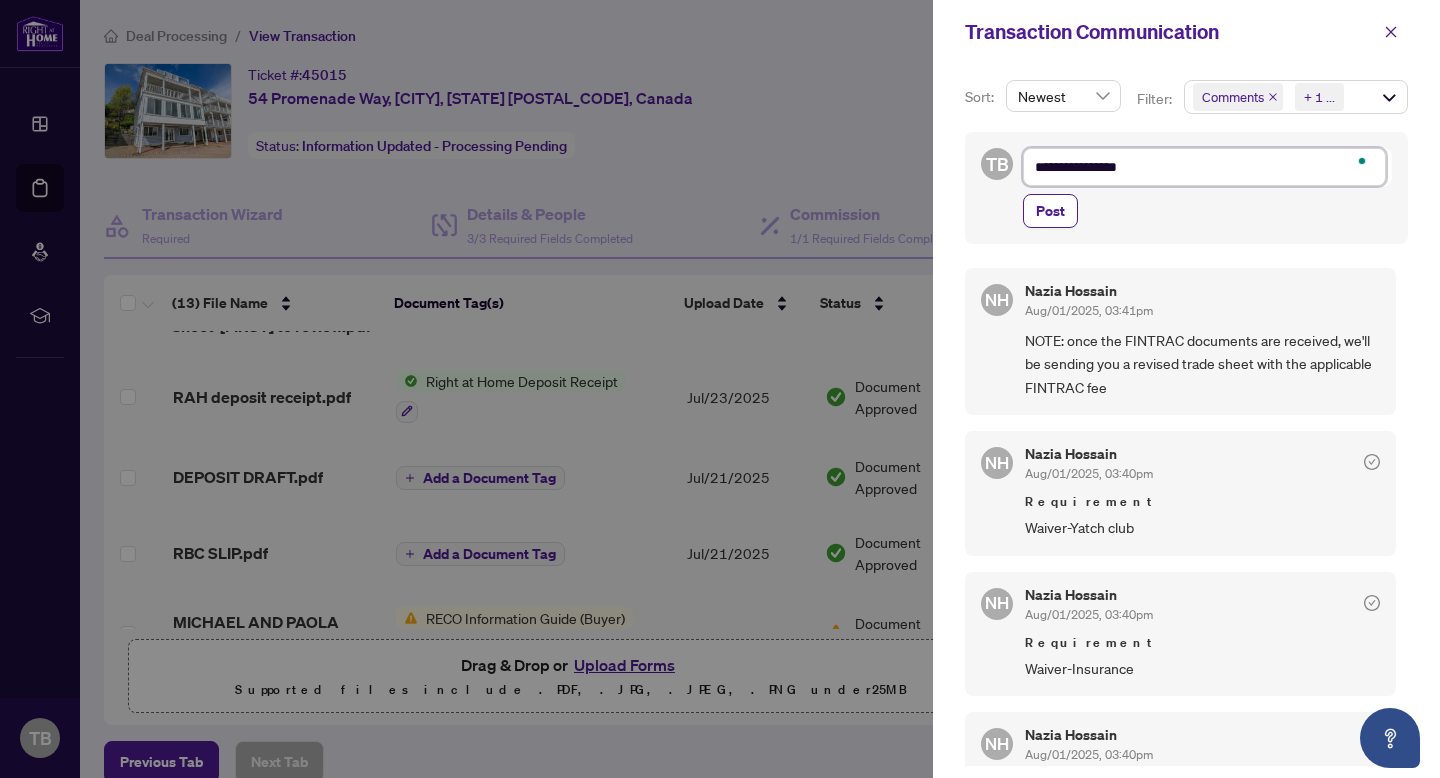 type on "**********" 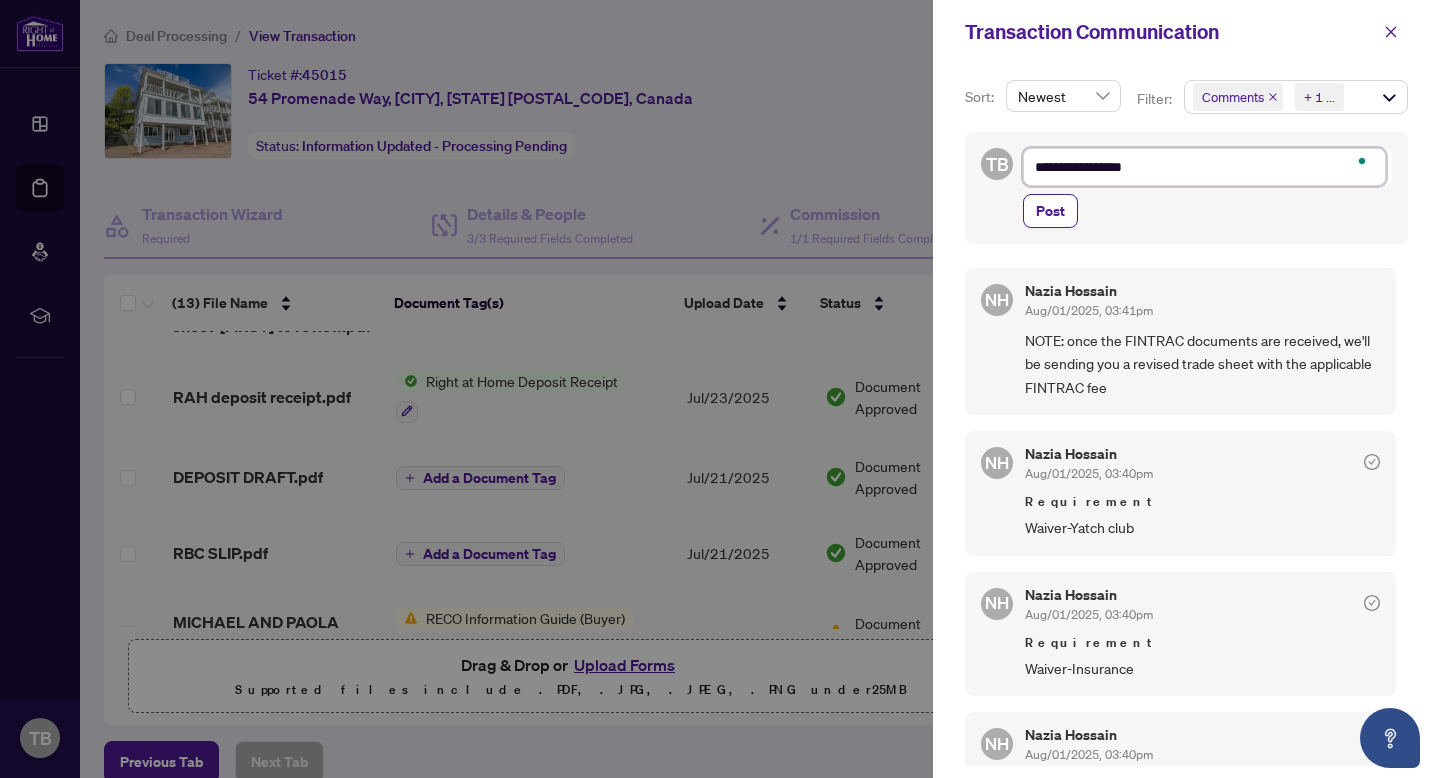 type on "**********" 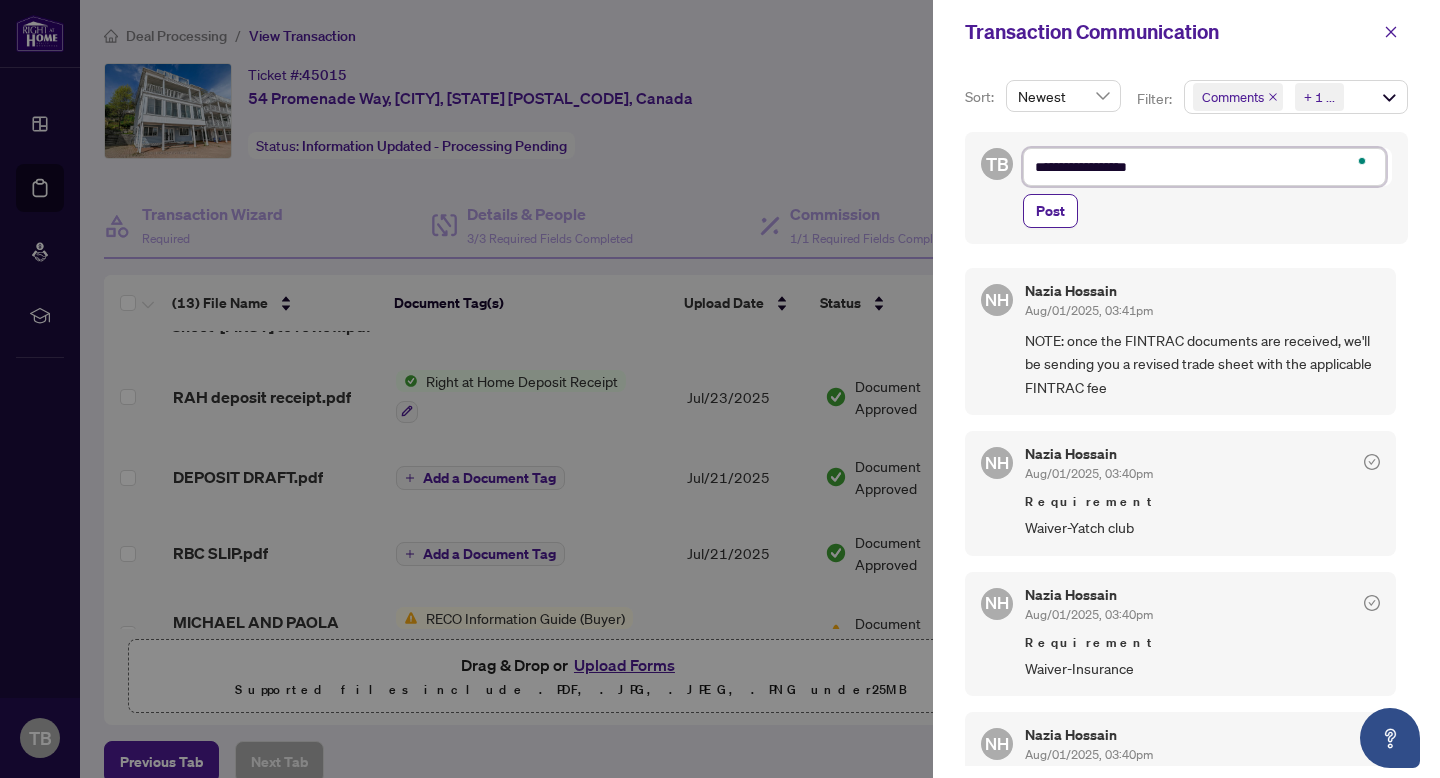 type on "**********" 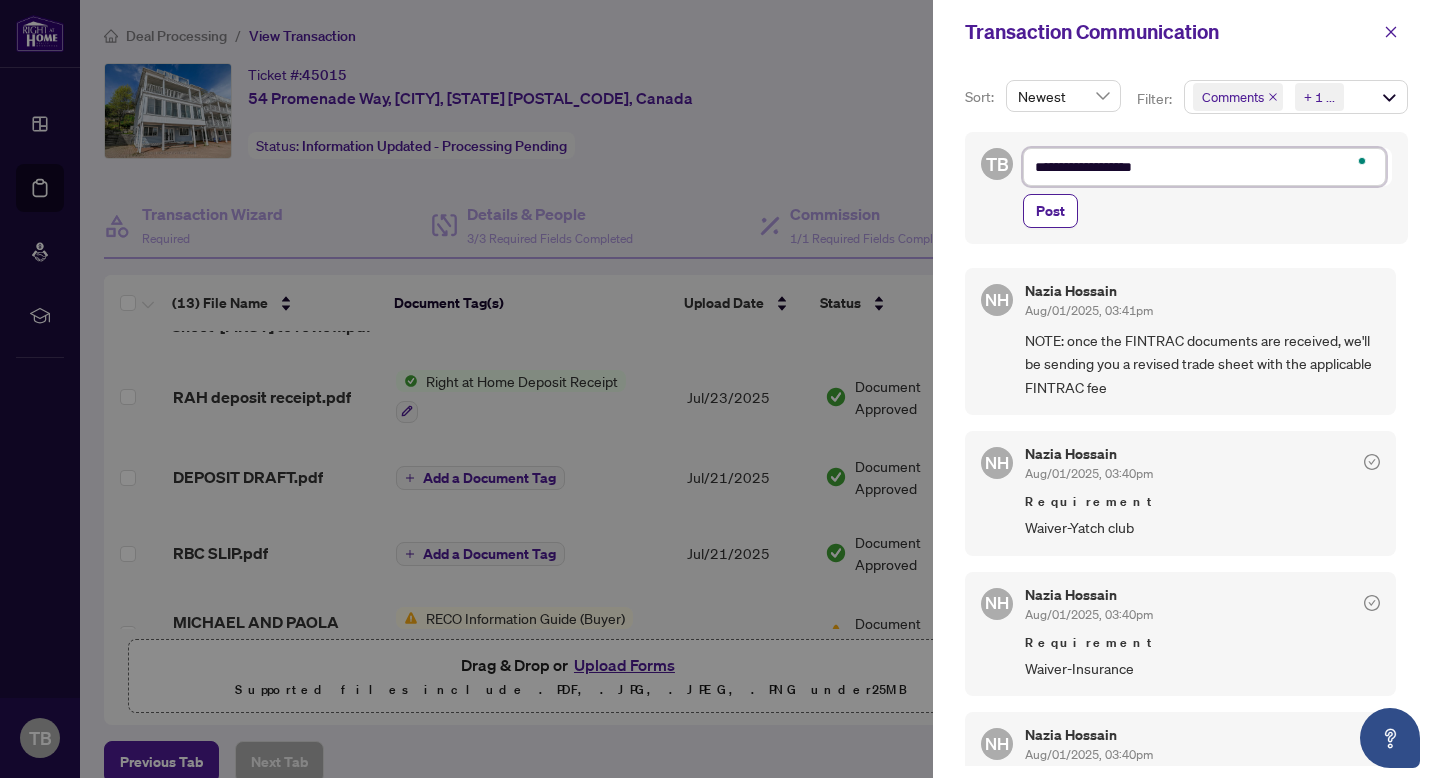 type on "**********" 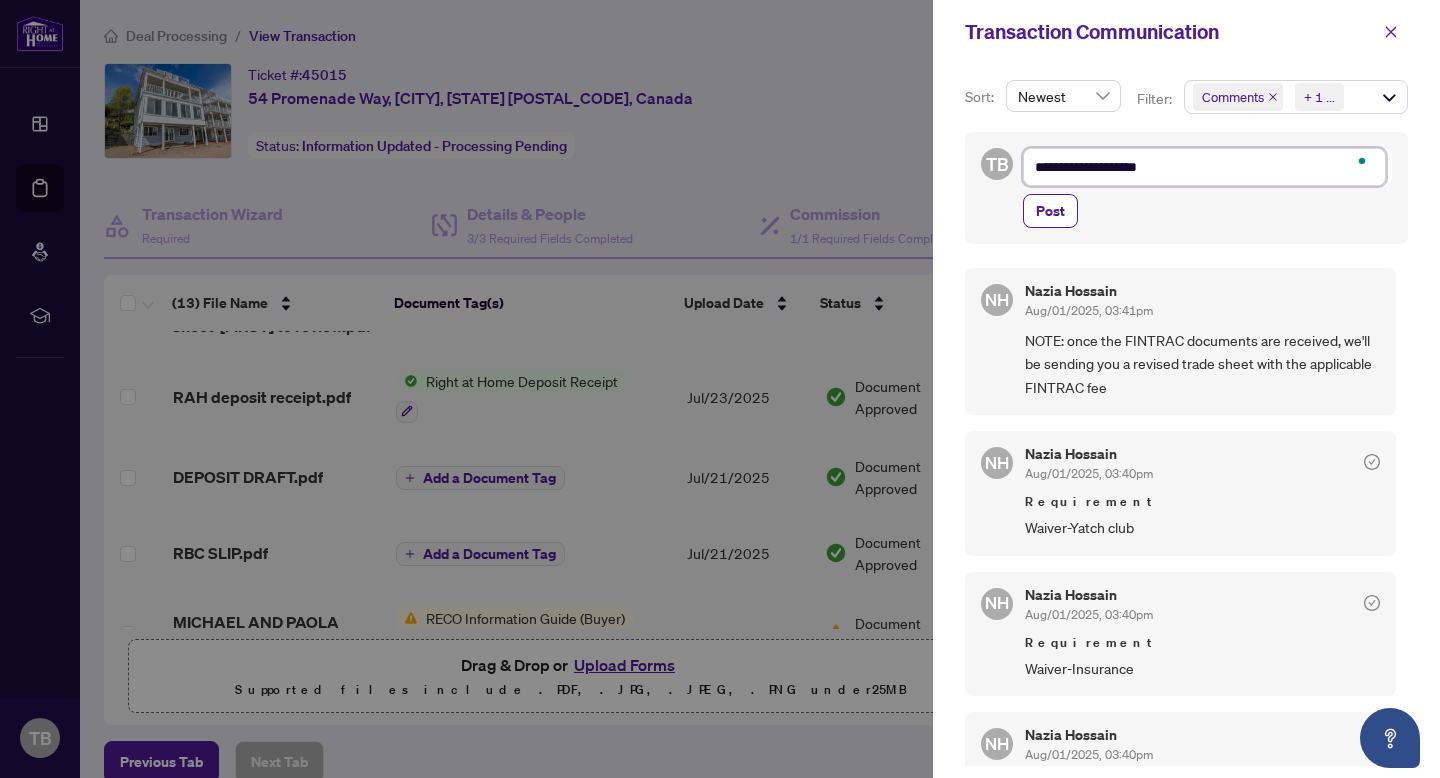 type on "**********" 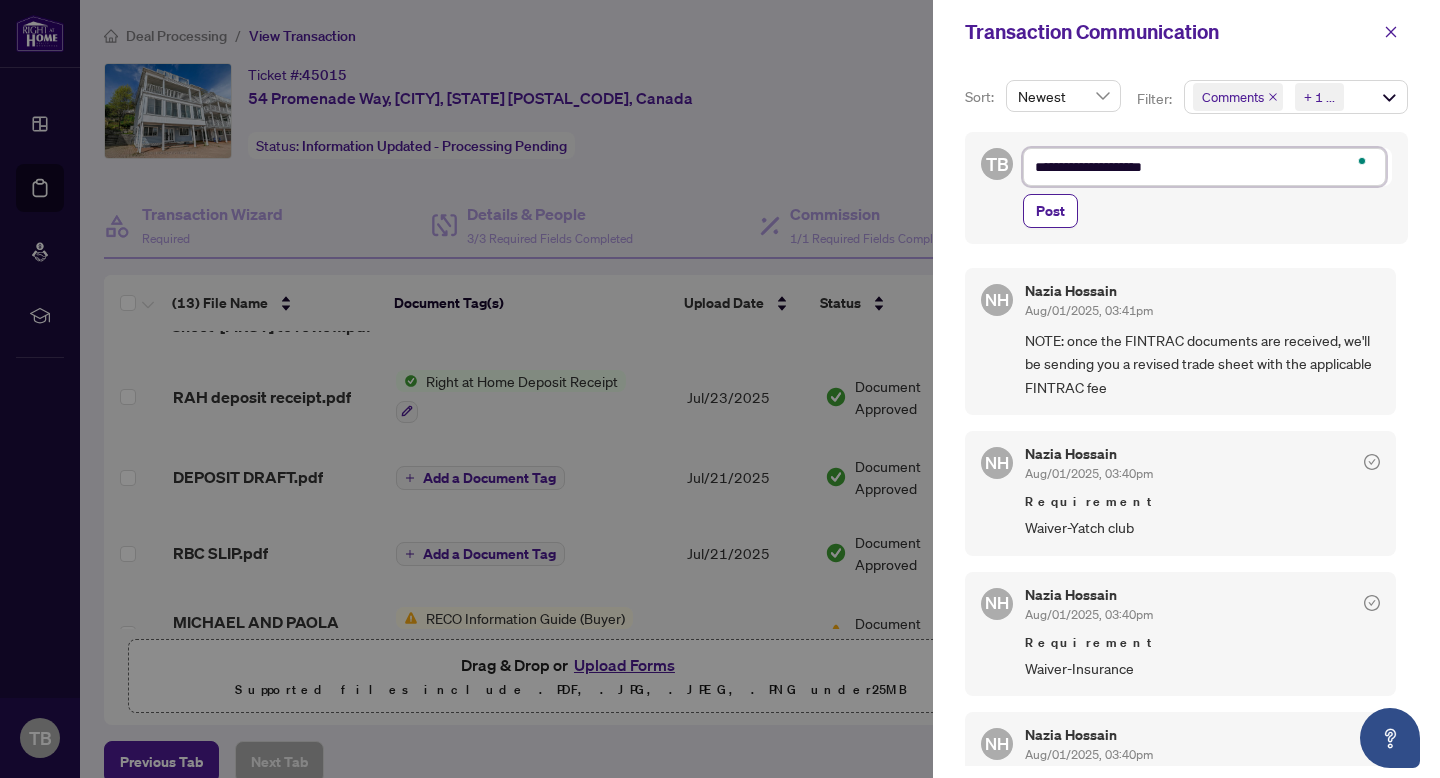 type on "**********" 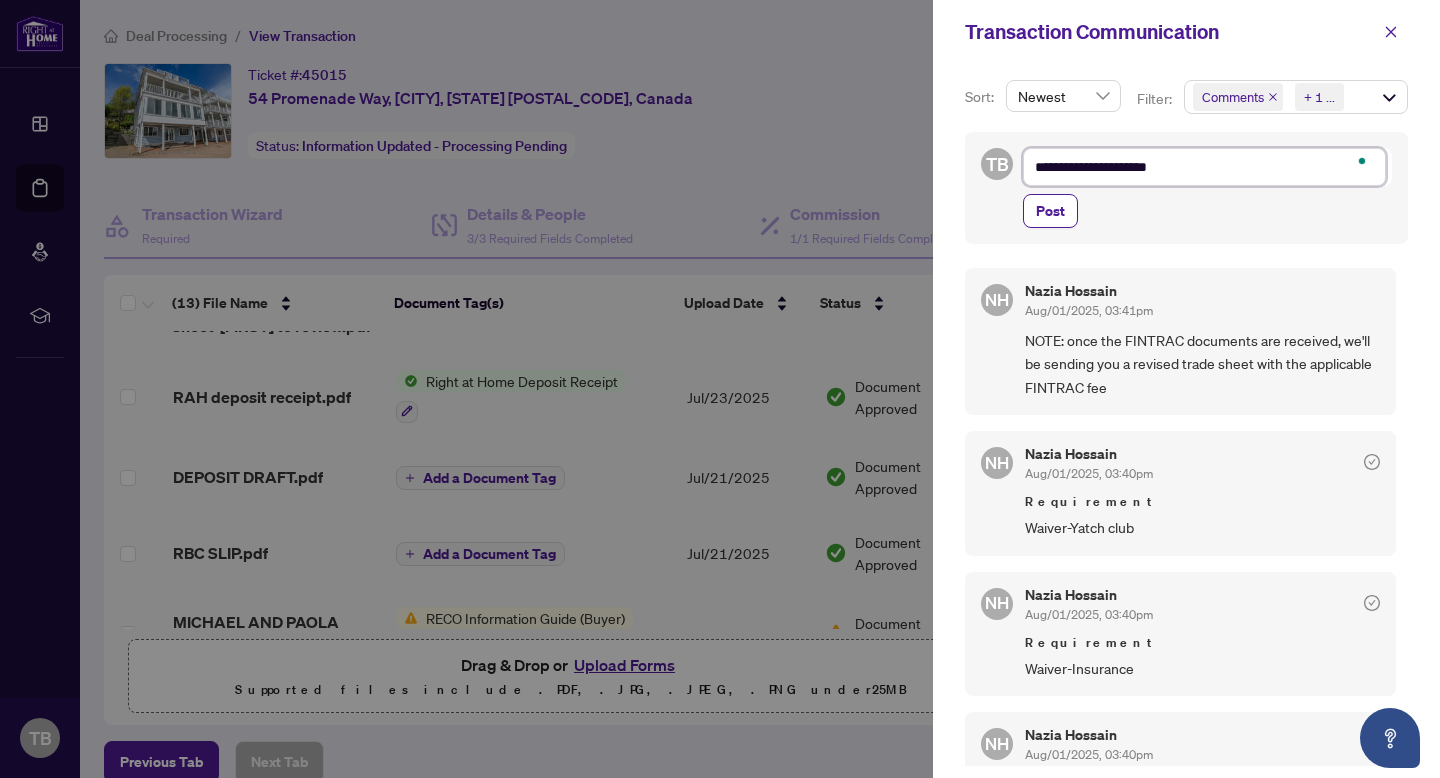 type on "**********" 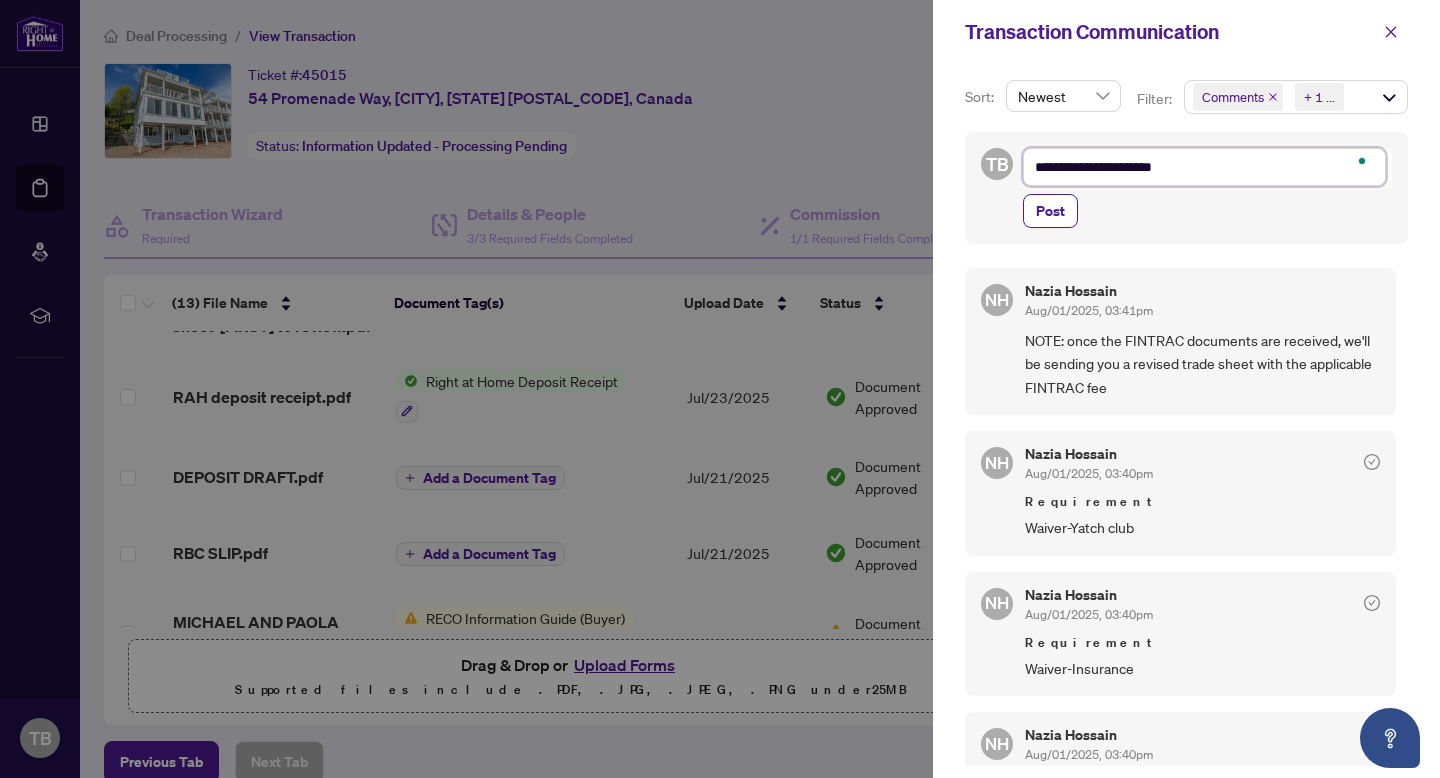 type on "**********" 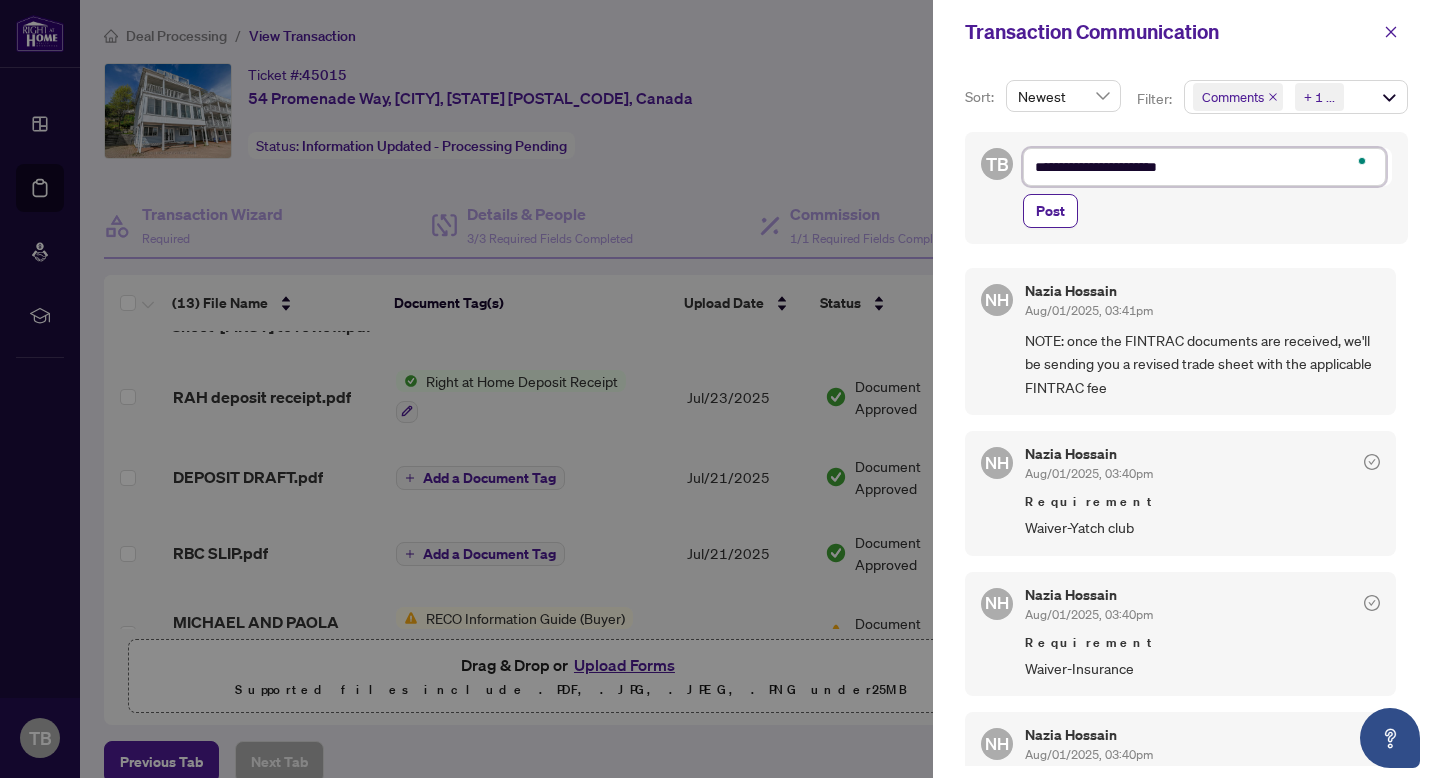 type on "**********" 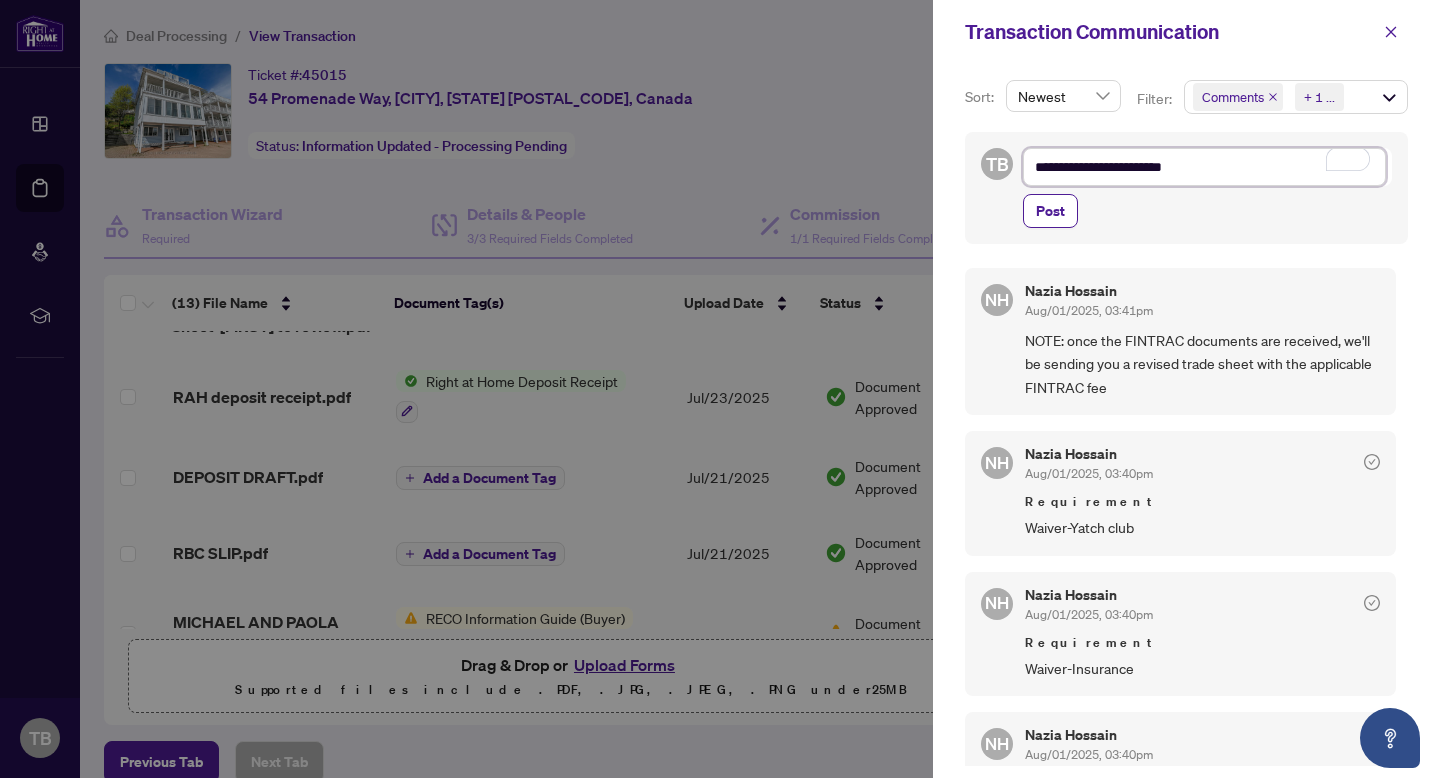 type on "**********" 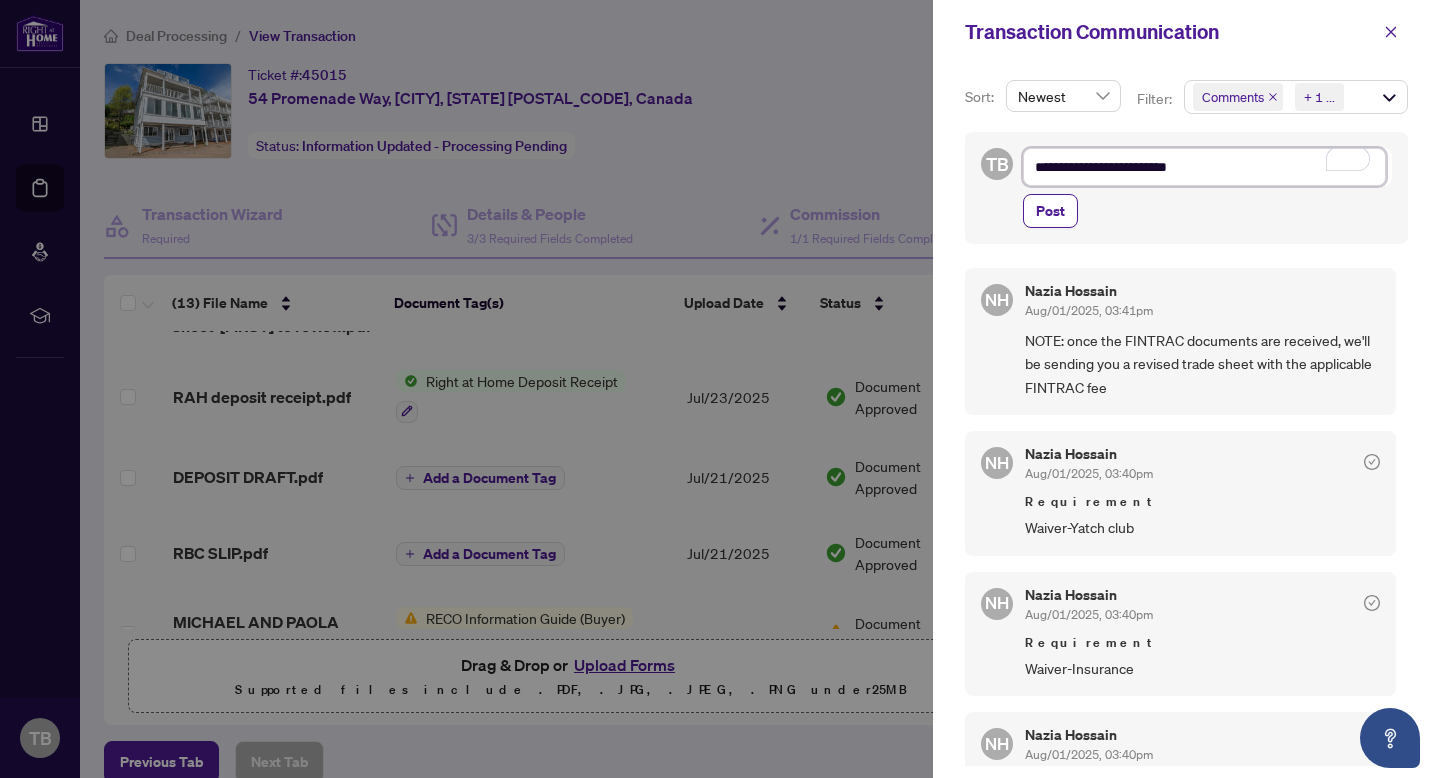 type on "**********" 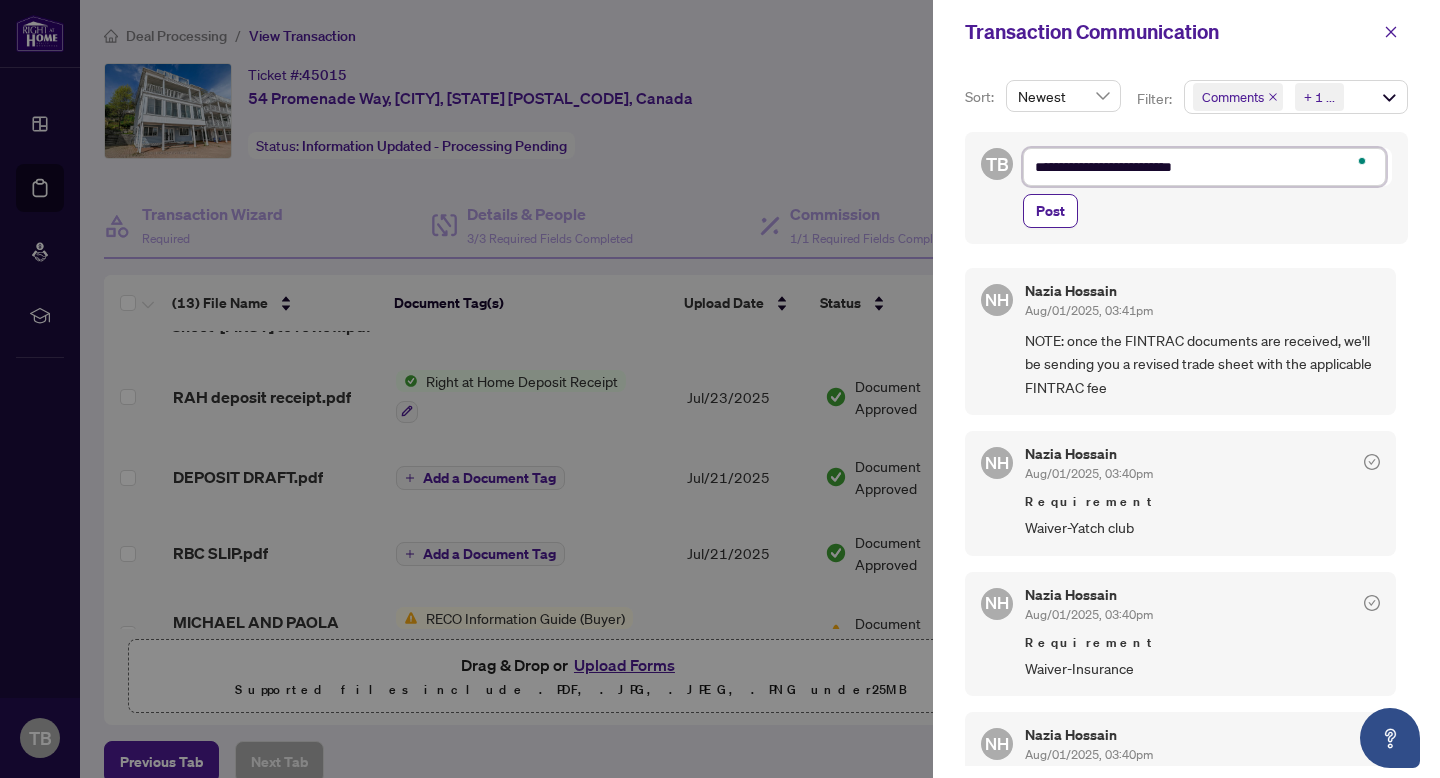 type on "**********" 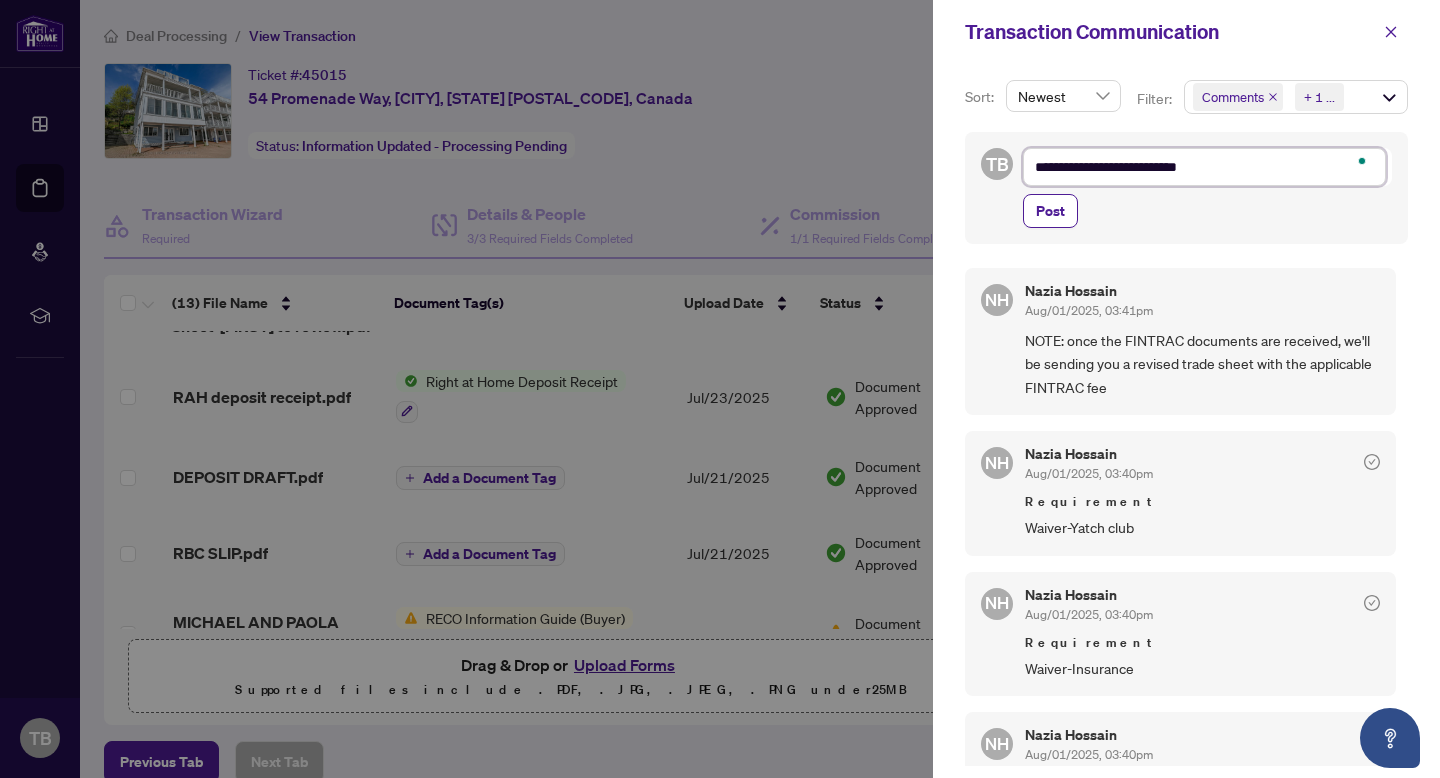 type on "**********" 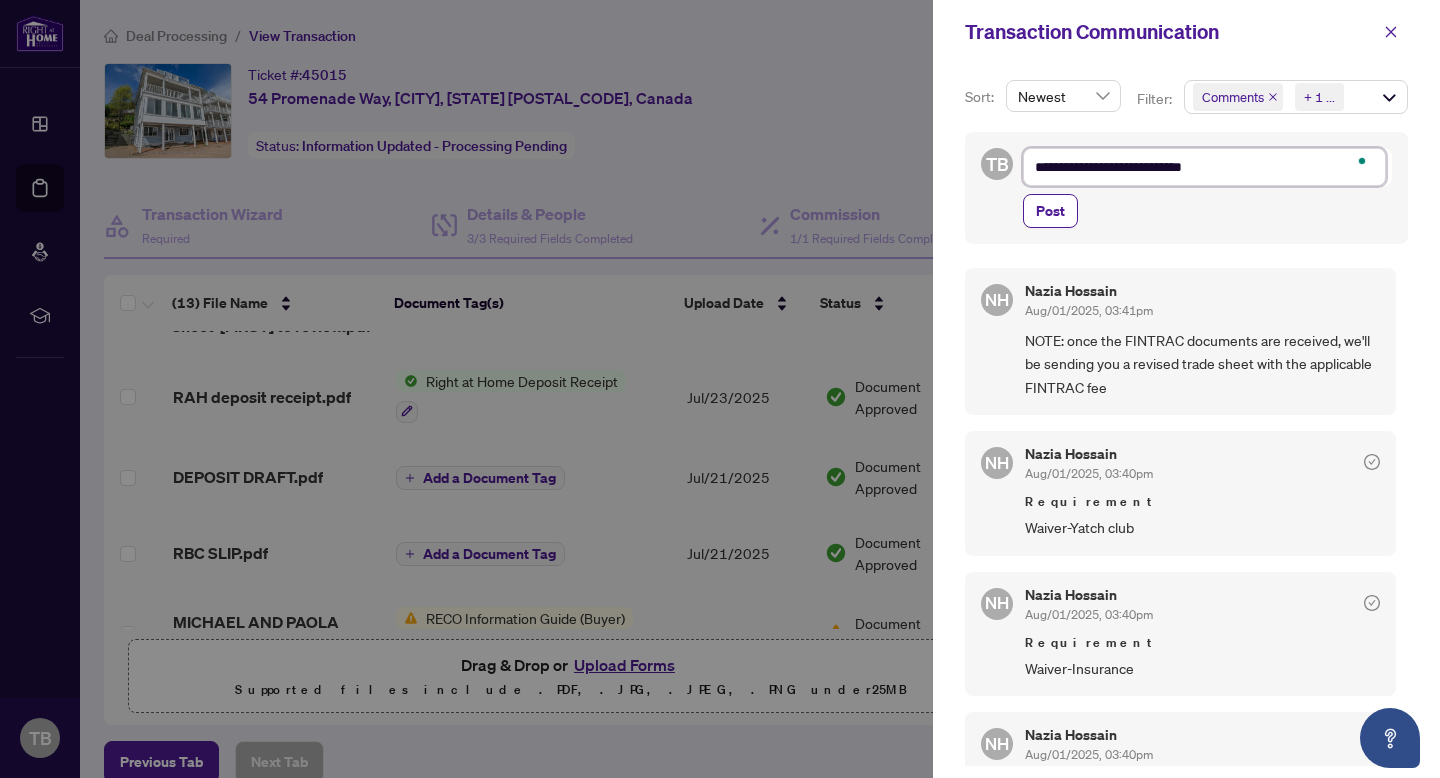 type on "**********" 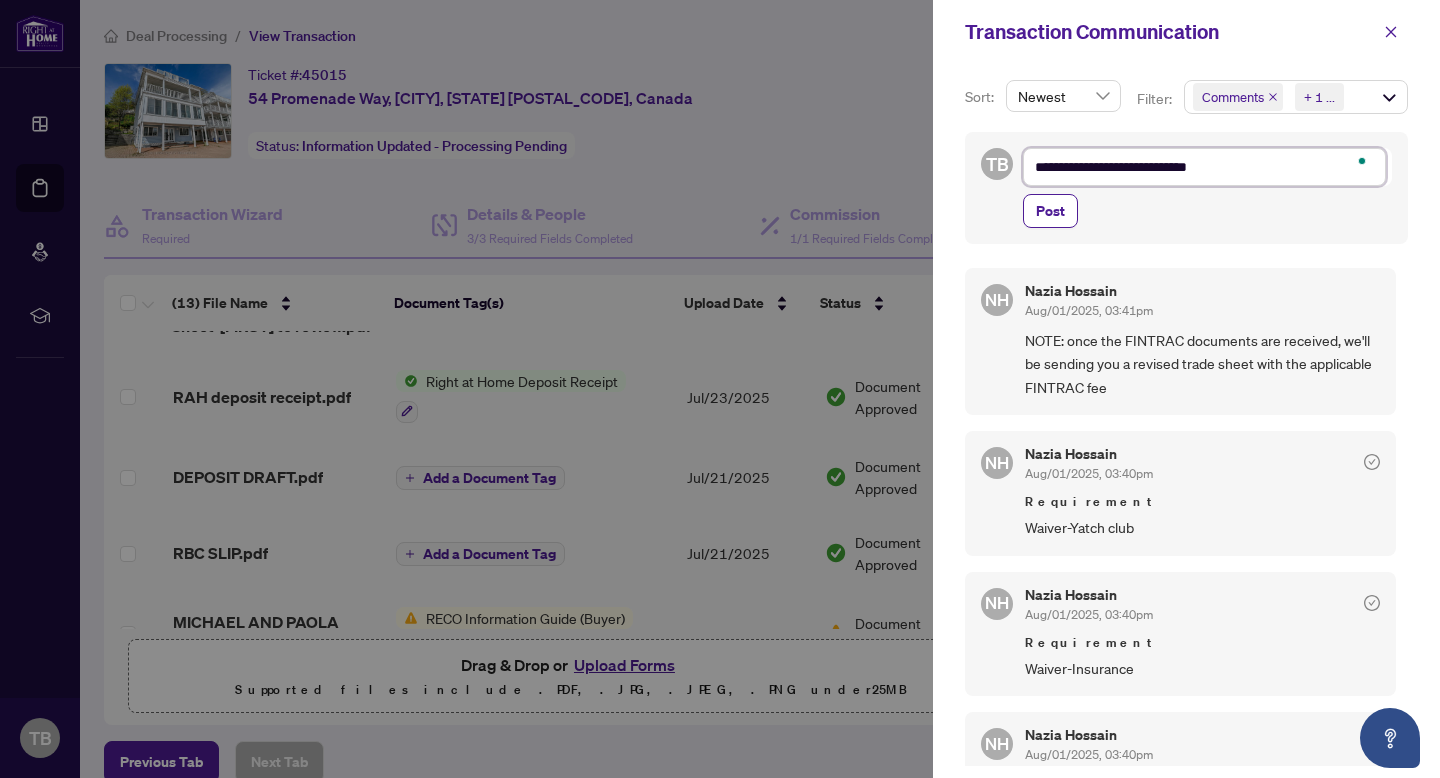 type on "**********" 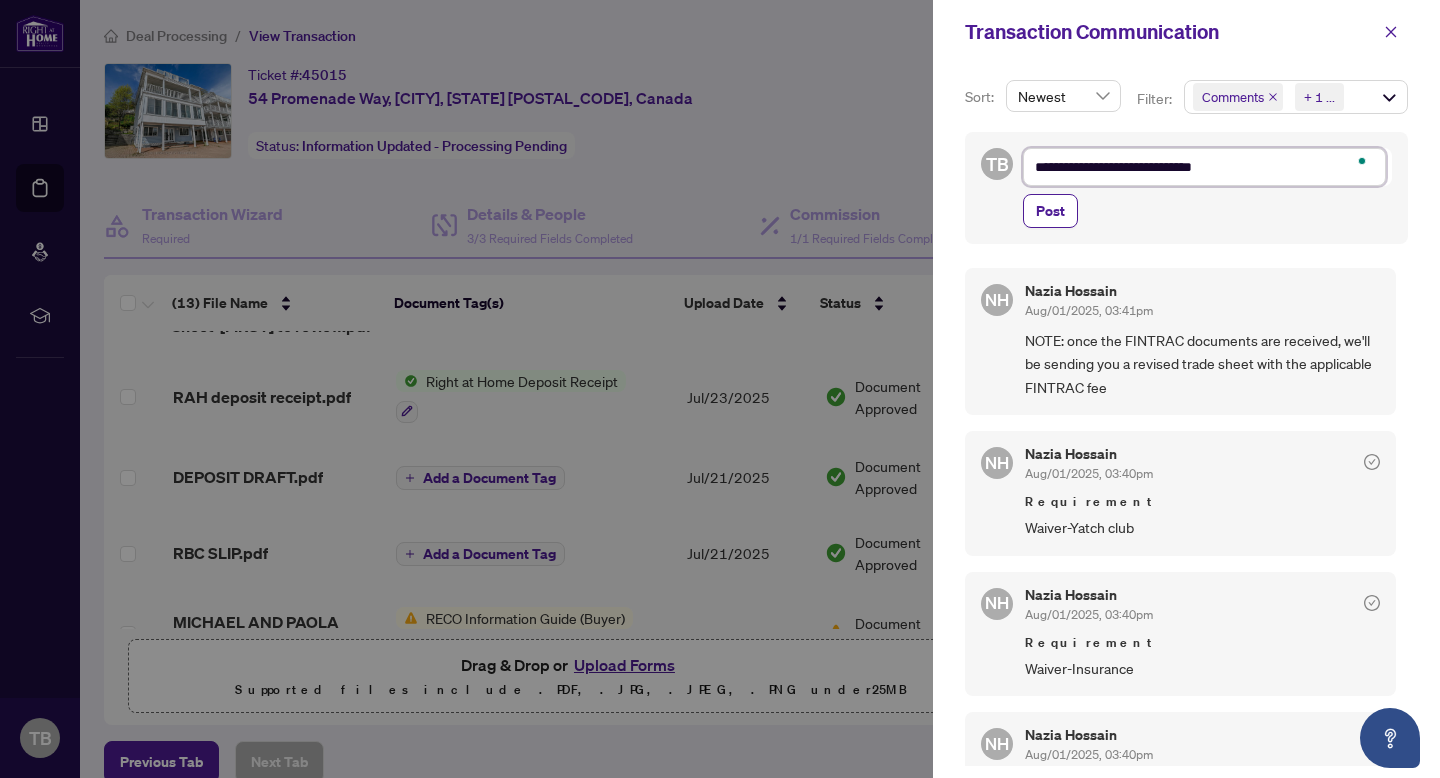 type on "**********" 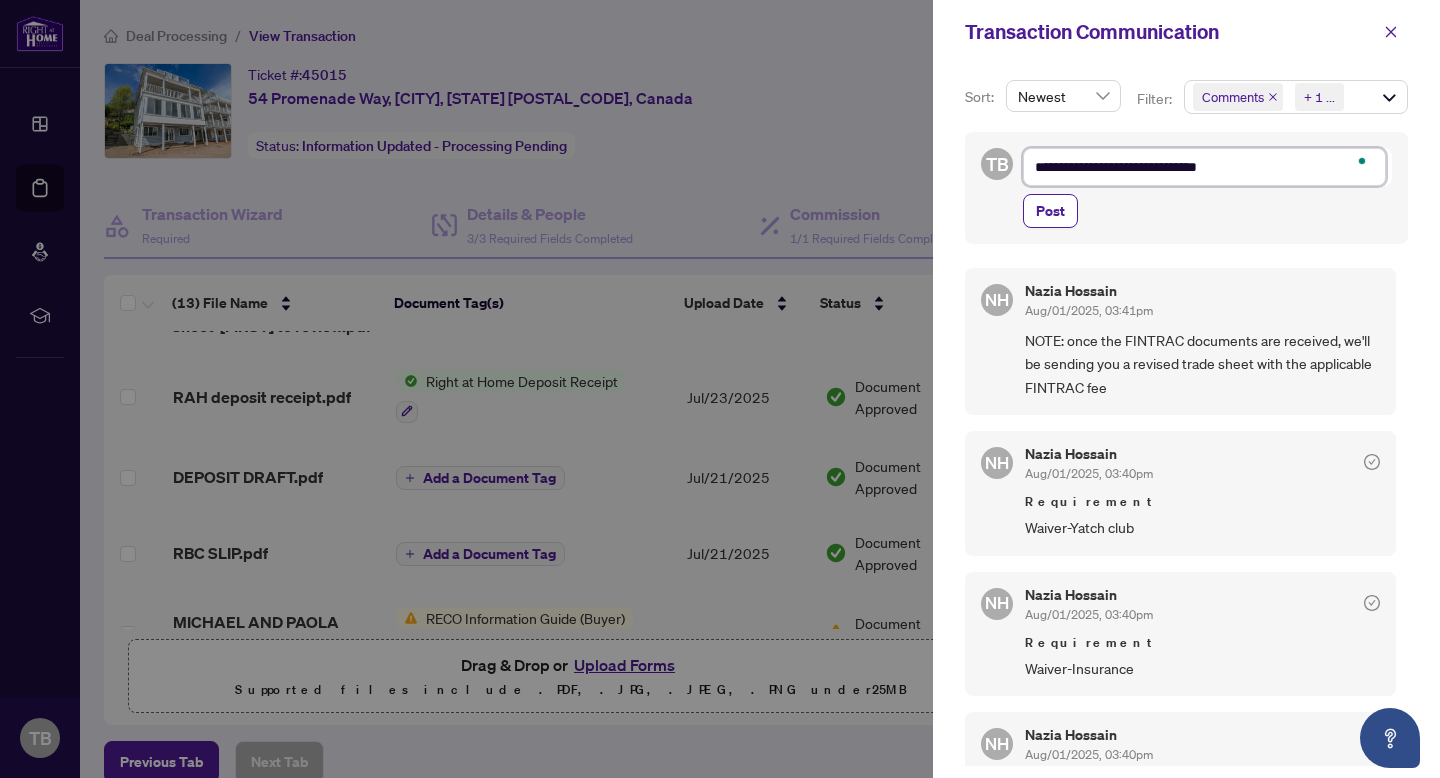 type on "**********" 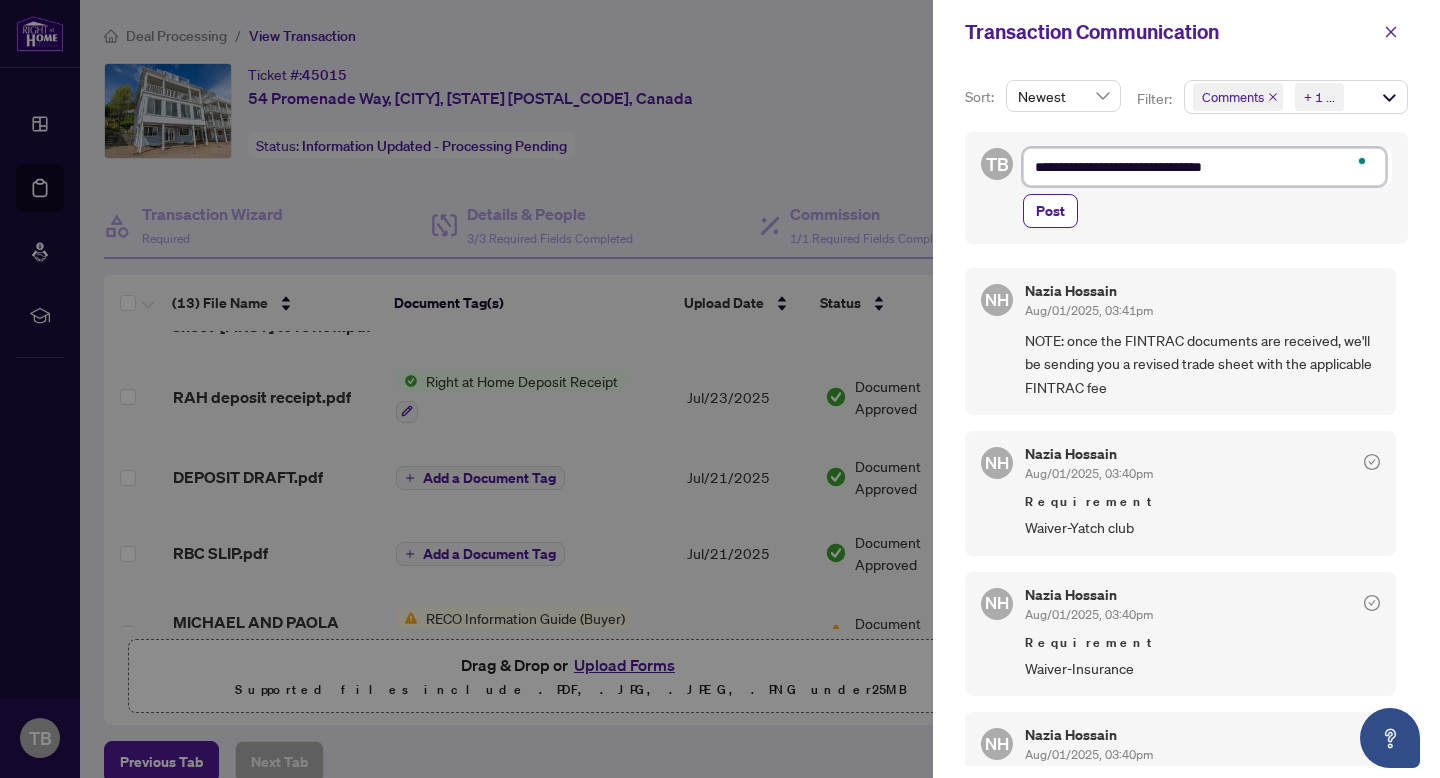 type on "**********" 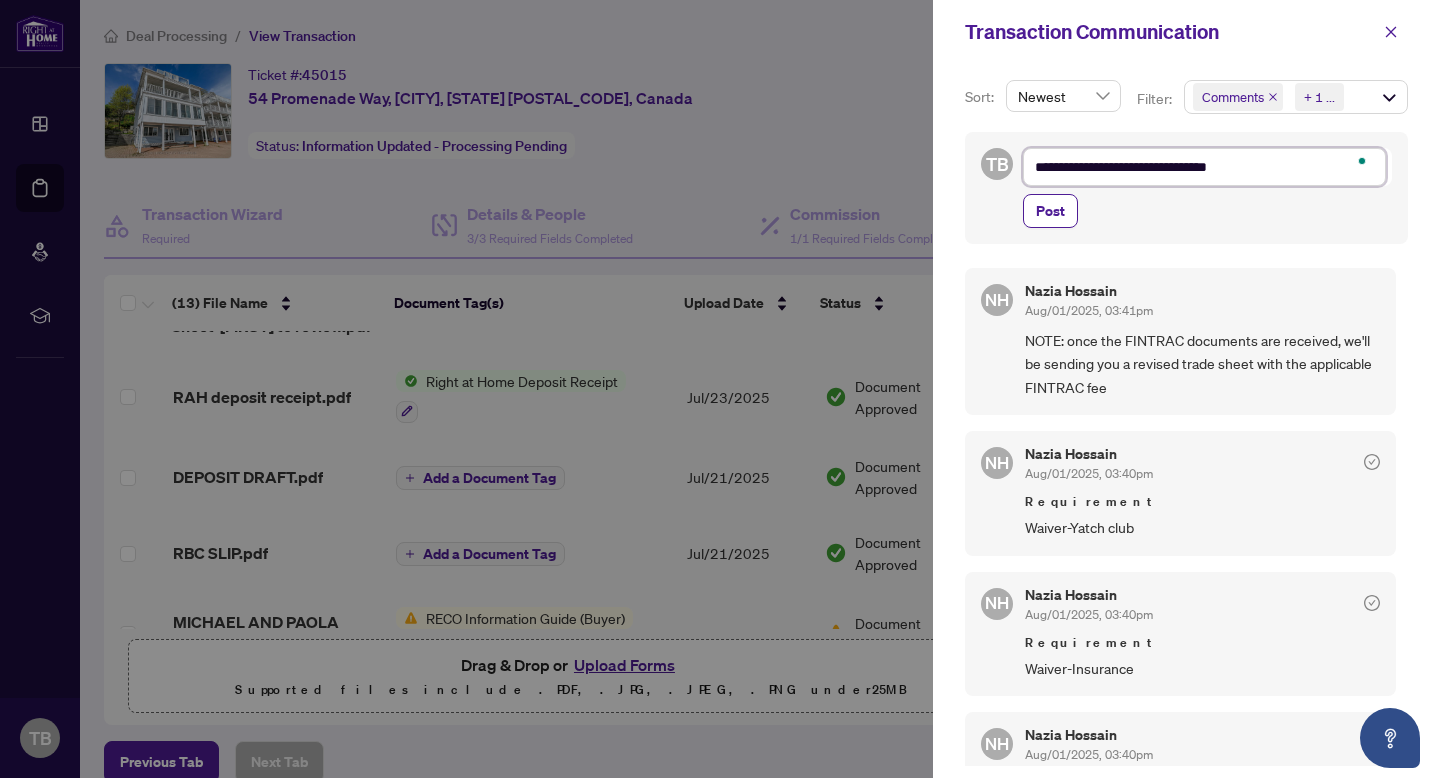type on "**********" 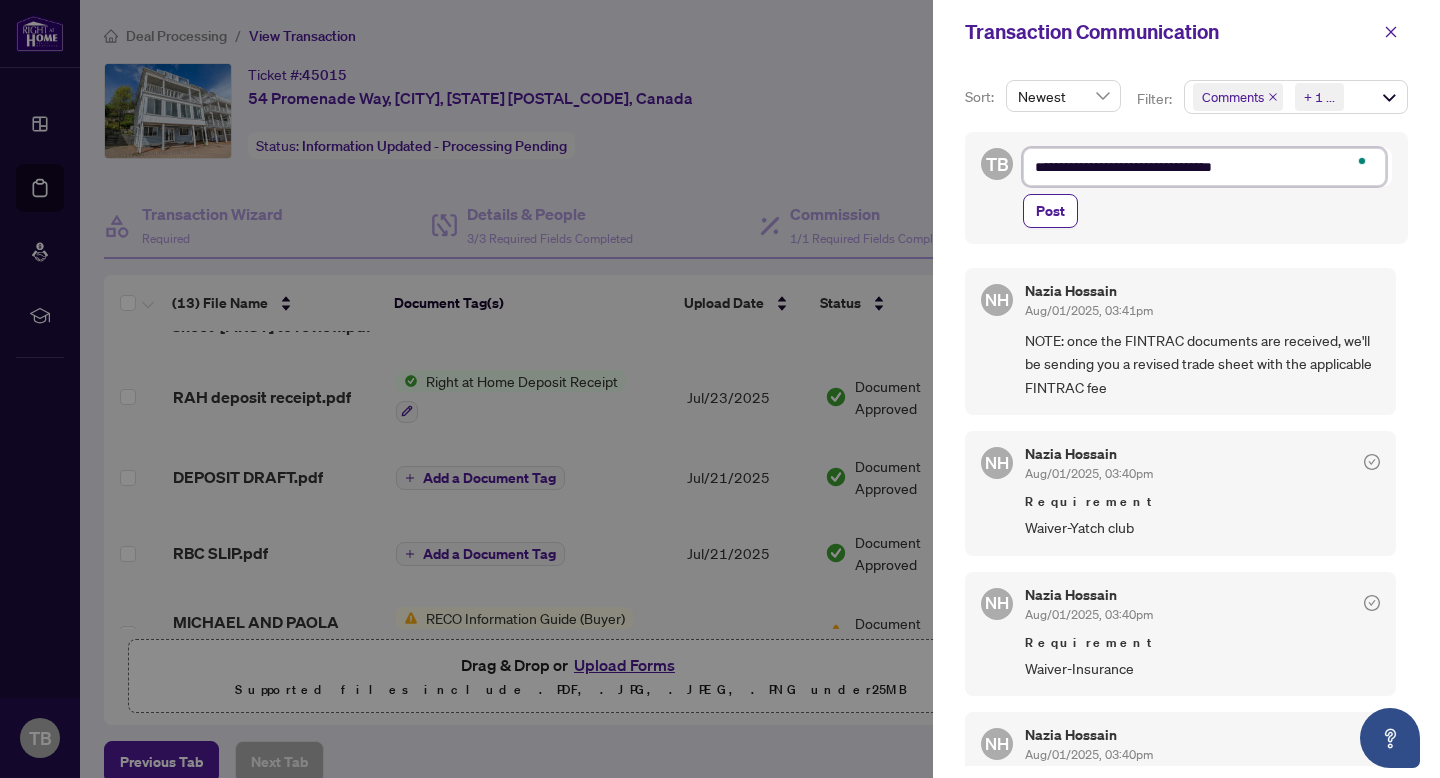 type on "**********" 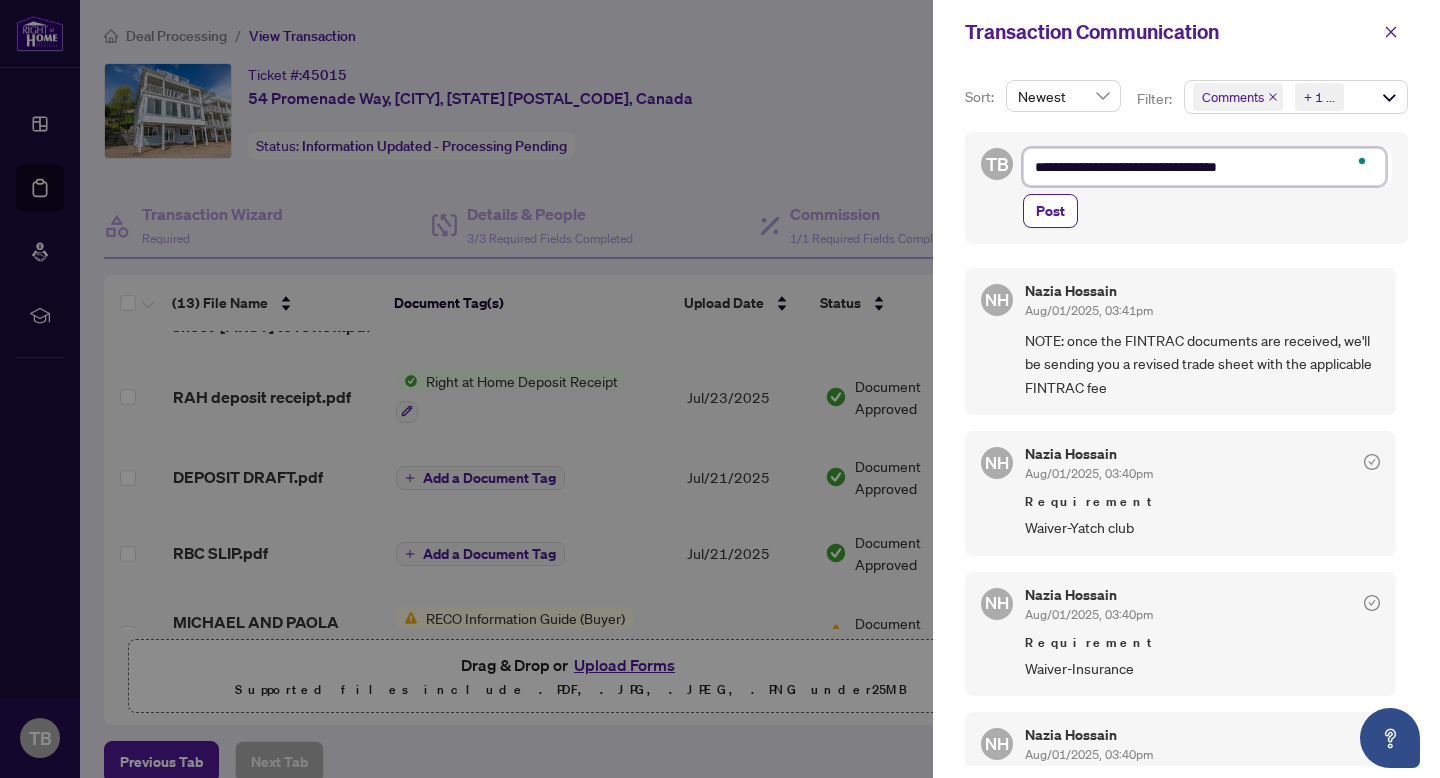 type on "**********" 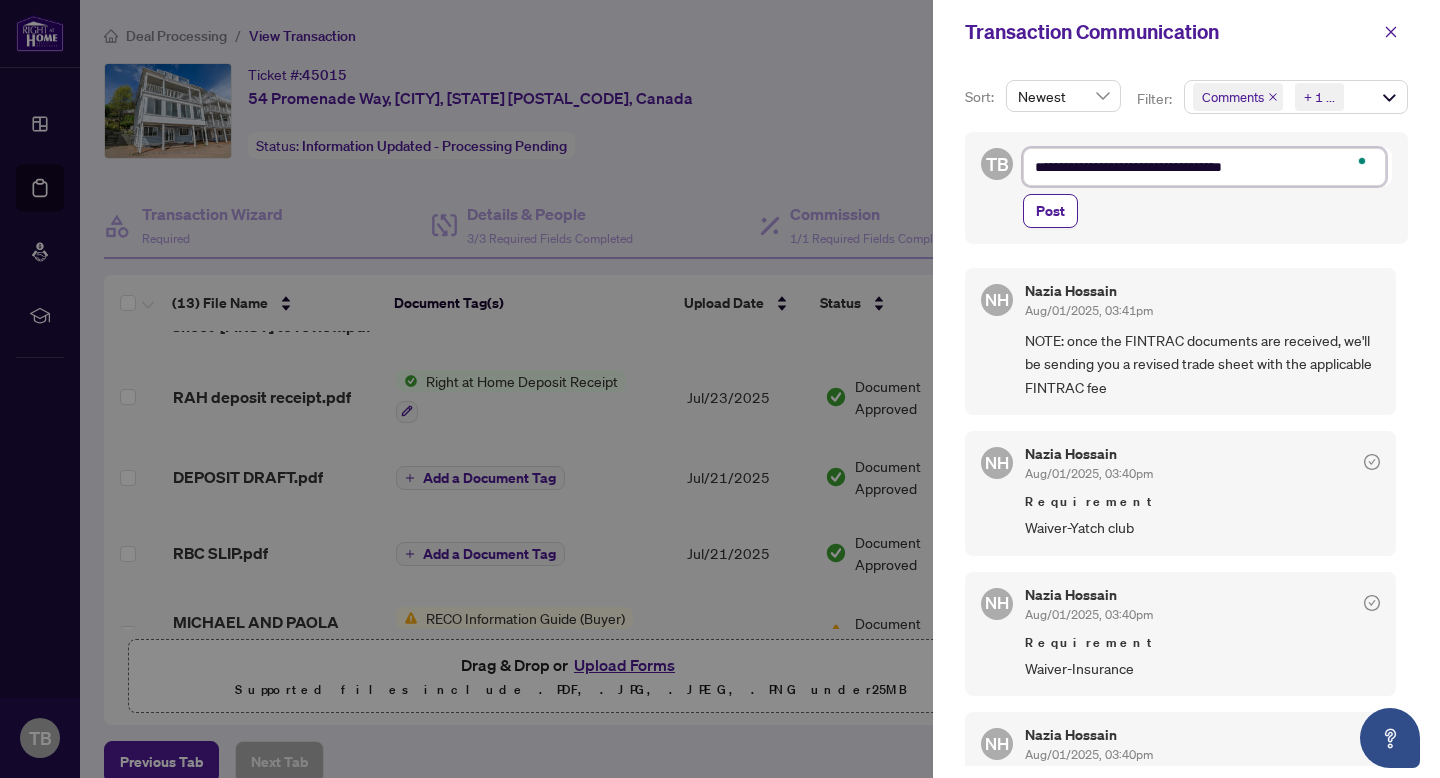 type on "**********" 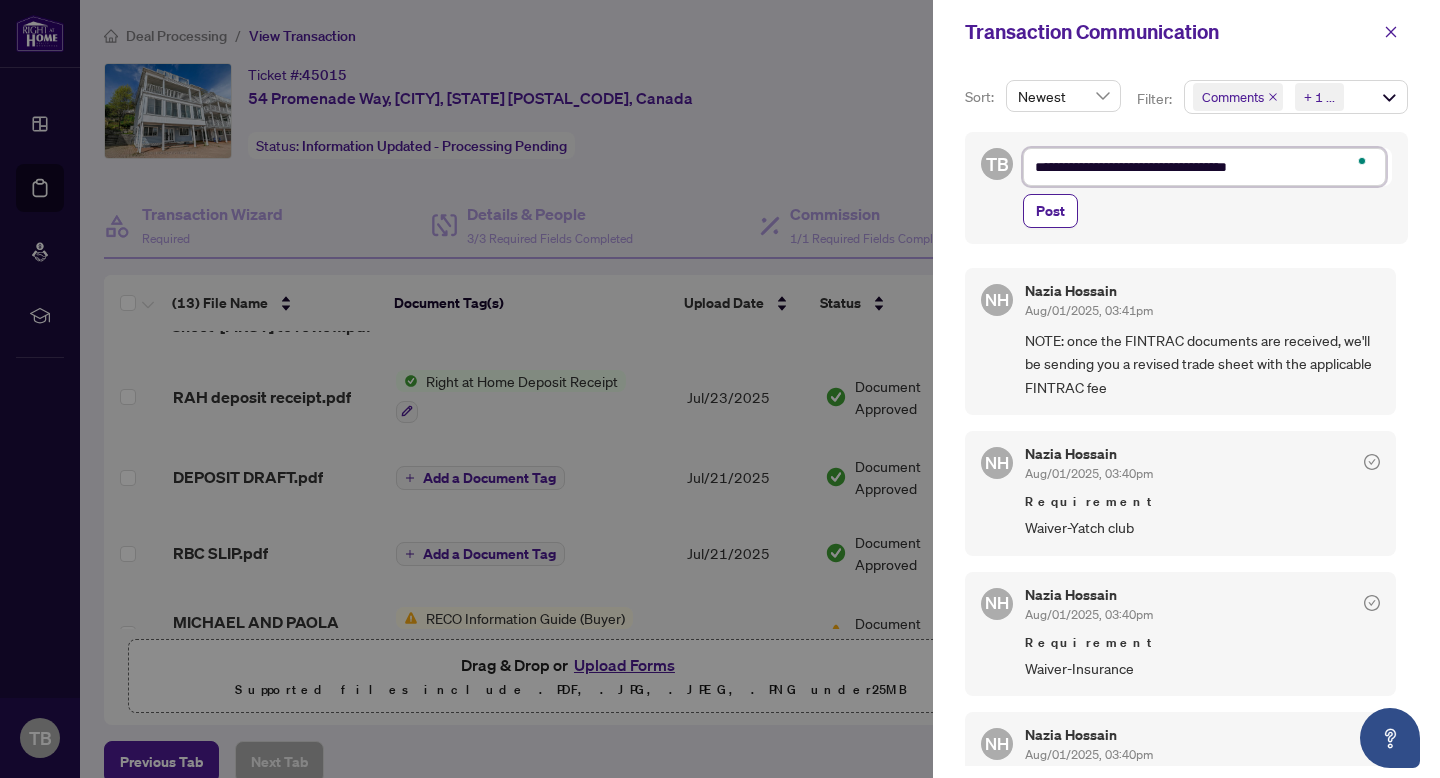 type on "**********" 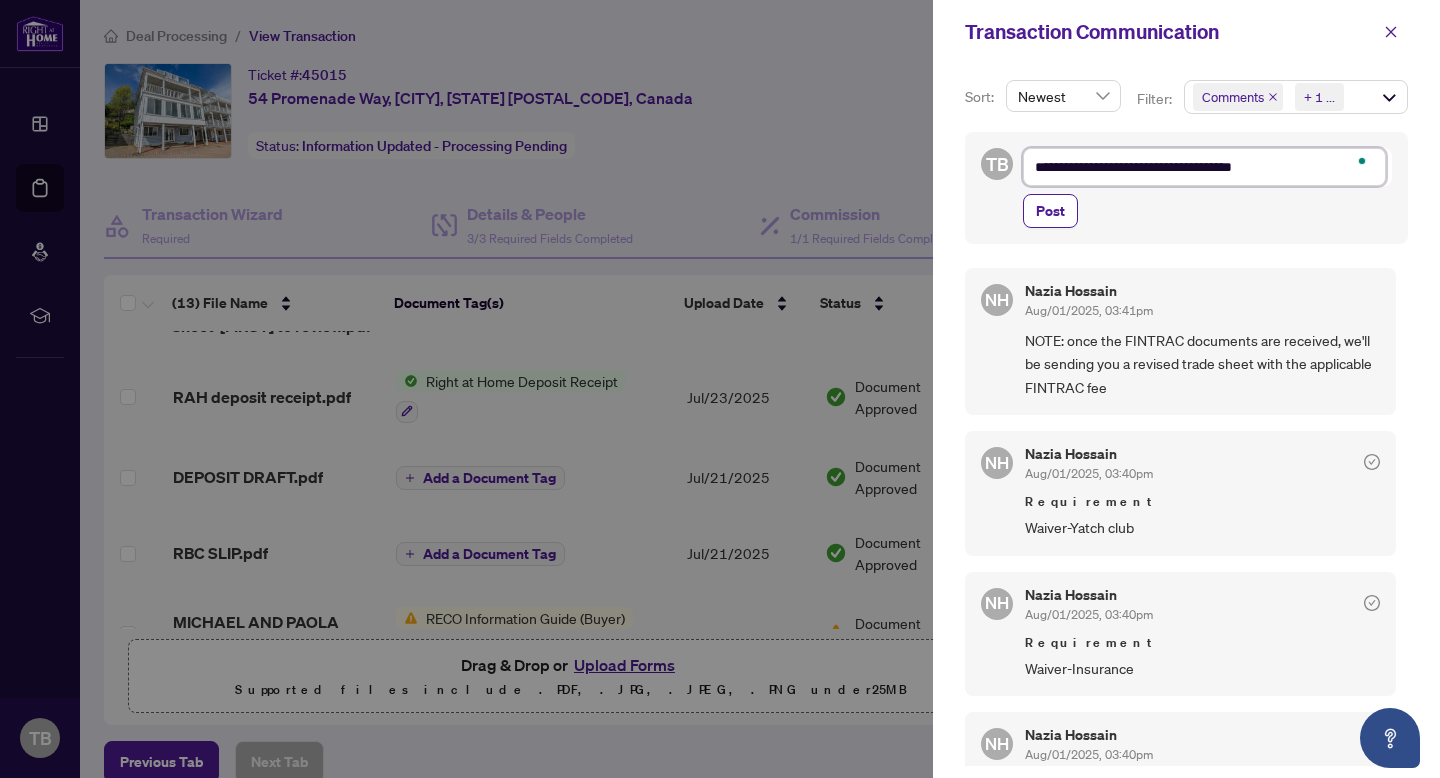 type on "**********" 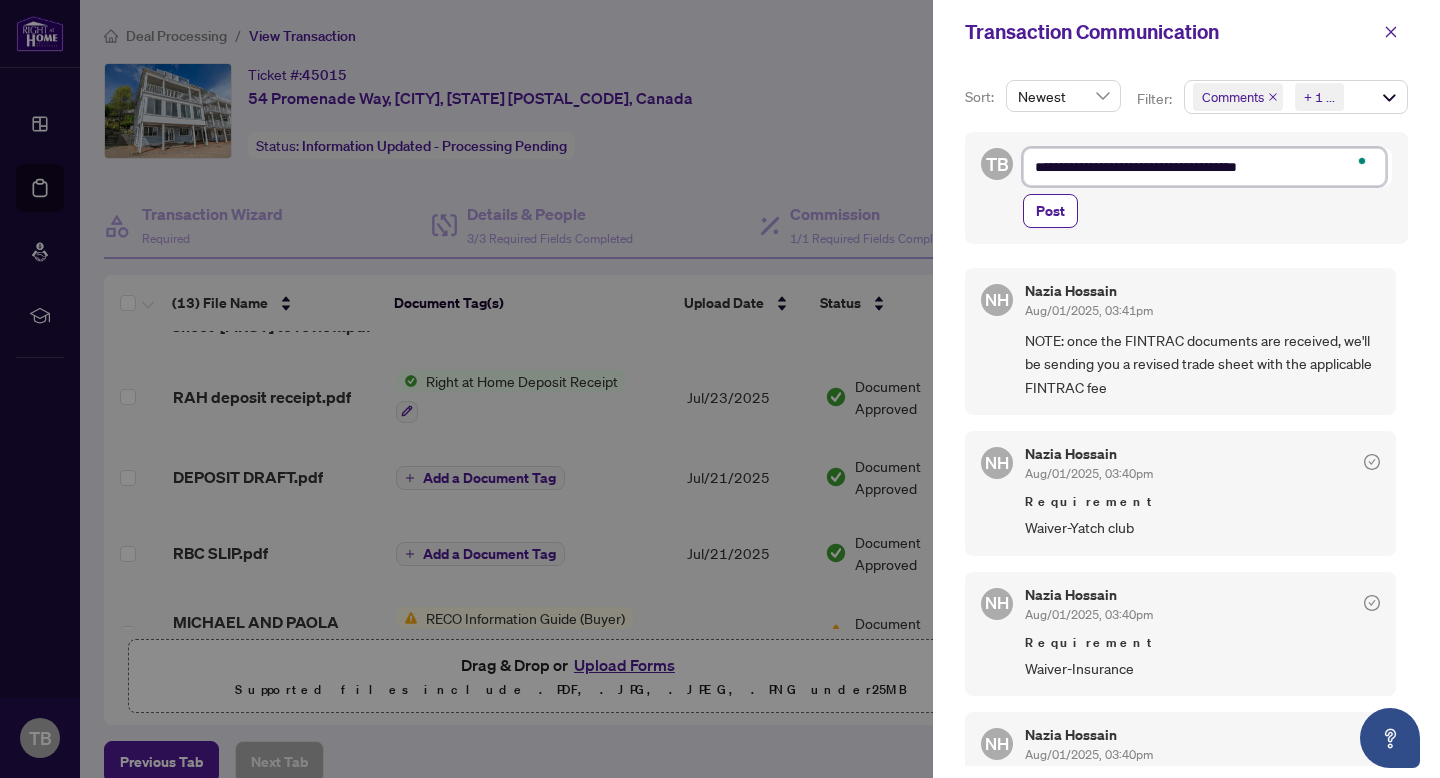 type on "**********" 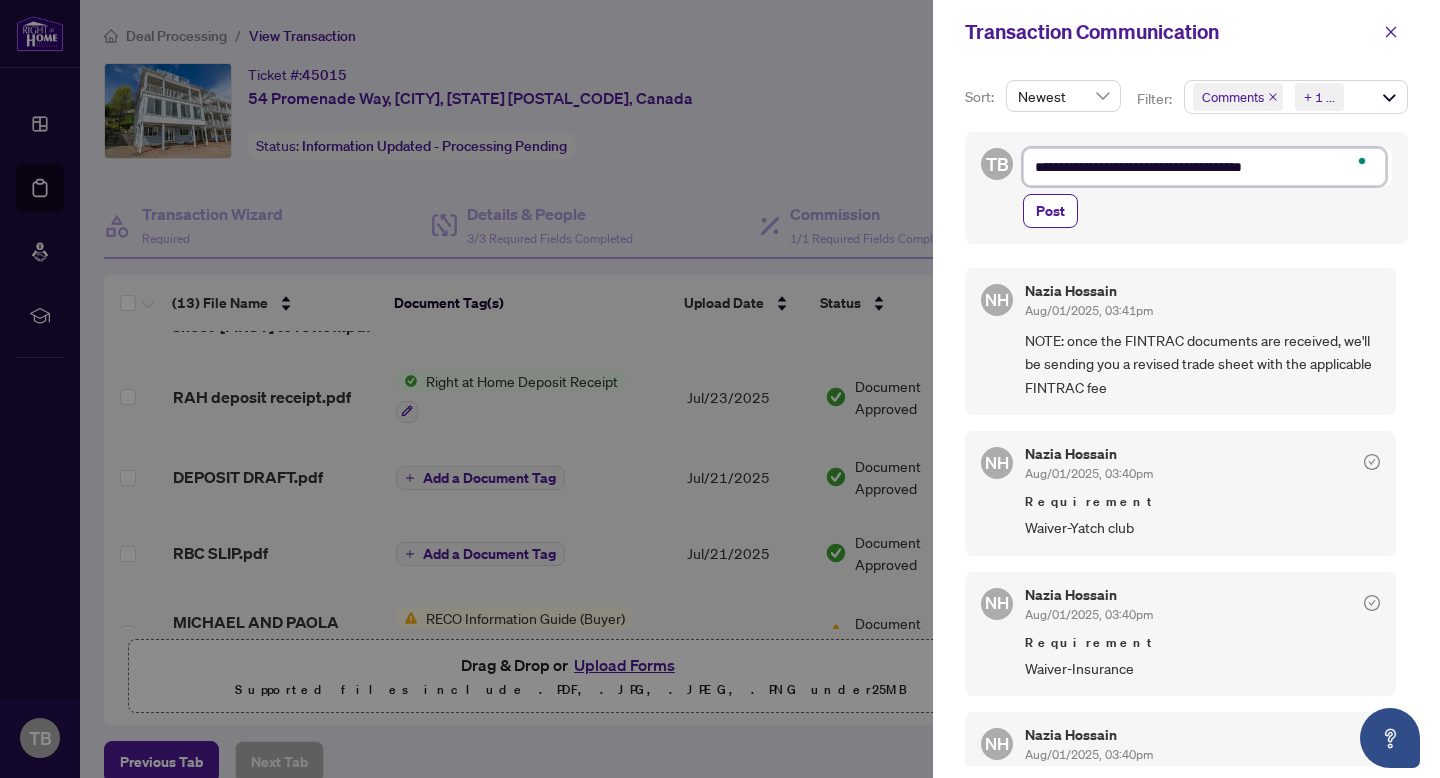 type on "**********" 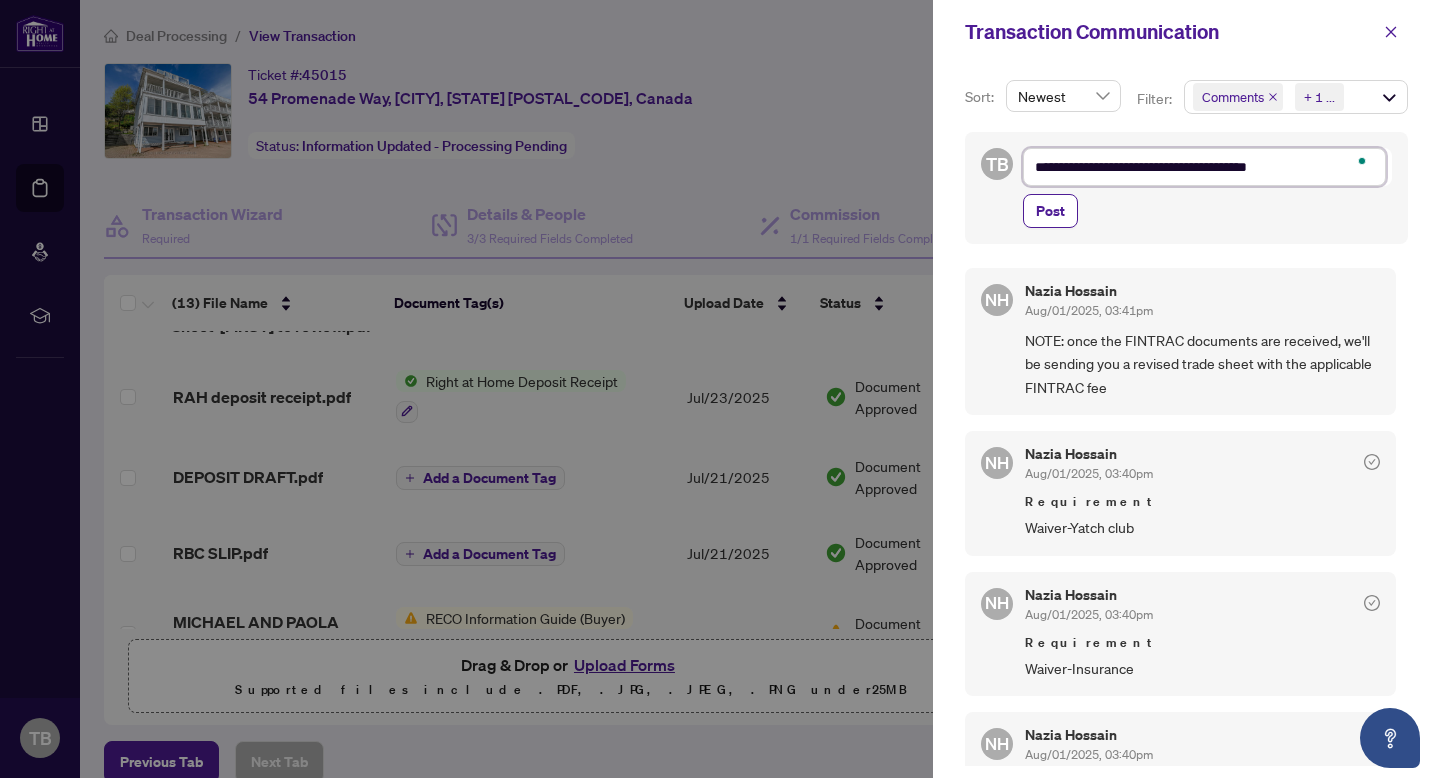 type on "**********" 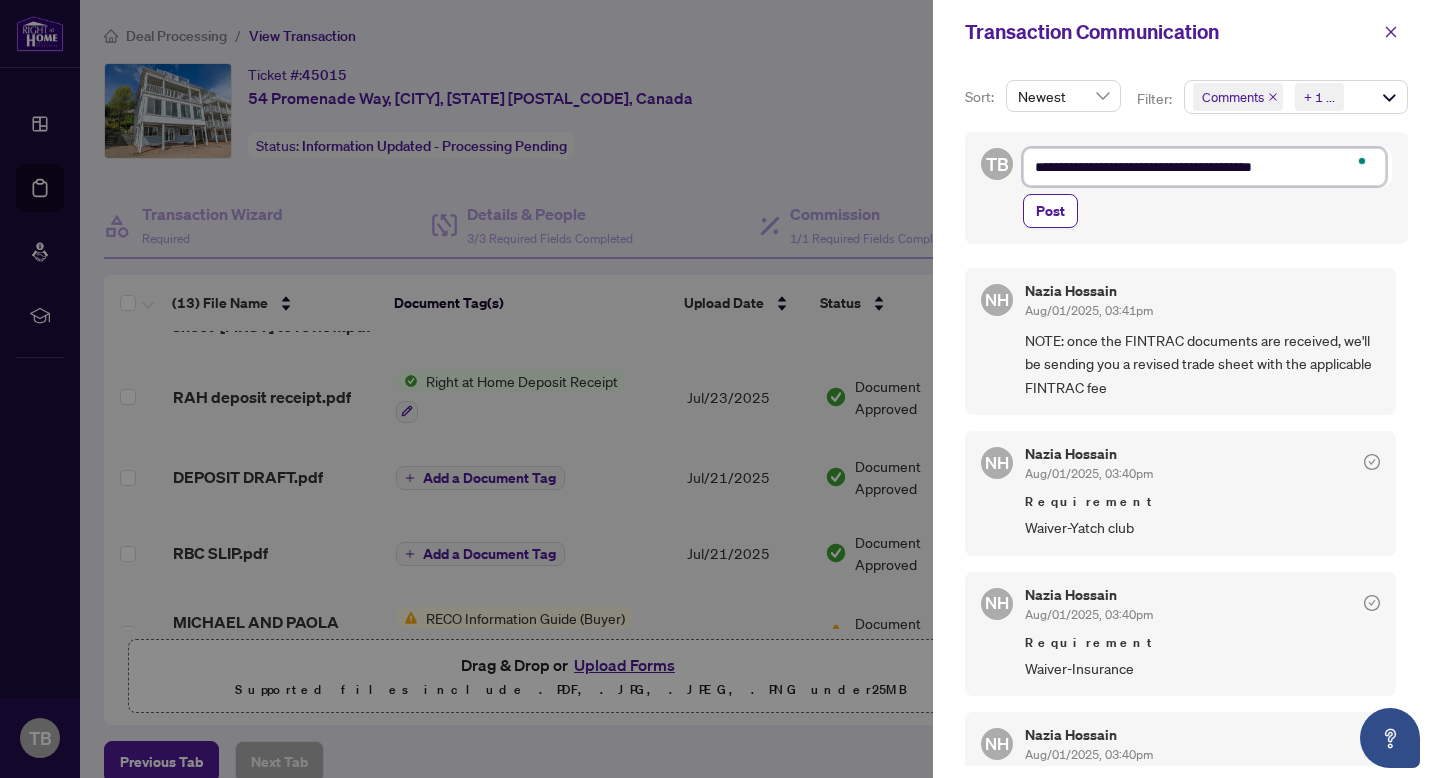 type on "**********" 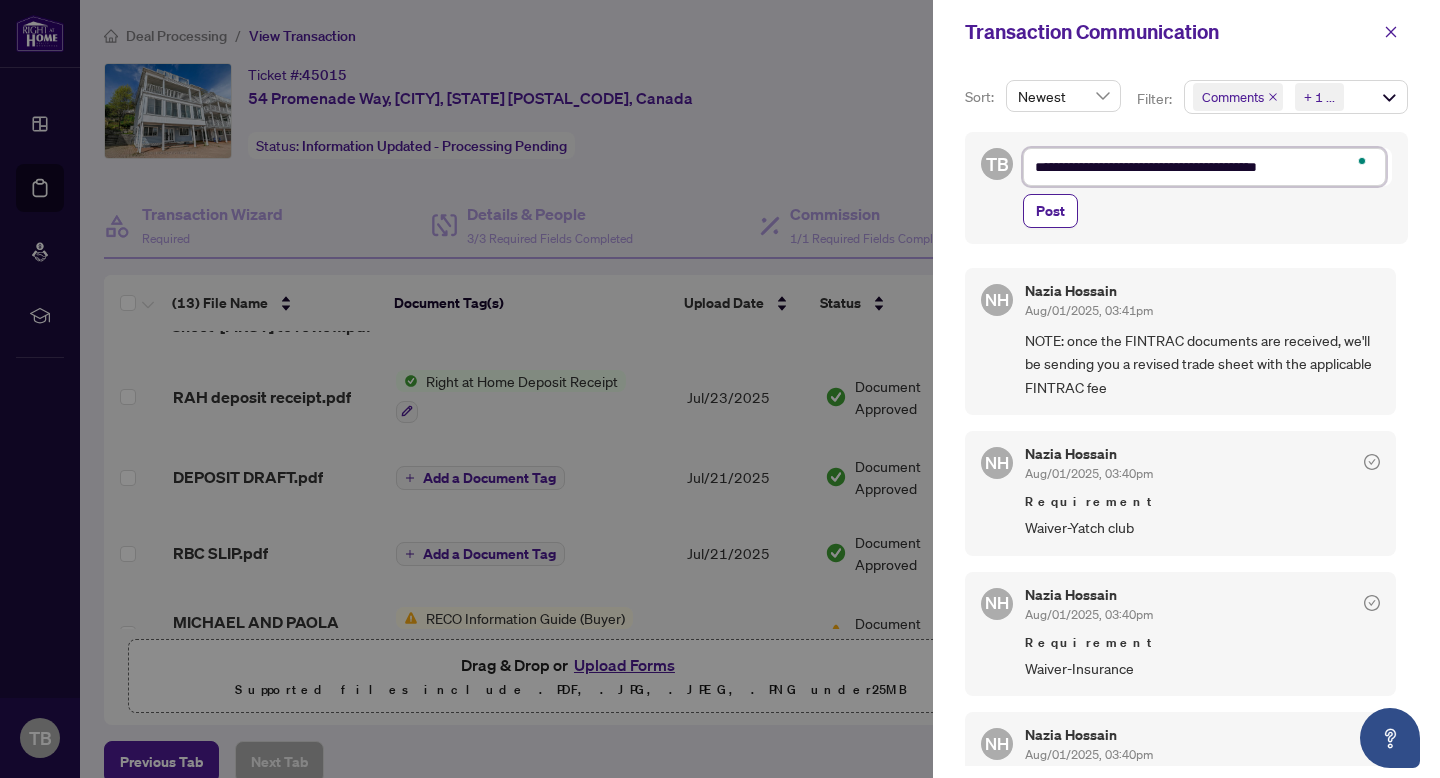 type on "**********" 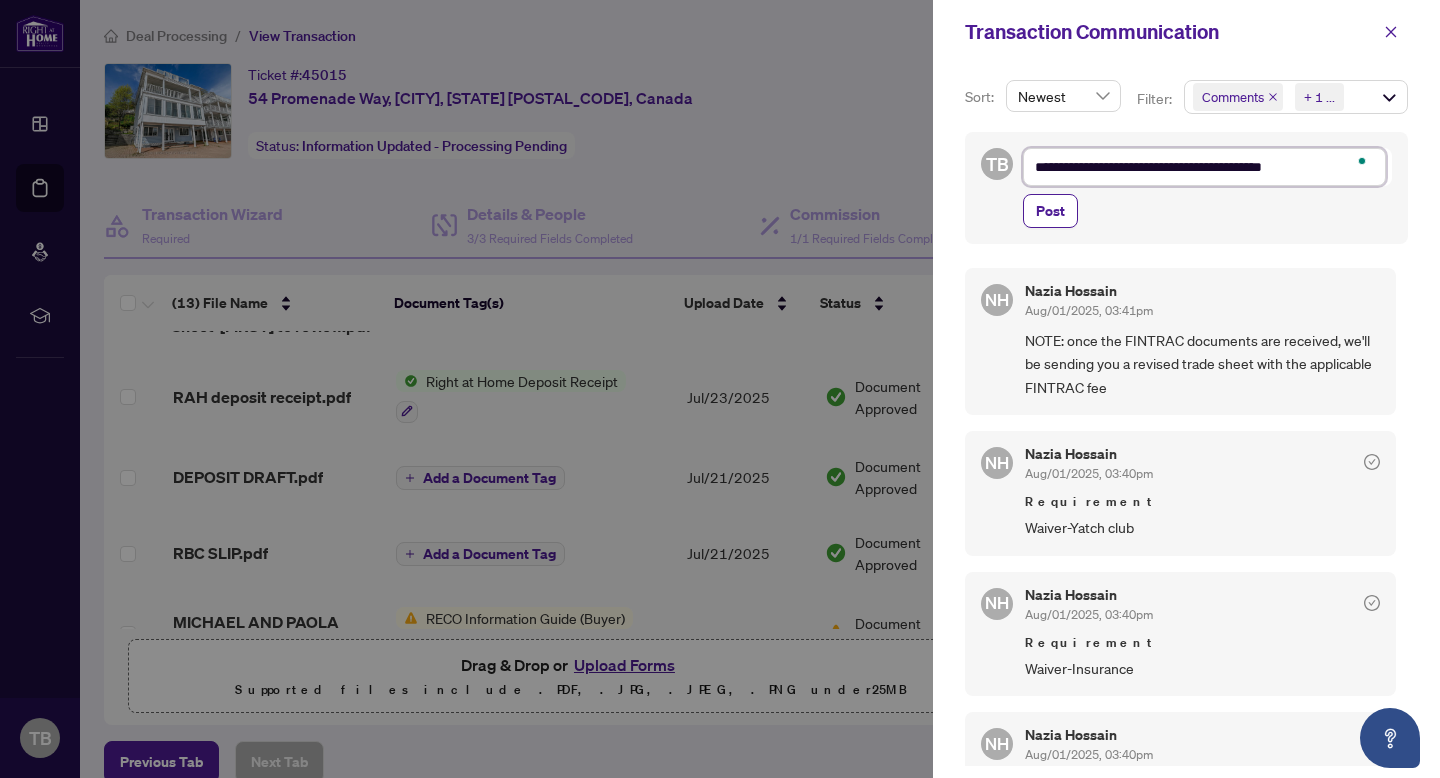 type on "**********" 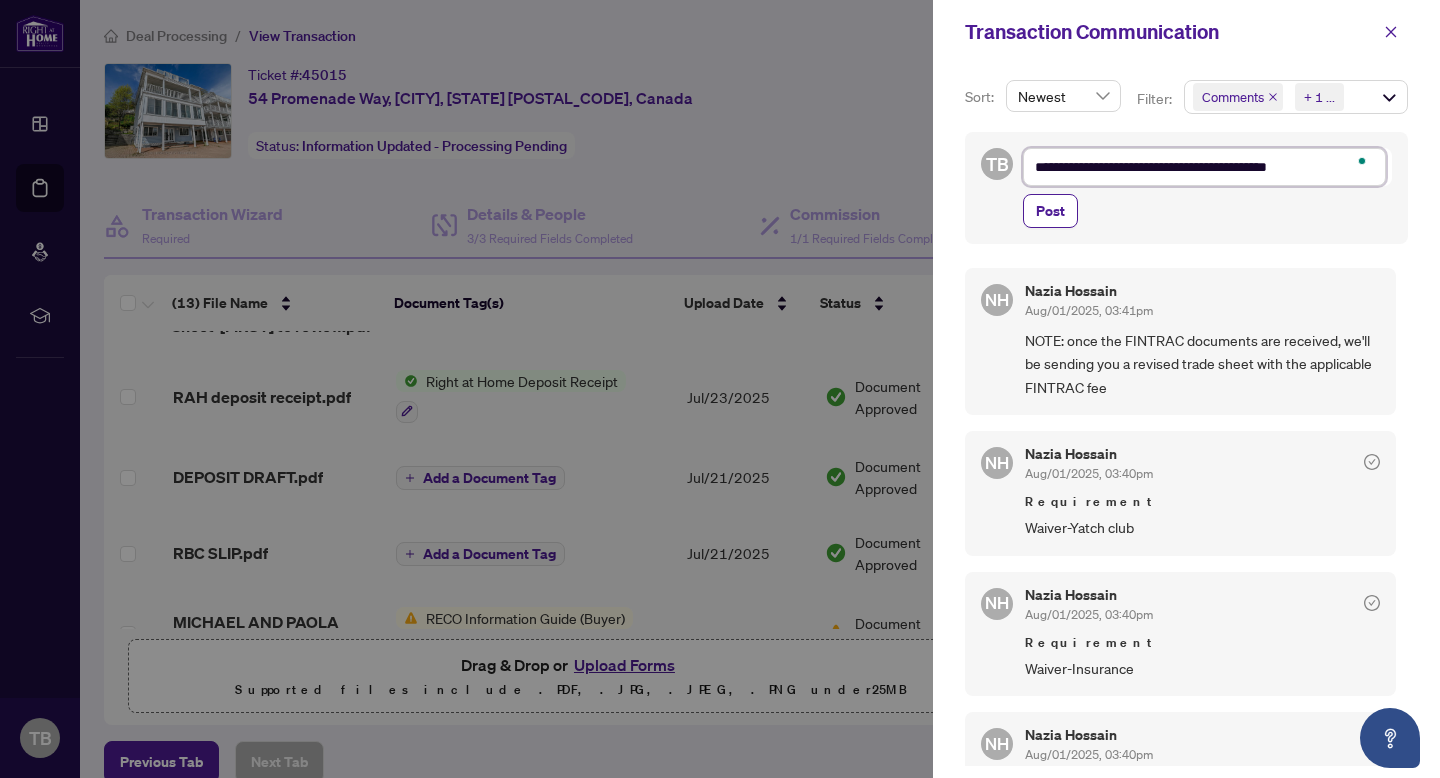 type on "**********" 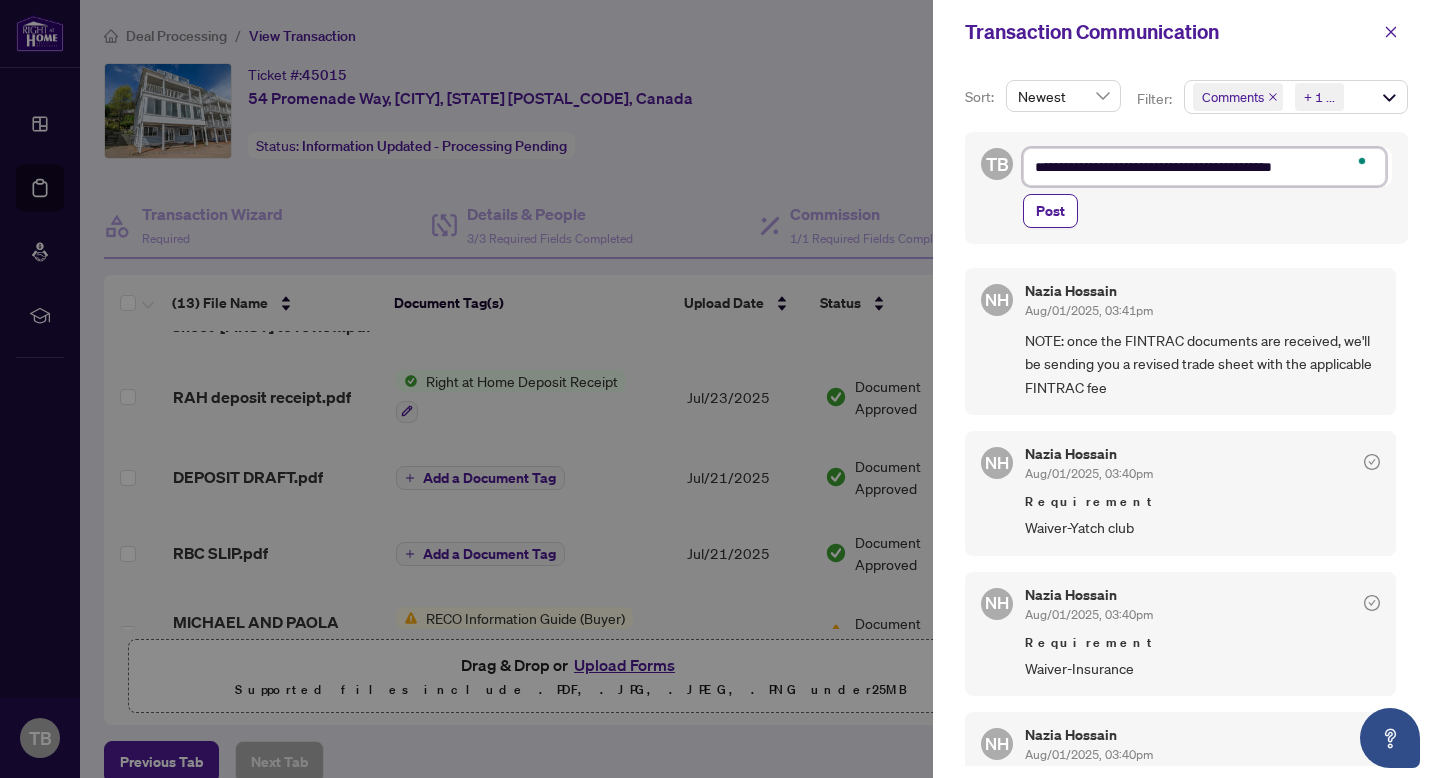 type on "**********" 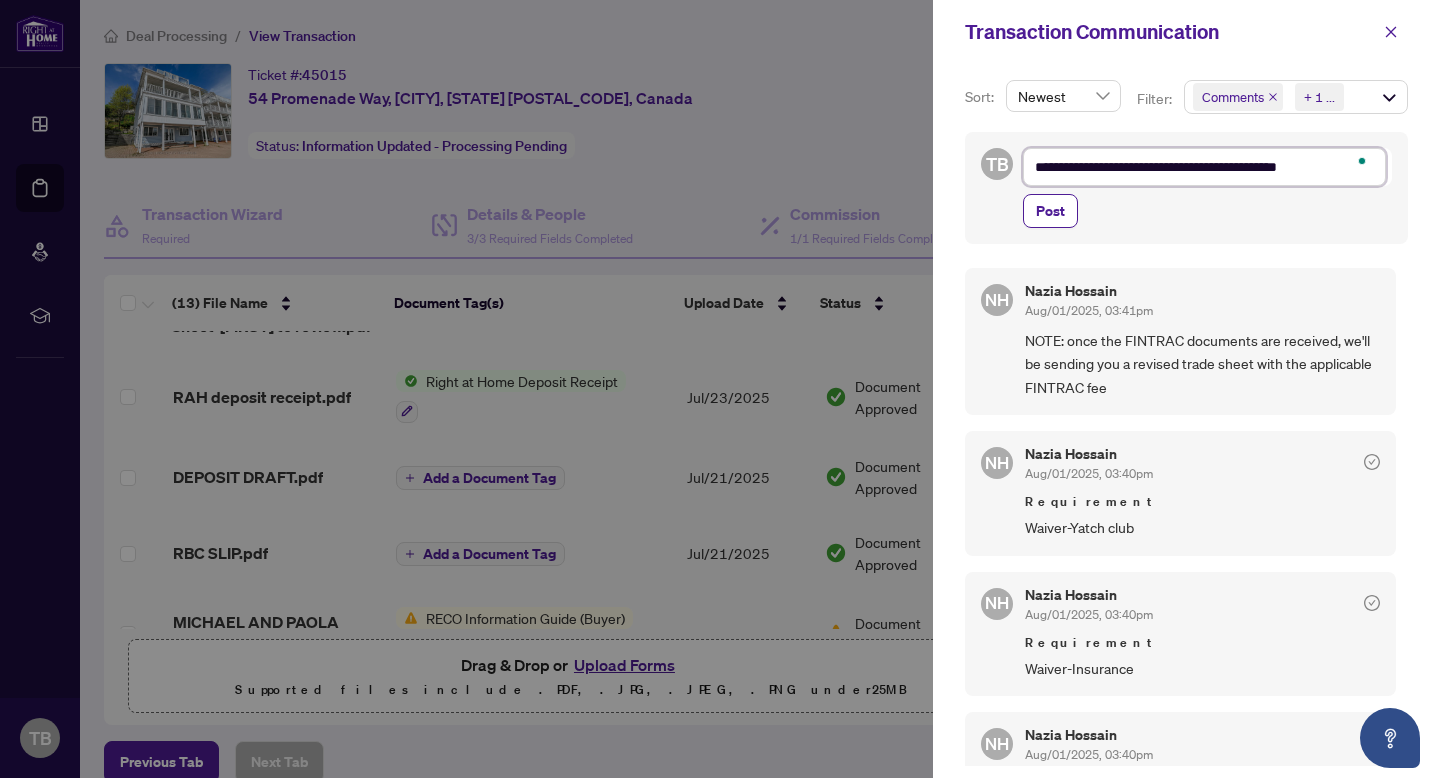 type on "**********" 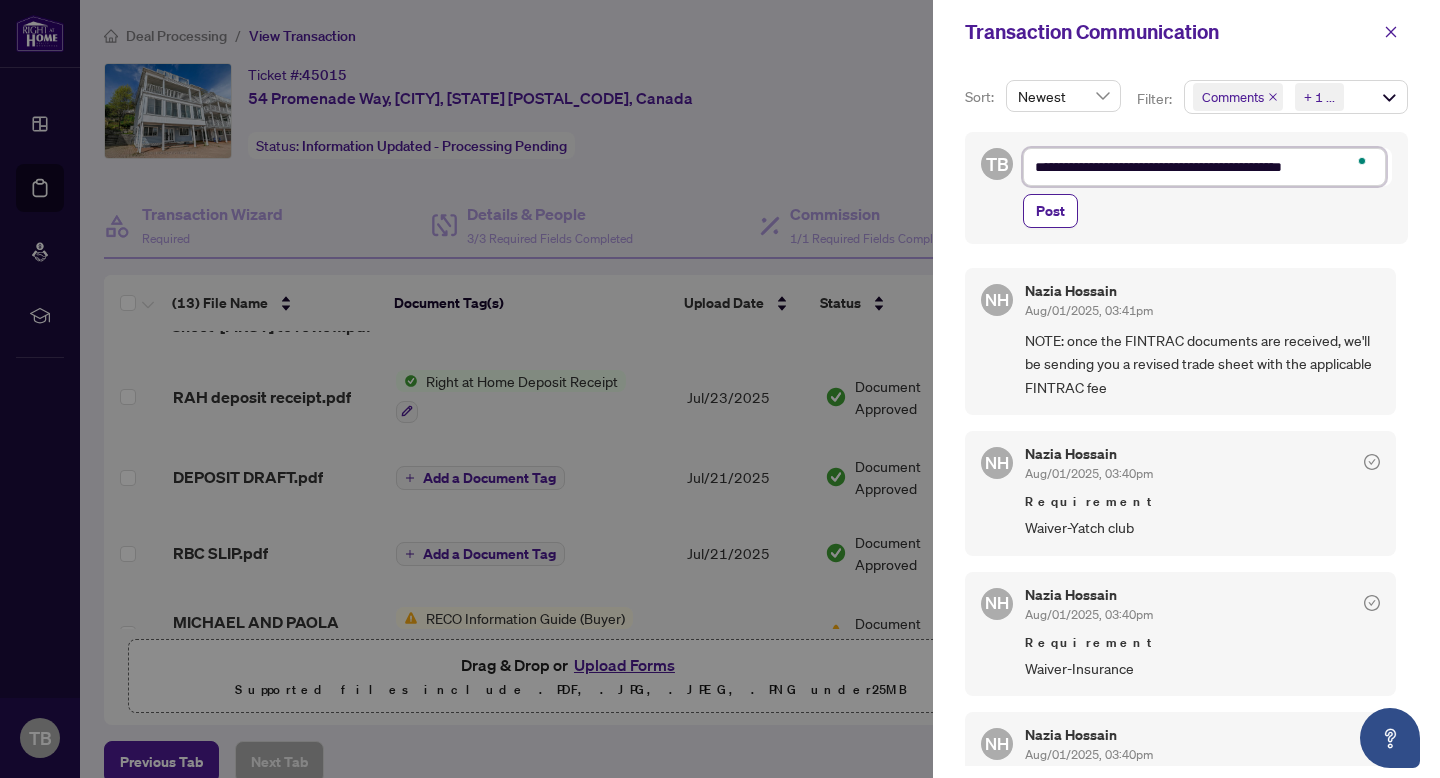 type on "**********" 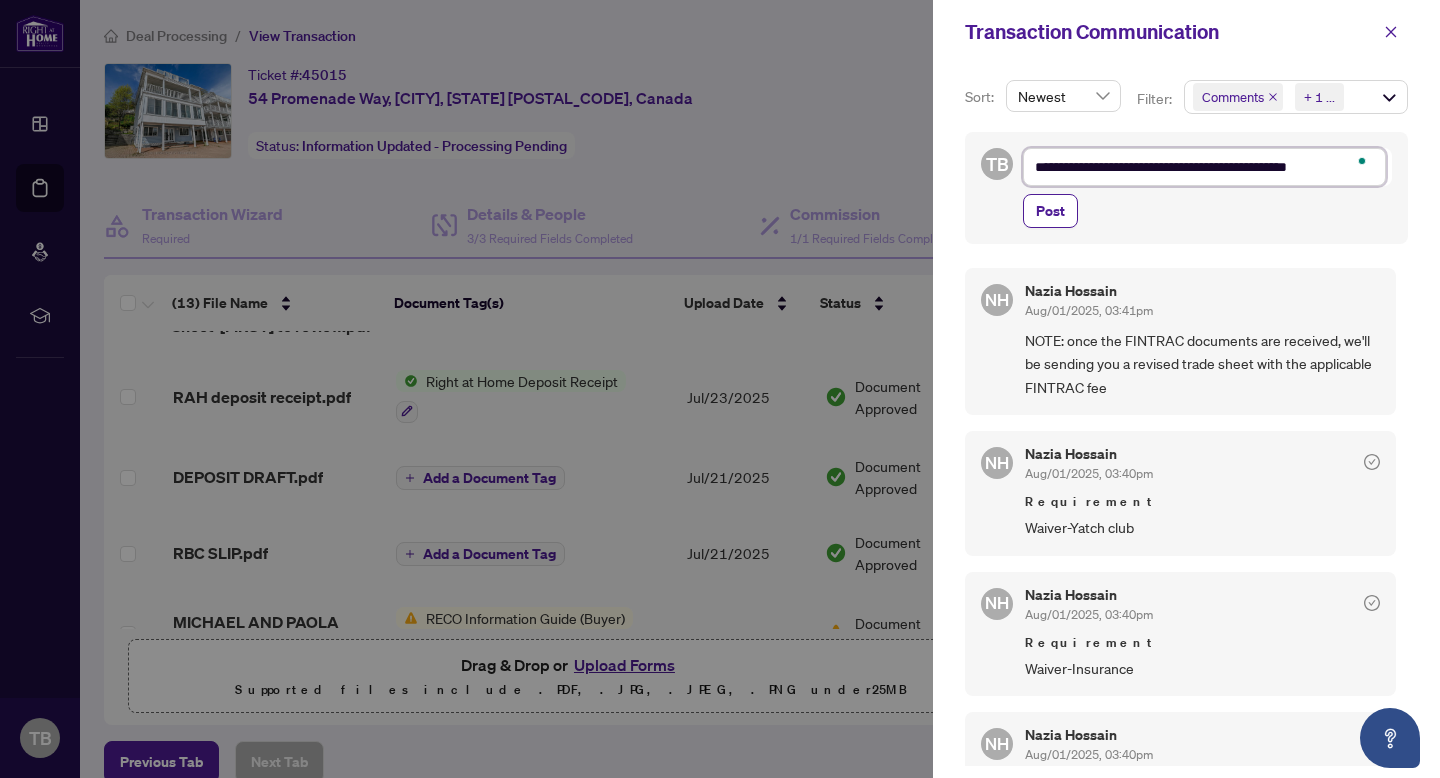 type on "**********" 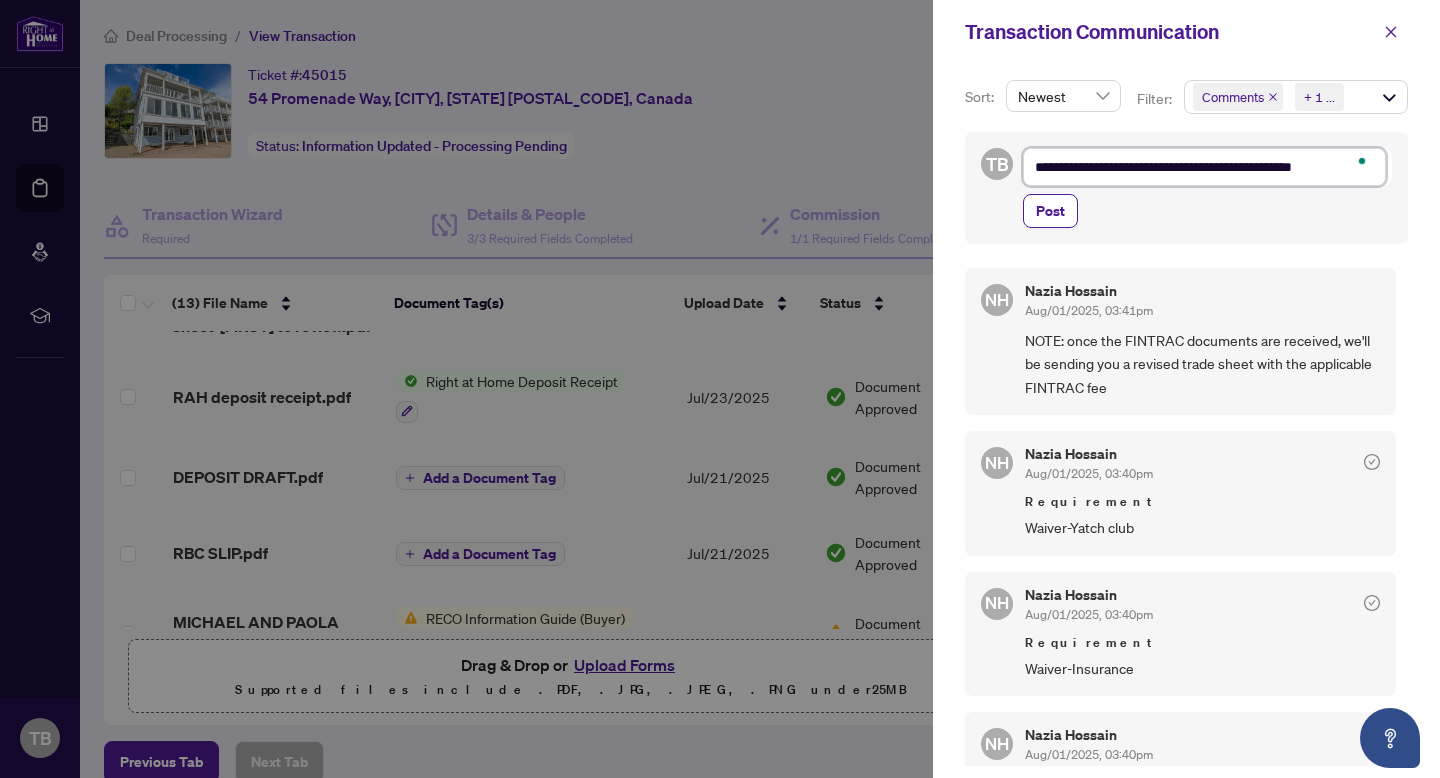 type on "**********" 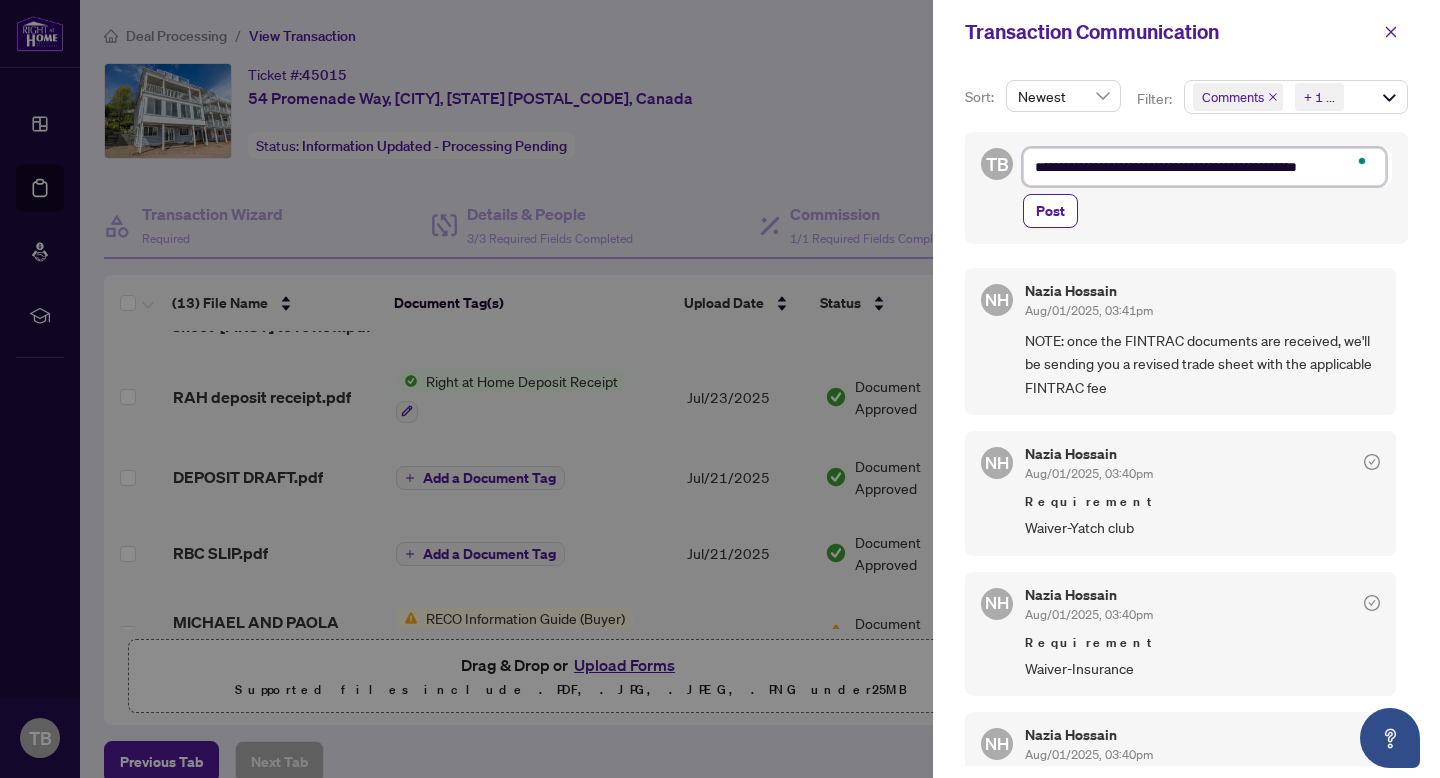 type on "**********" 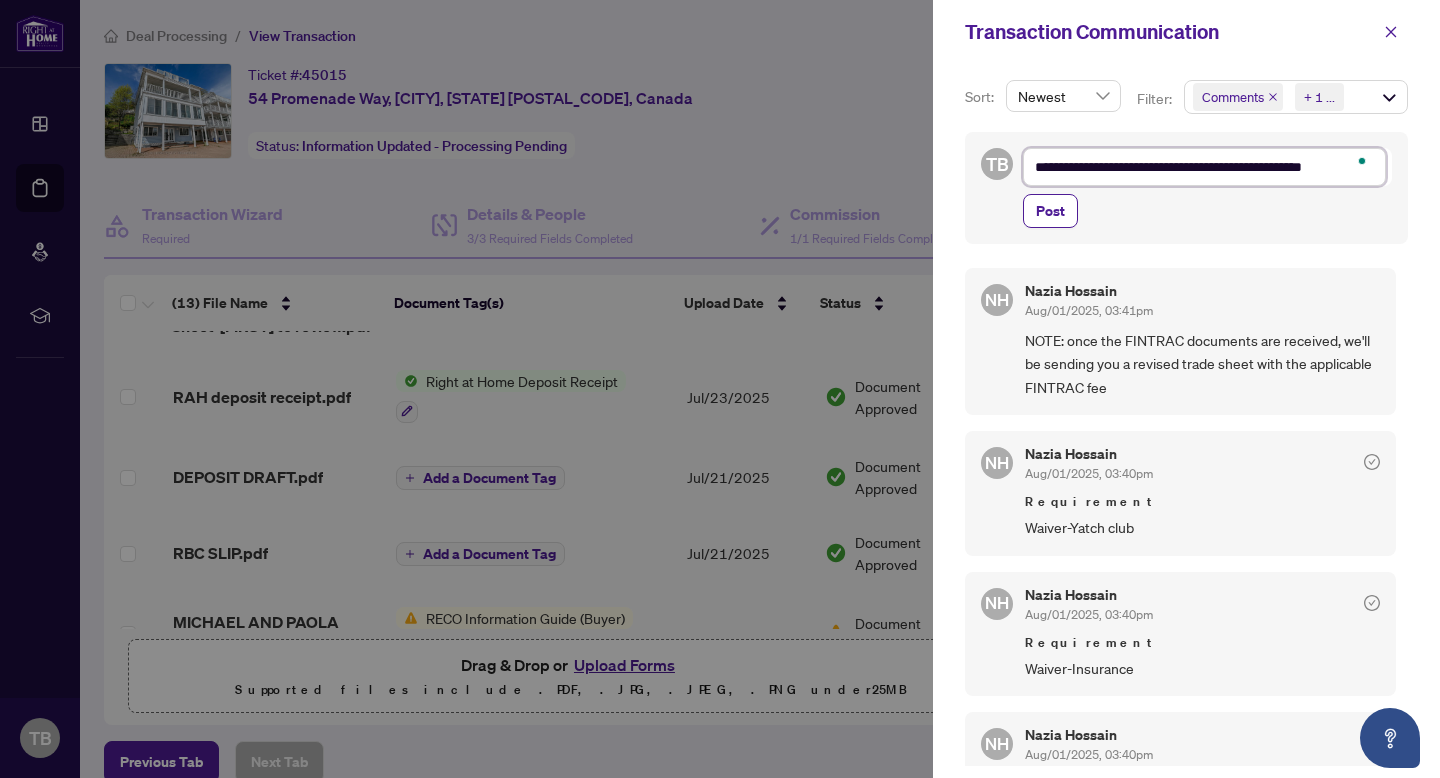 type on "**********" 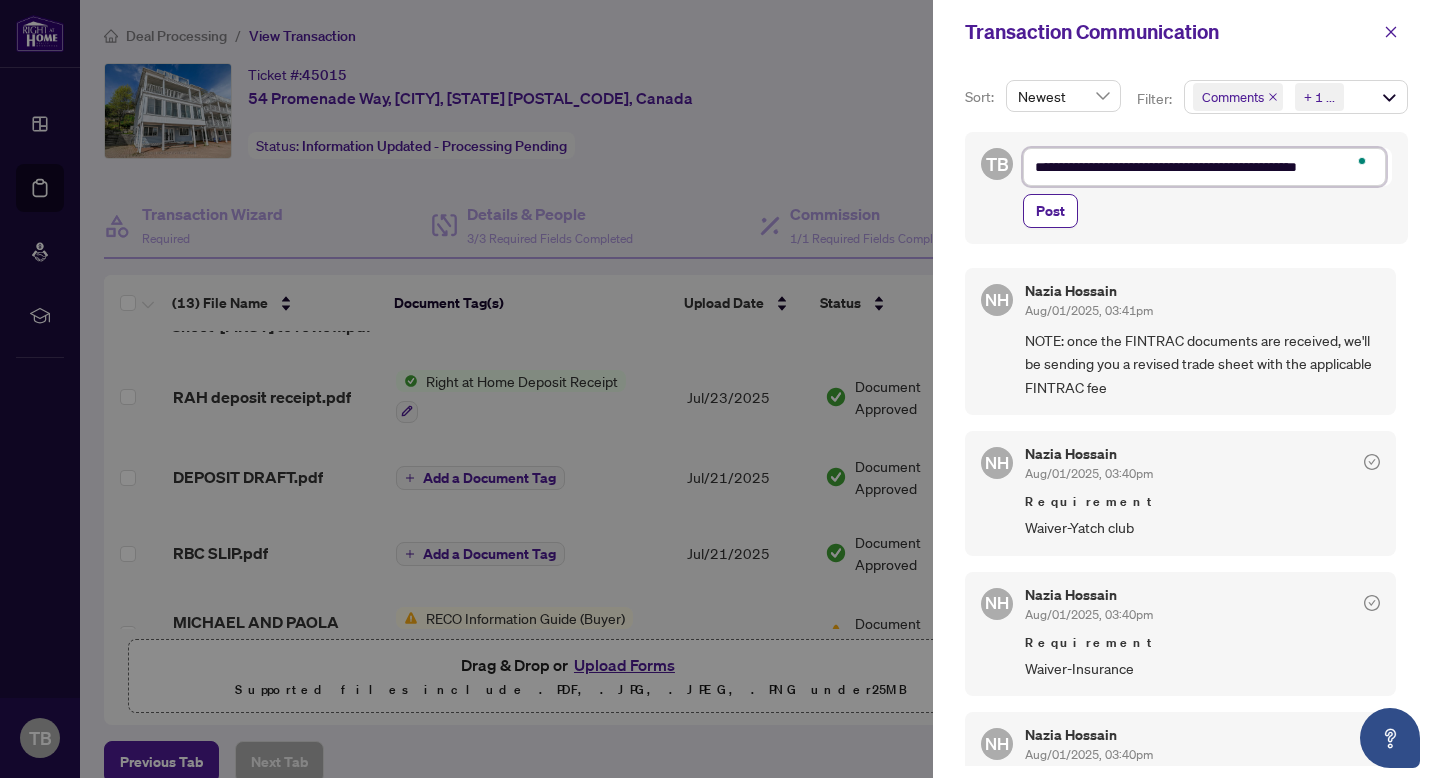type on "**********" 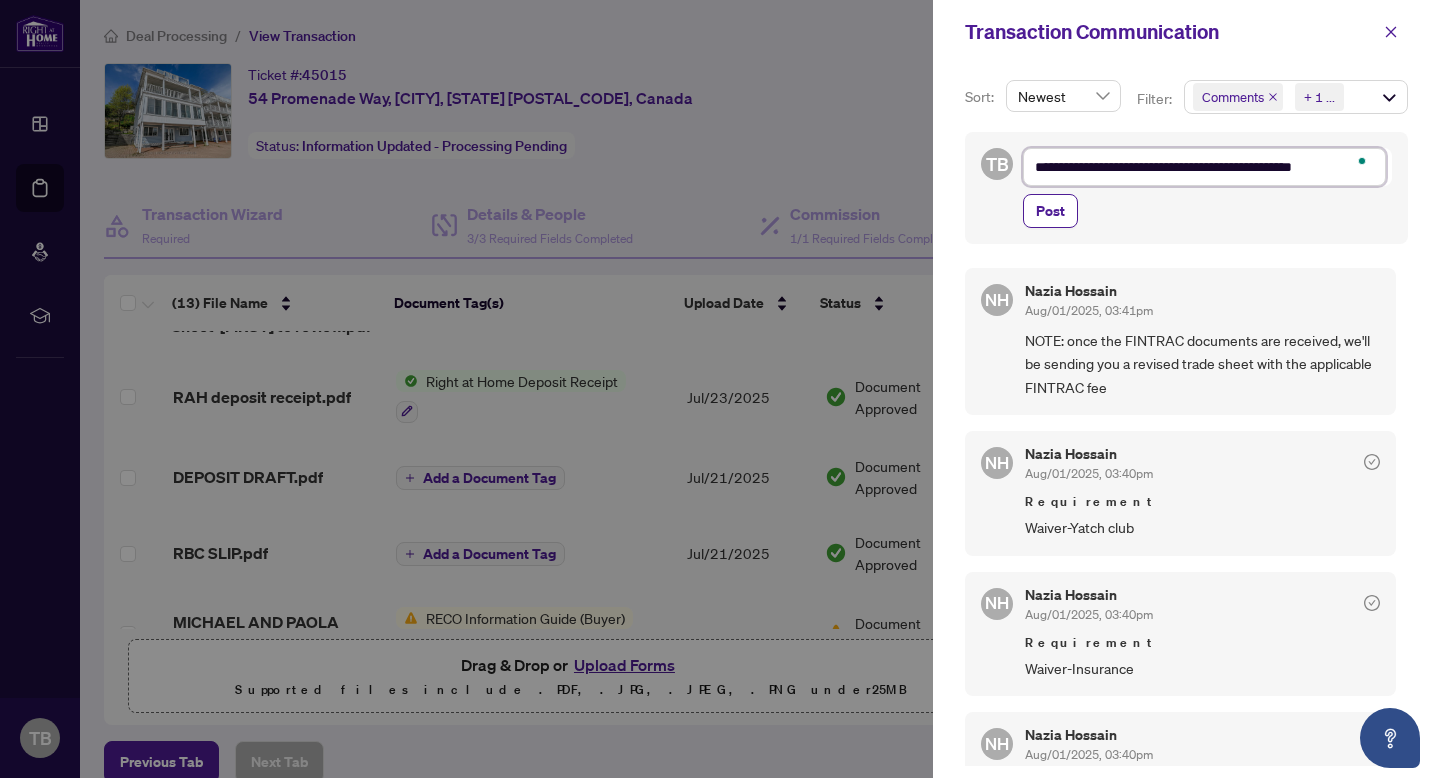 type on "**********" 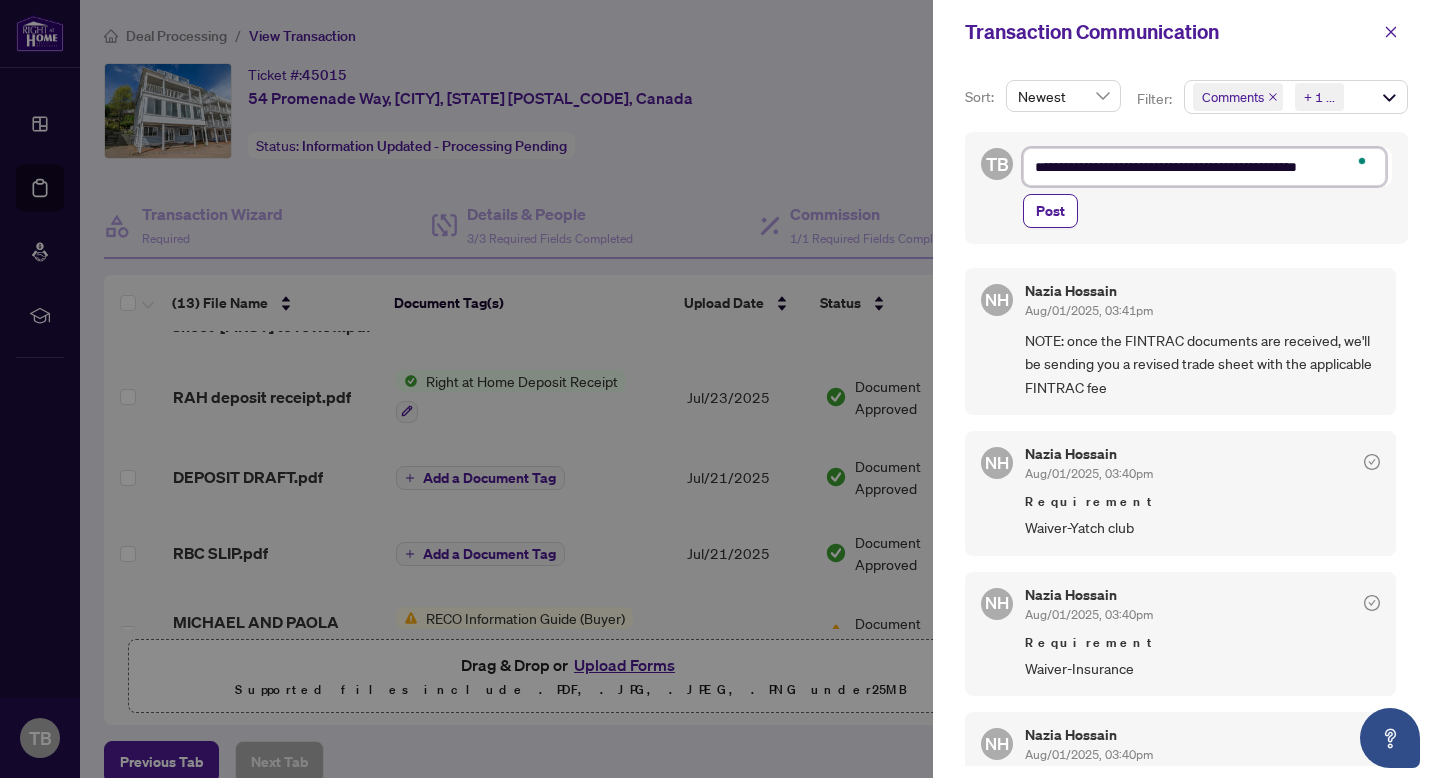 type on "**********" 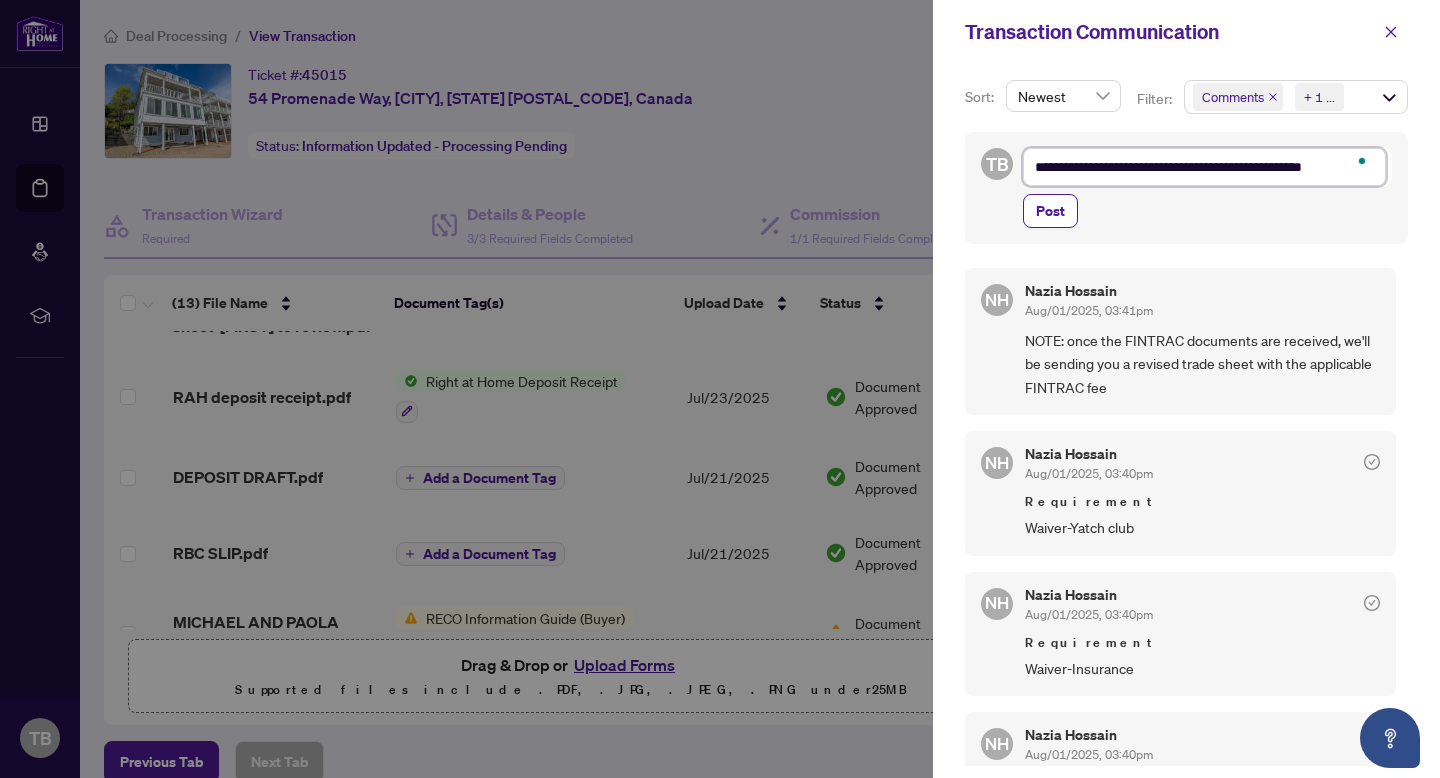 type on "**********" 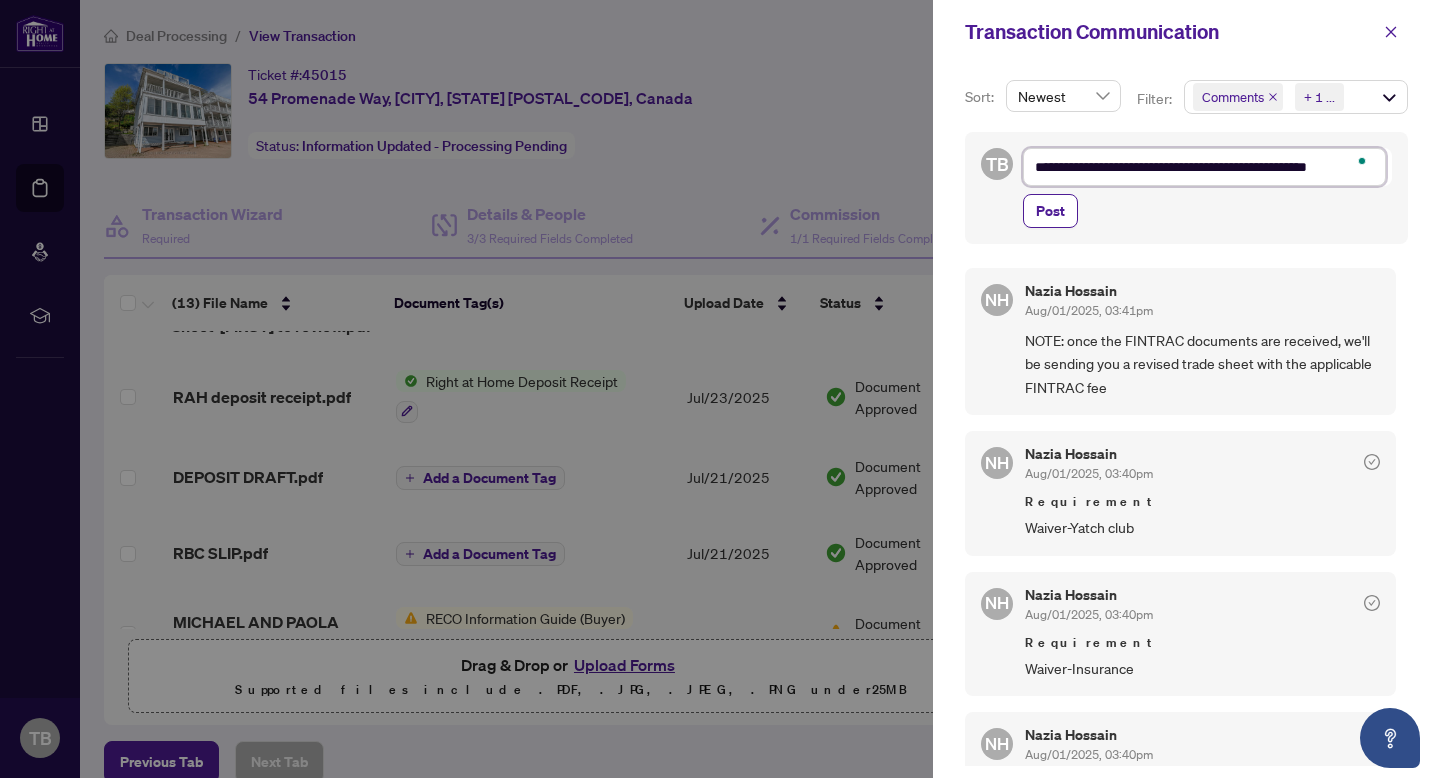 type on "**********" 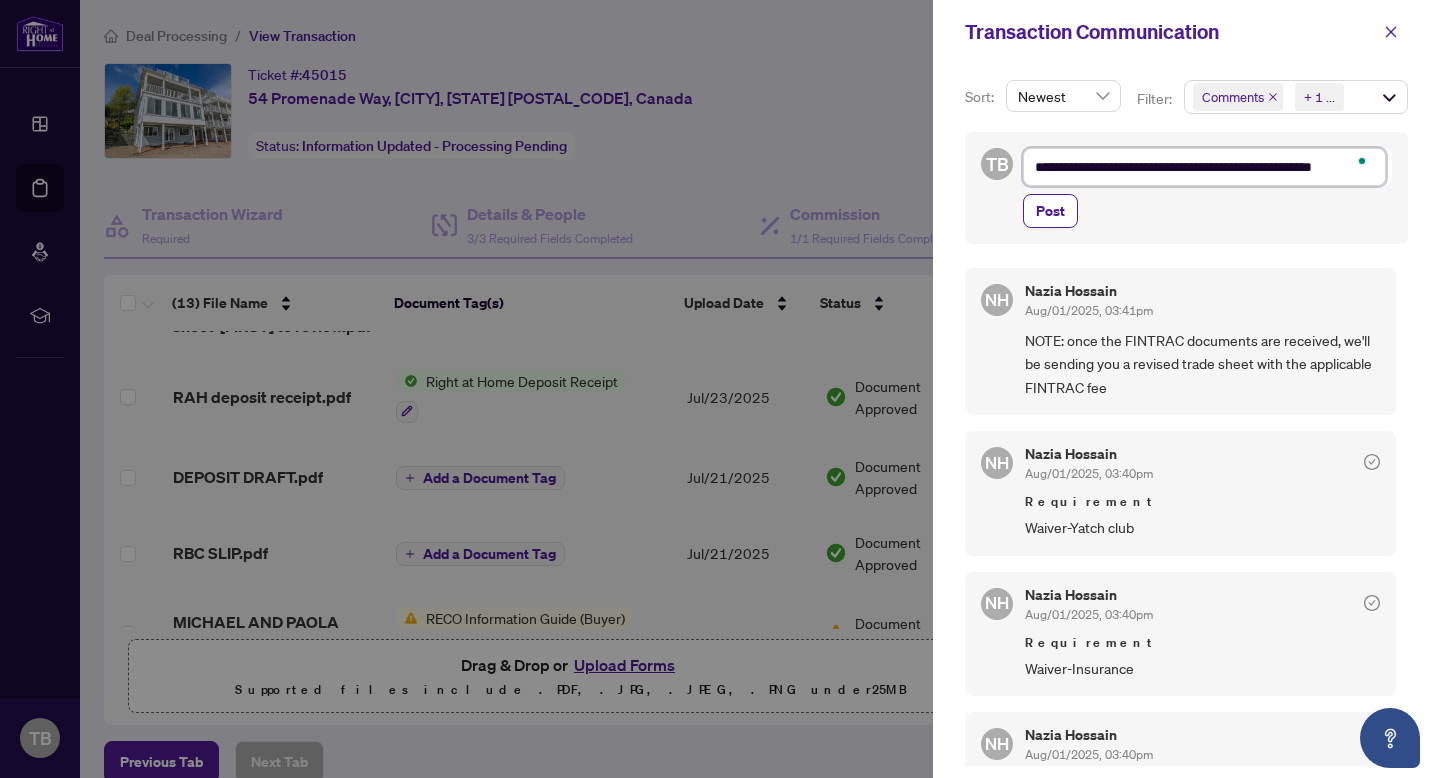 type on "**********" 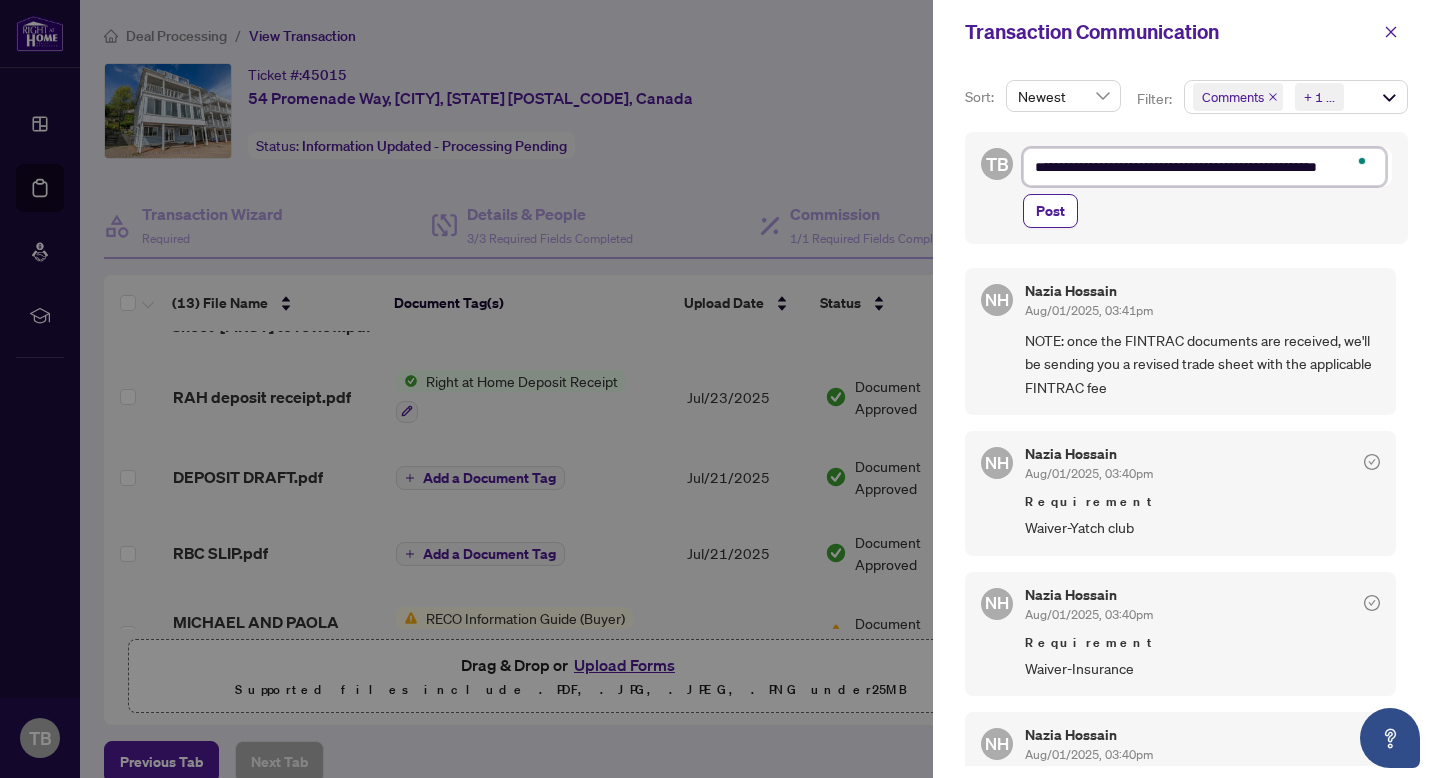 type on "**********" 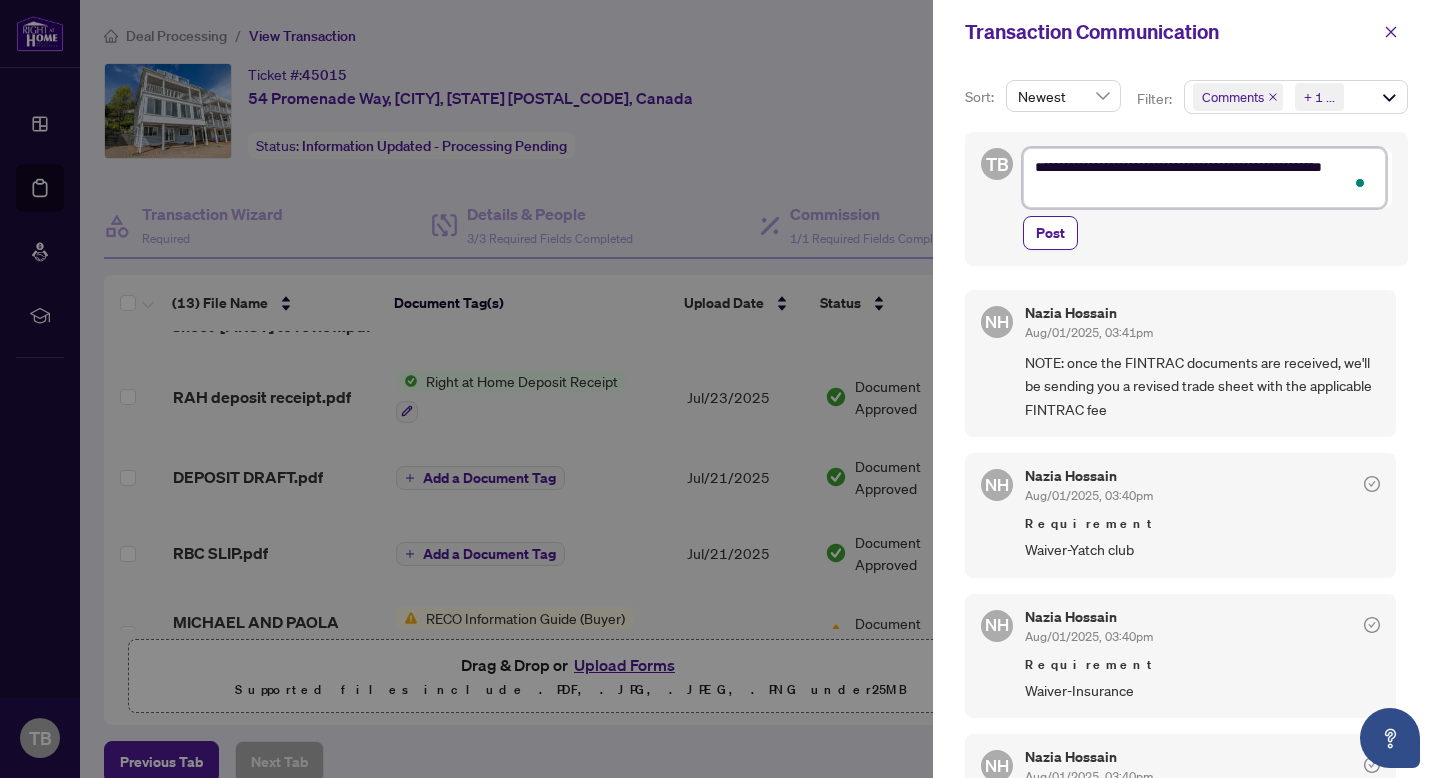 type on "**********" 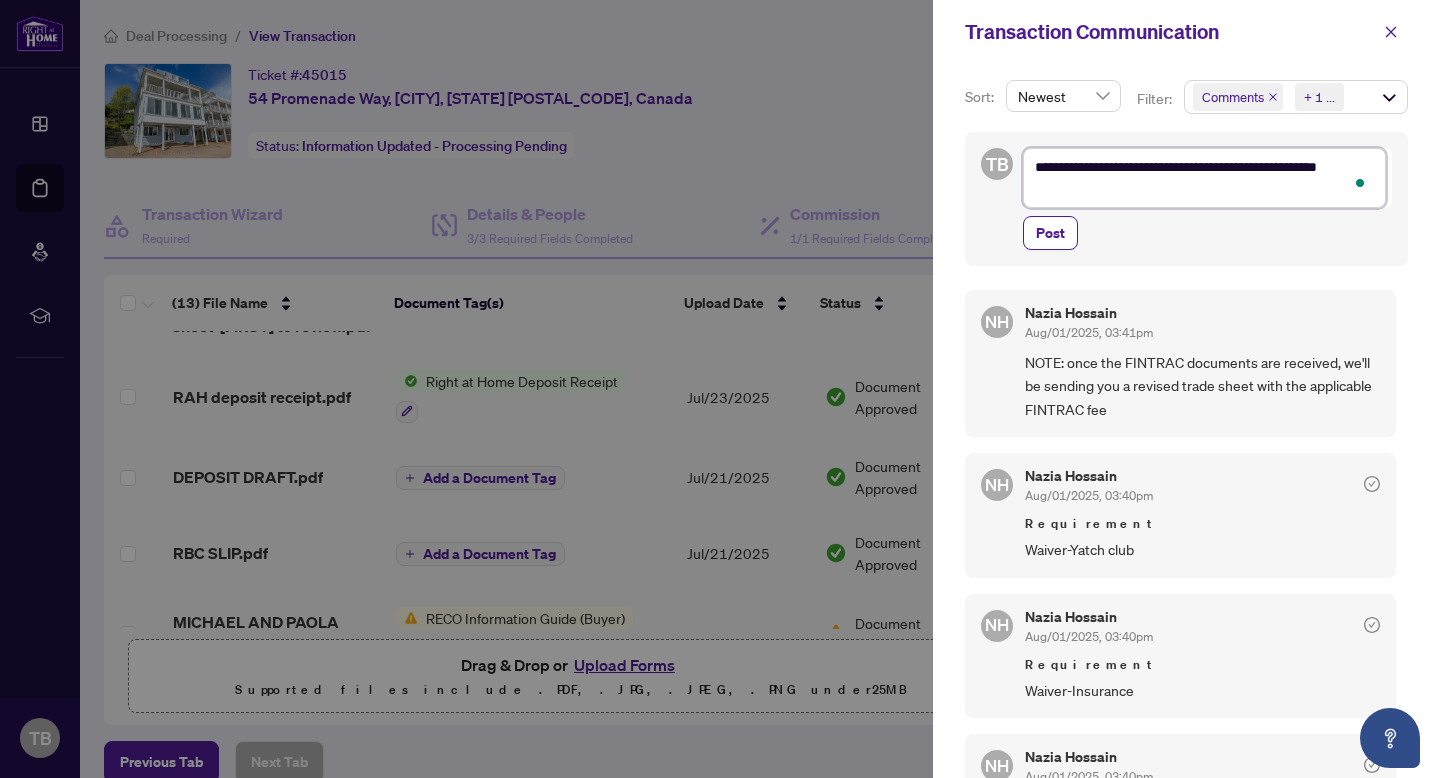 type on "**********" 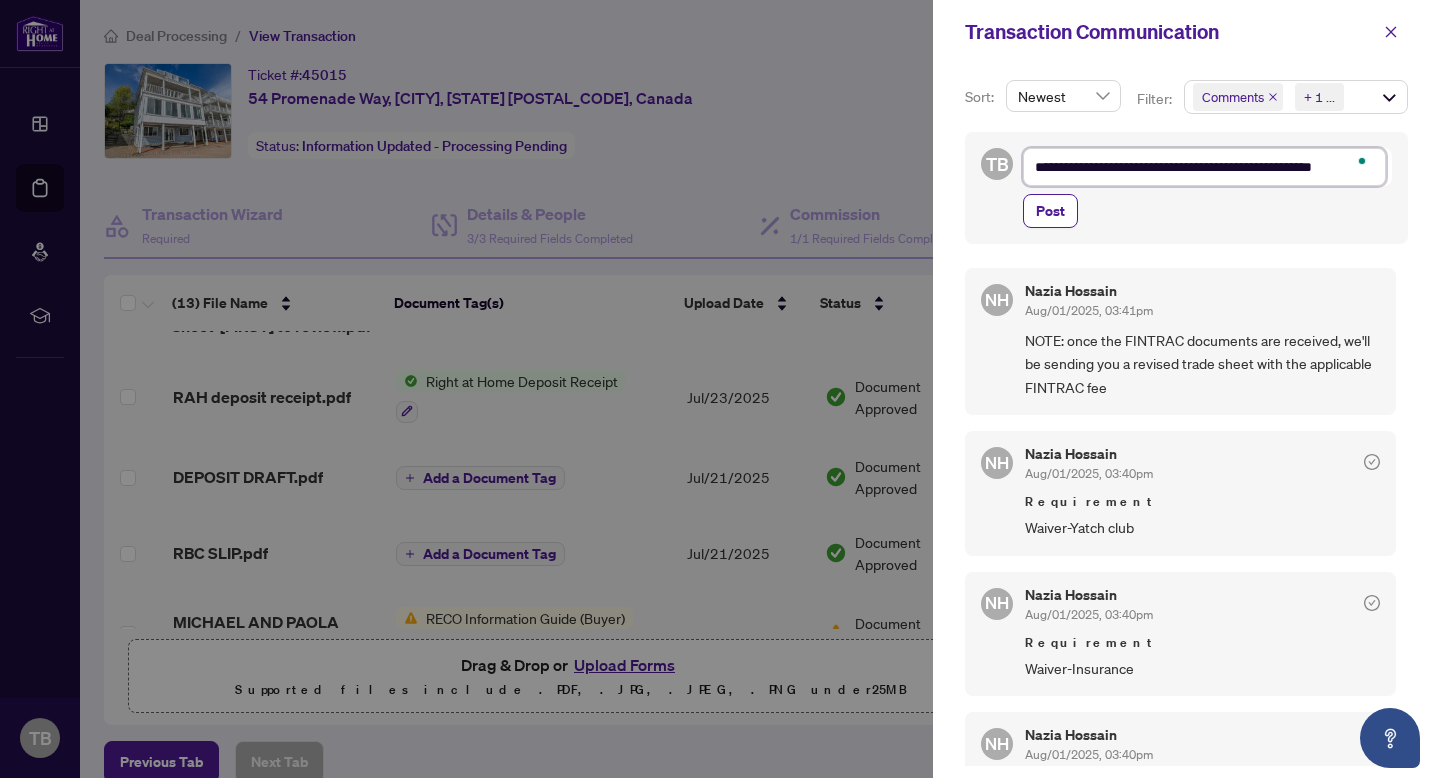 type on "**********" 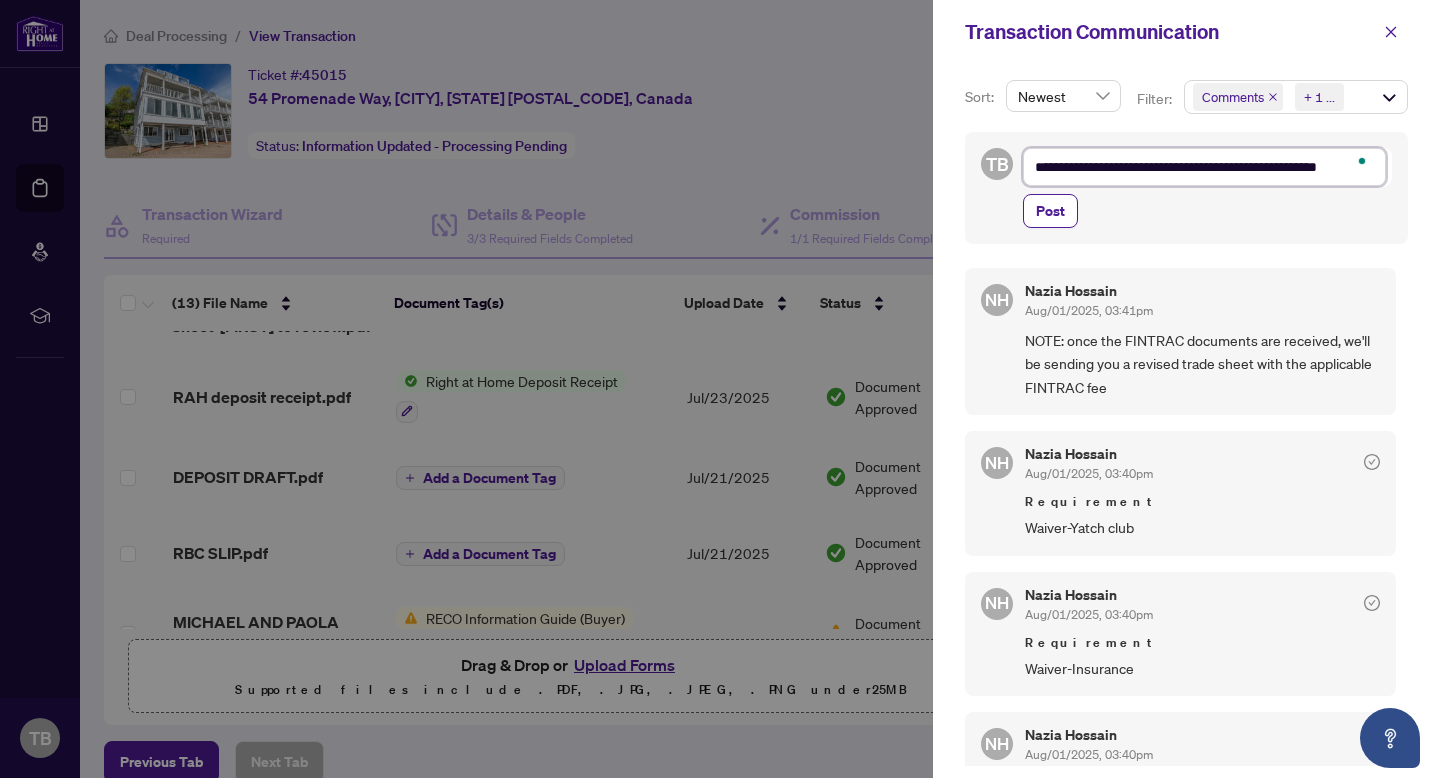 type on "**********" 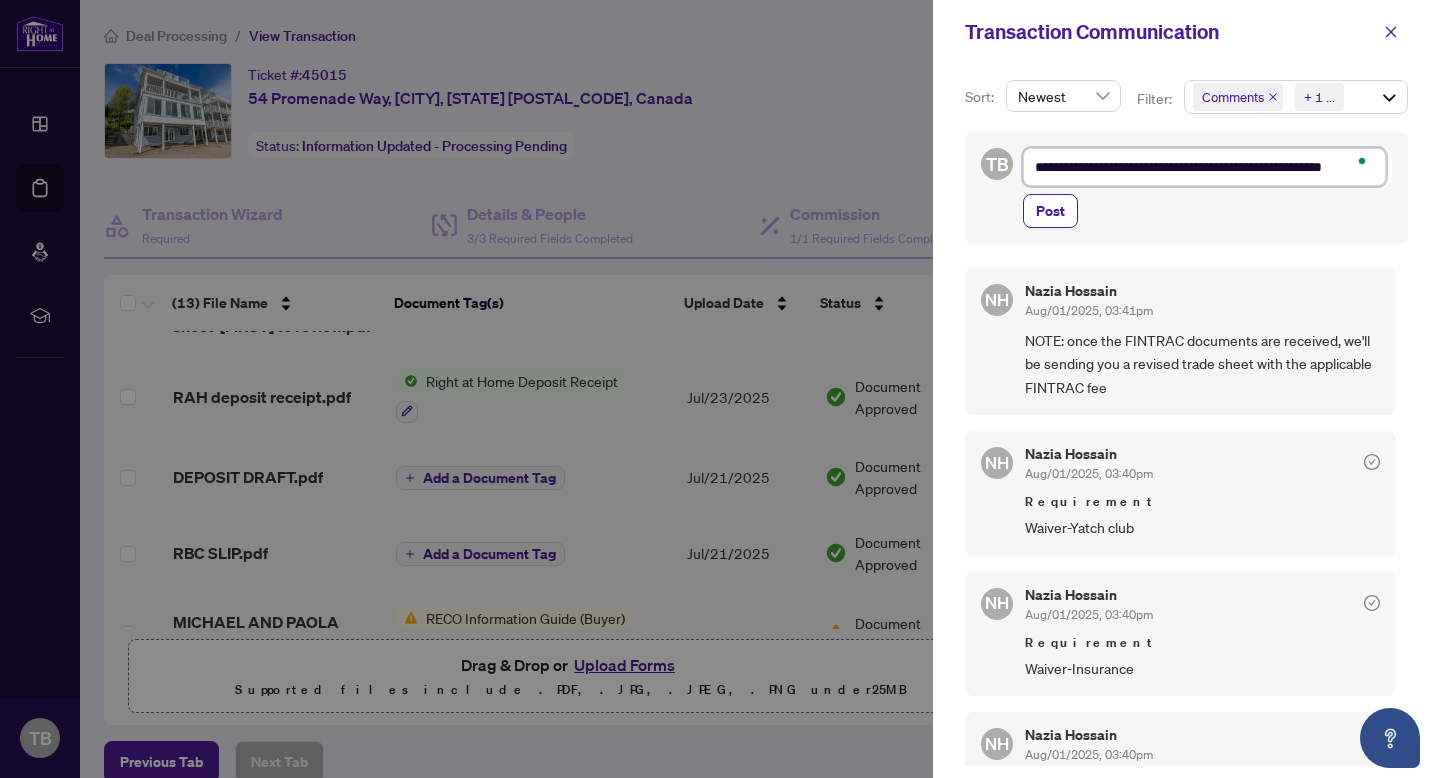 type on "**********" 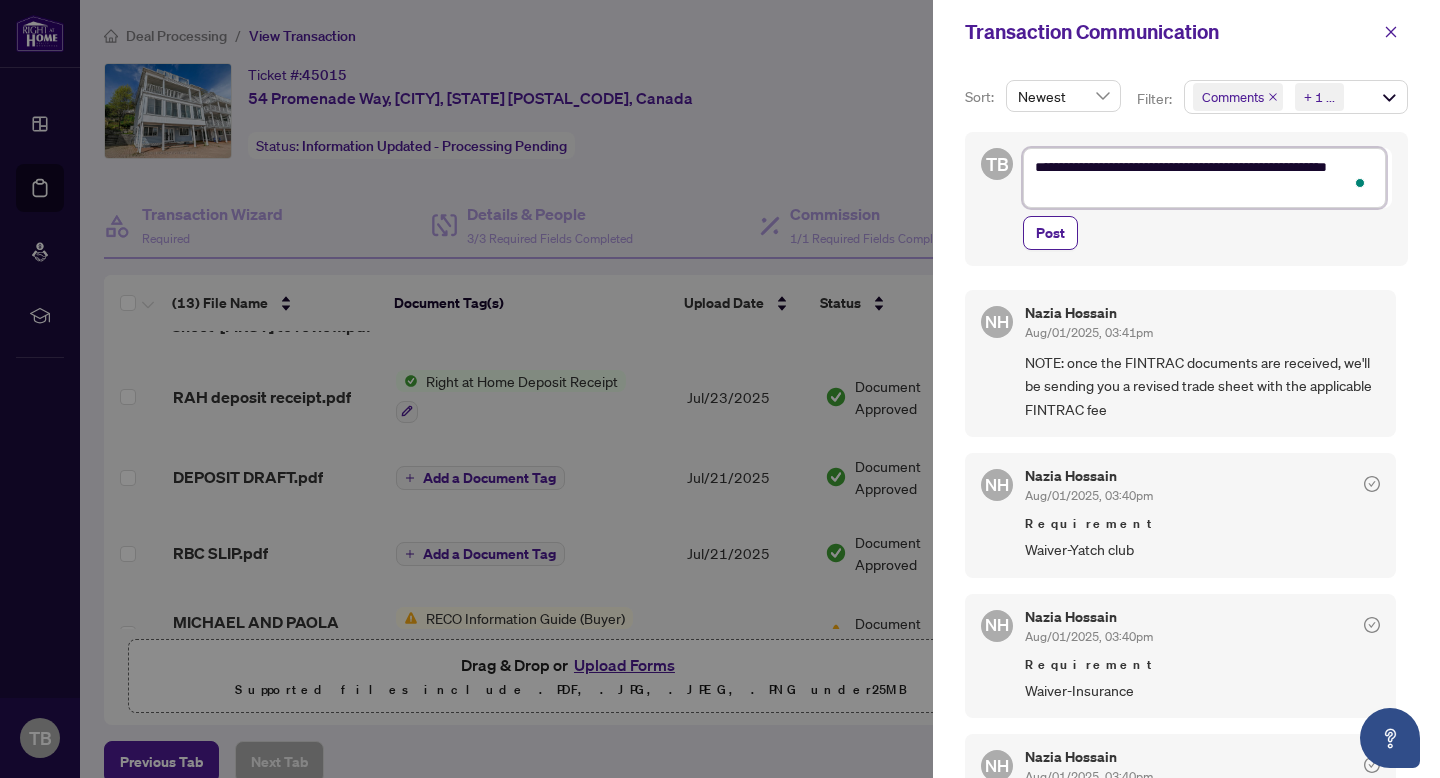 type on "**********" 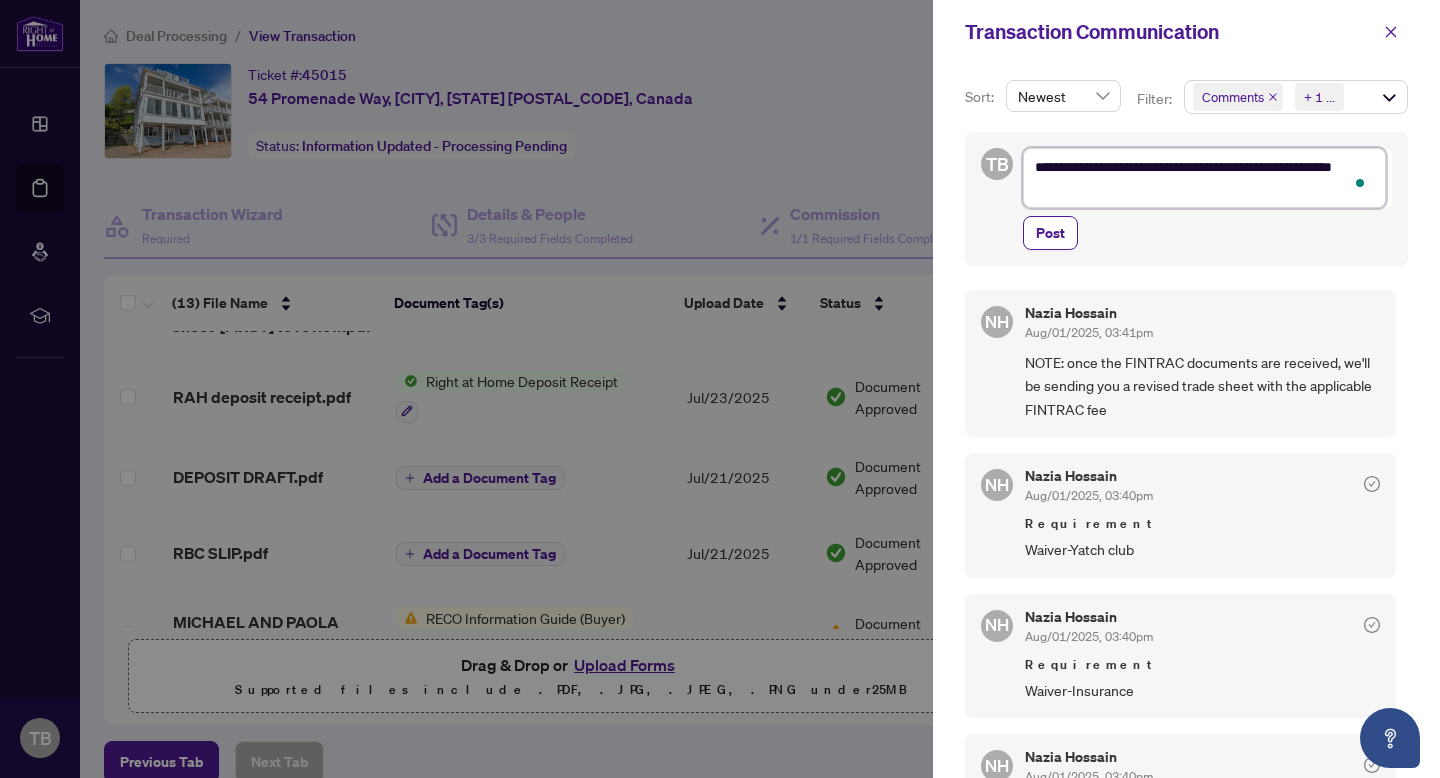 type on "**********" 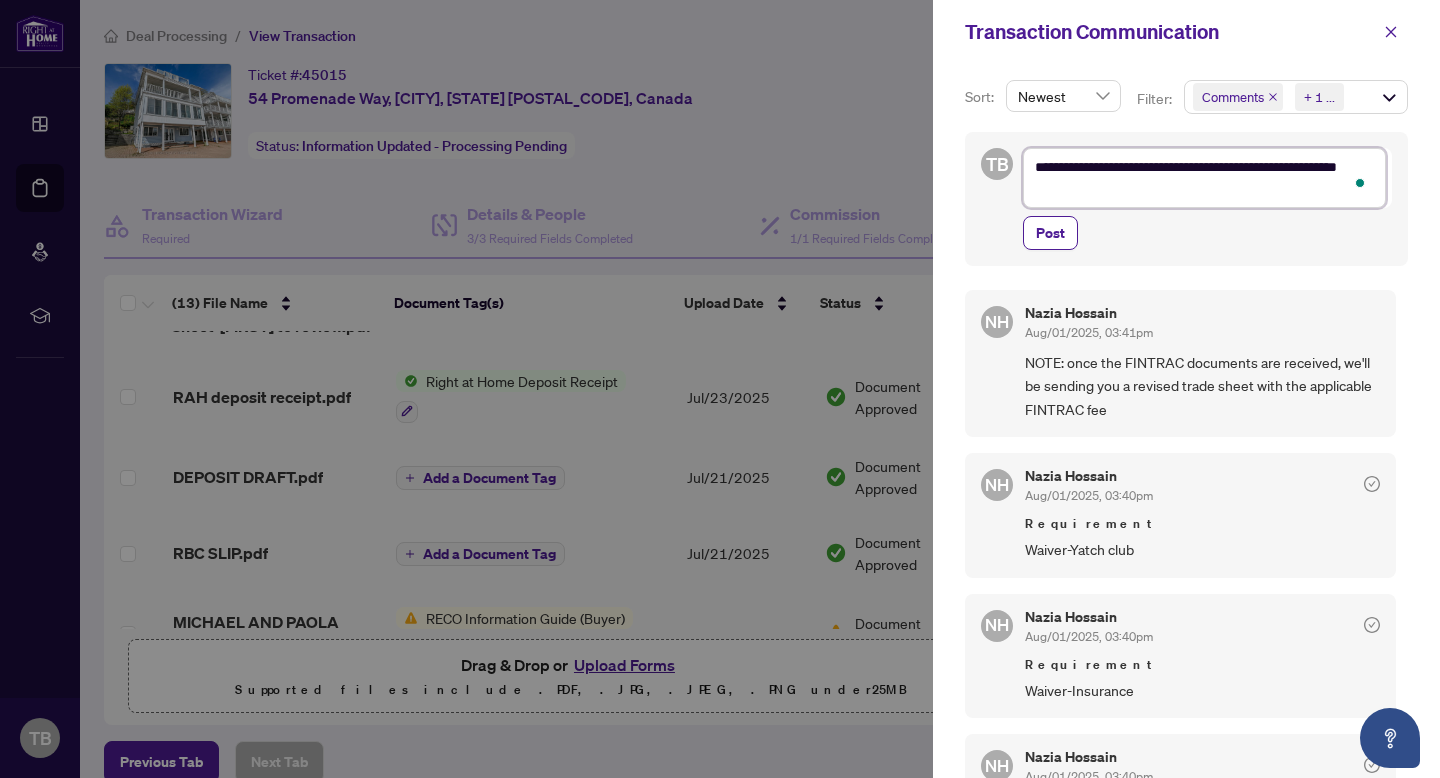 type on "**********" 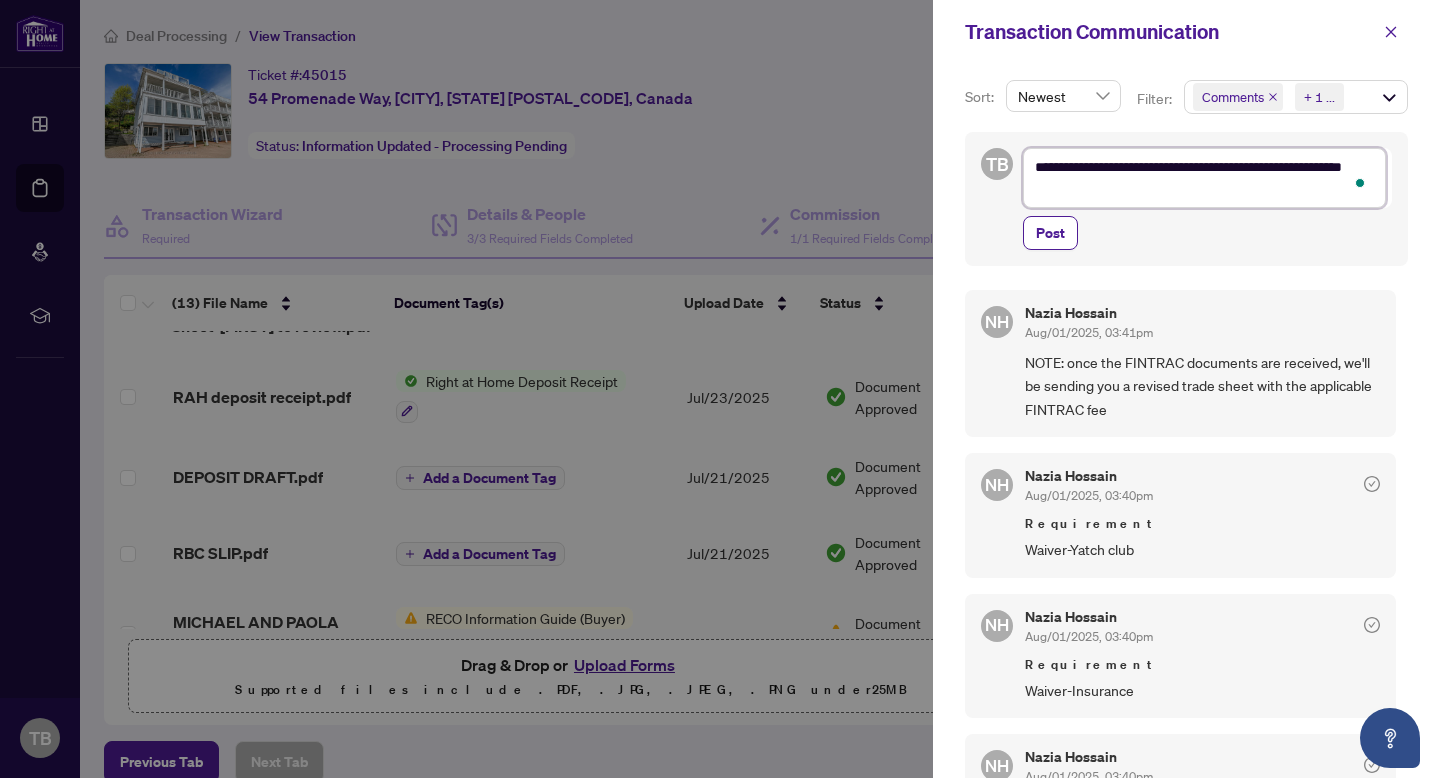 type on "**********" 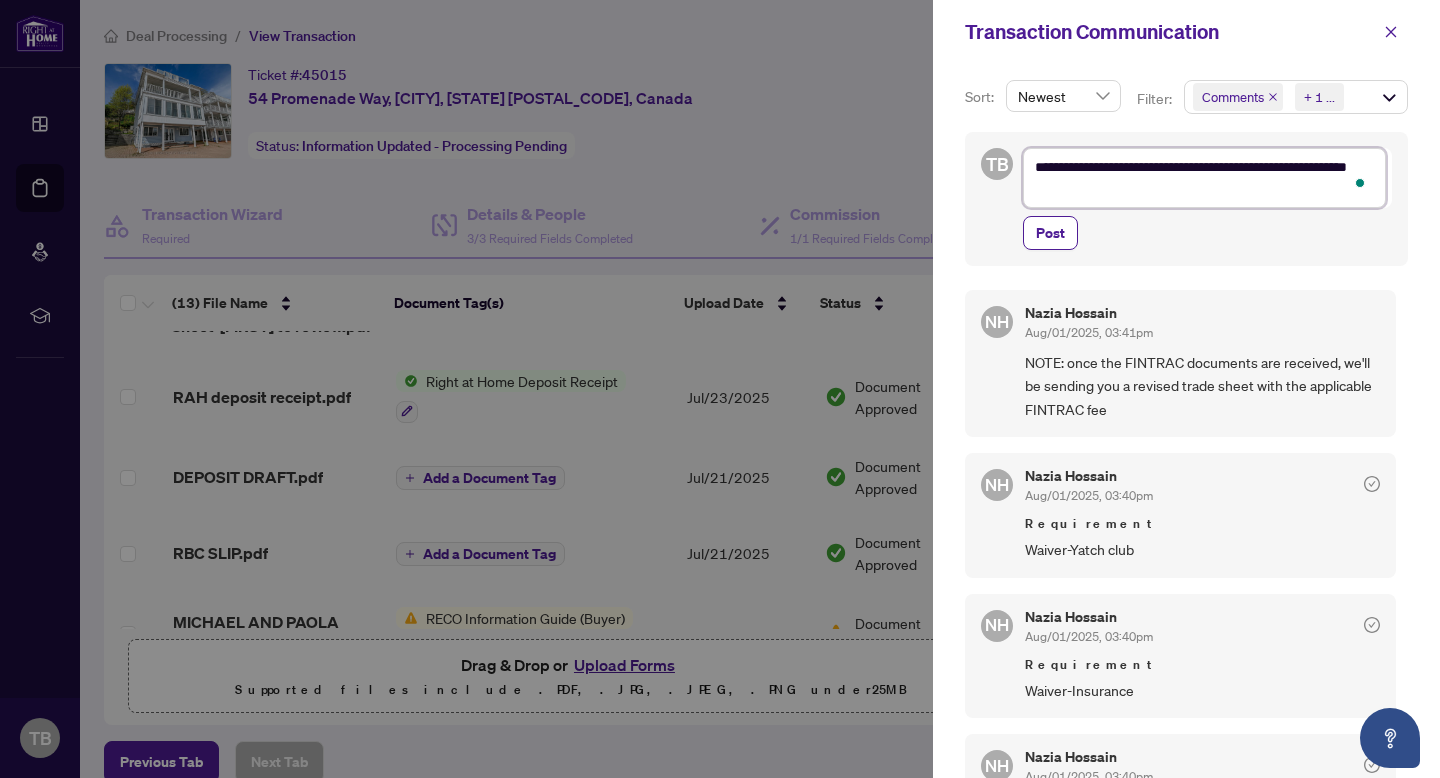 type on "**********" 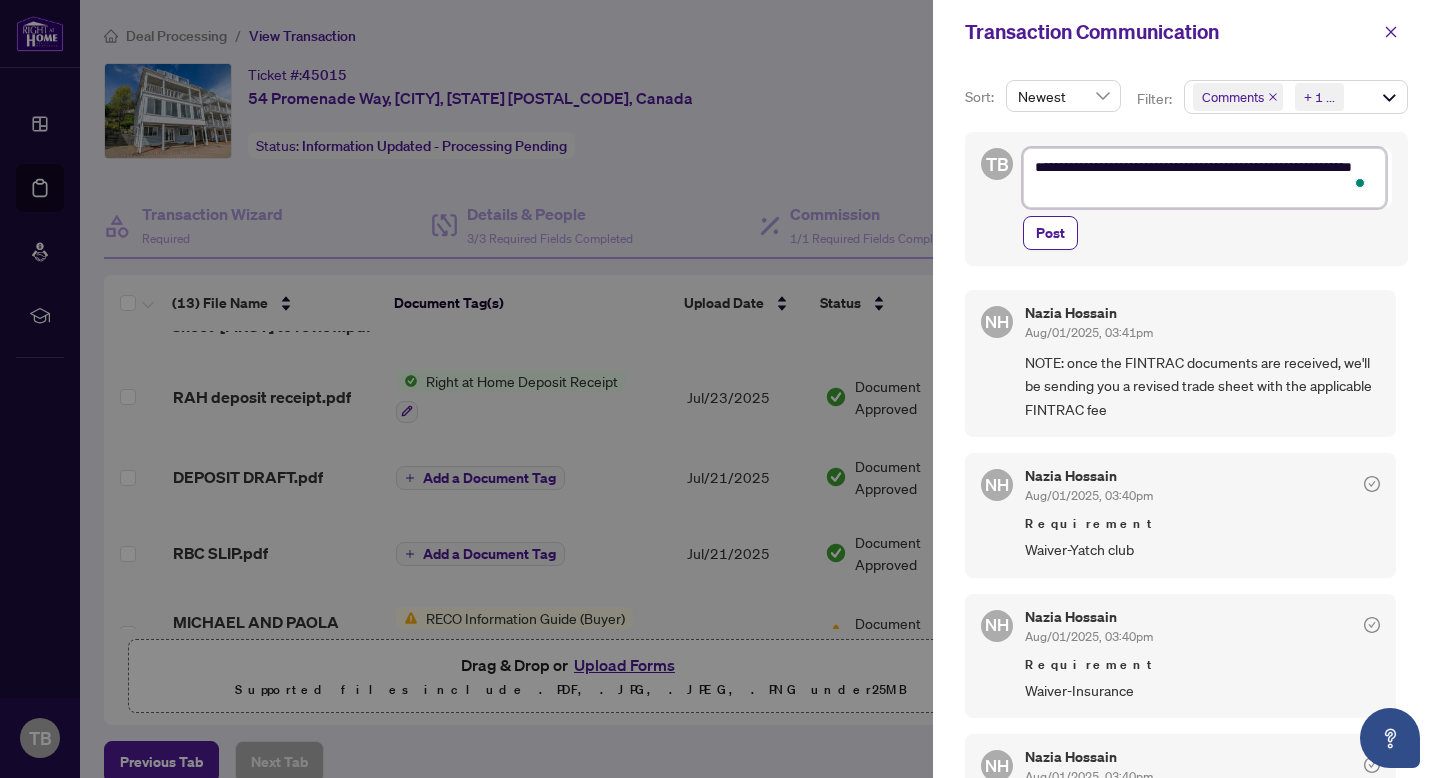 type on "**********" 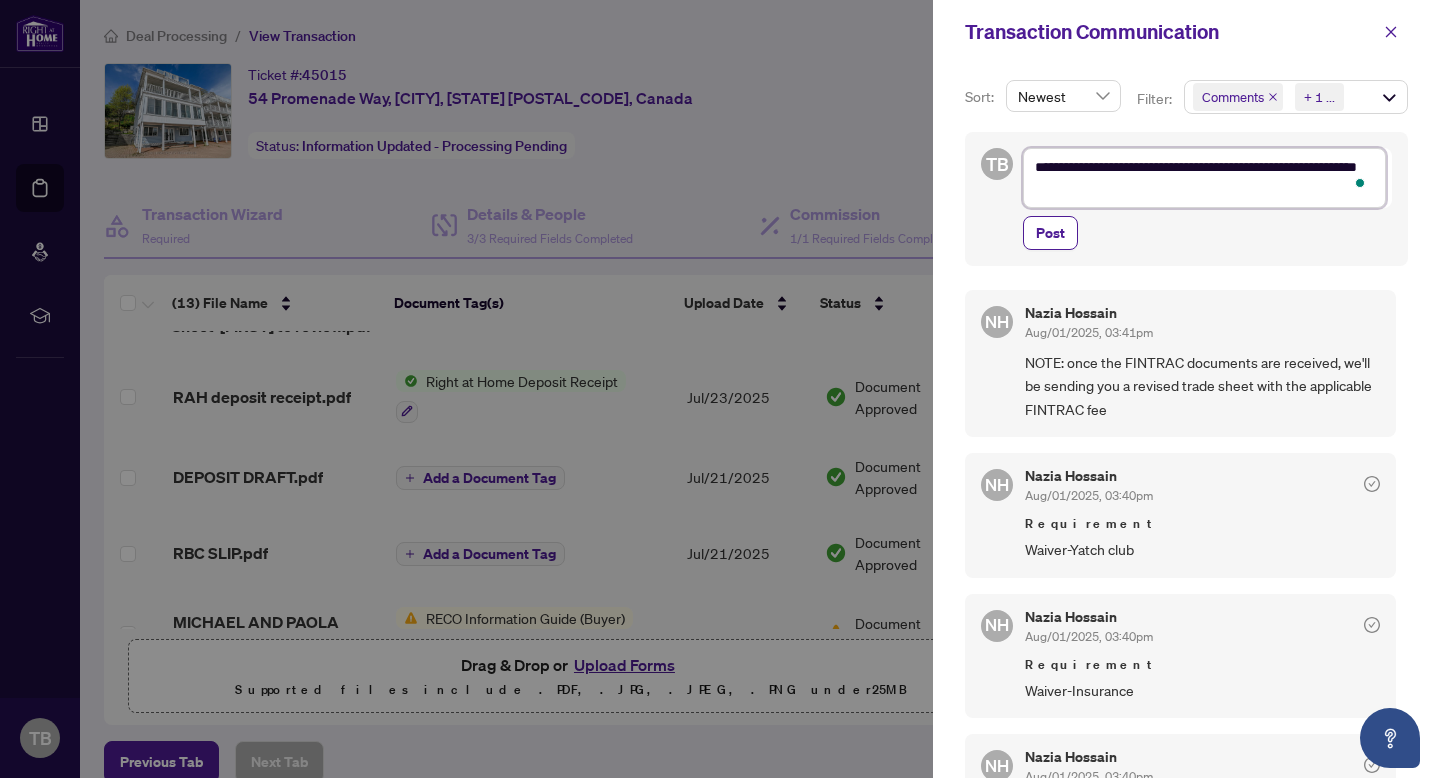 type on "**********" 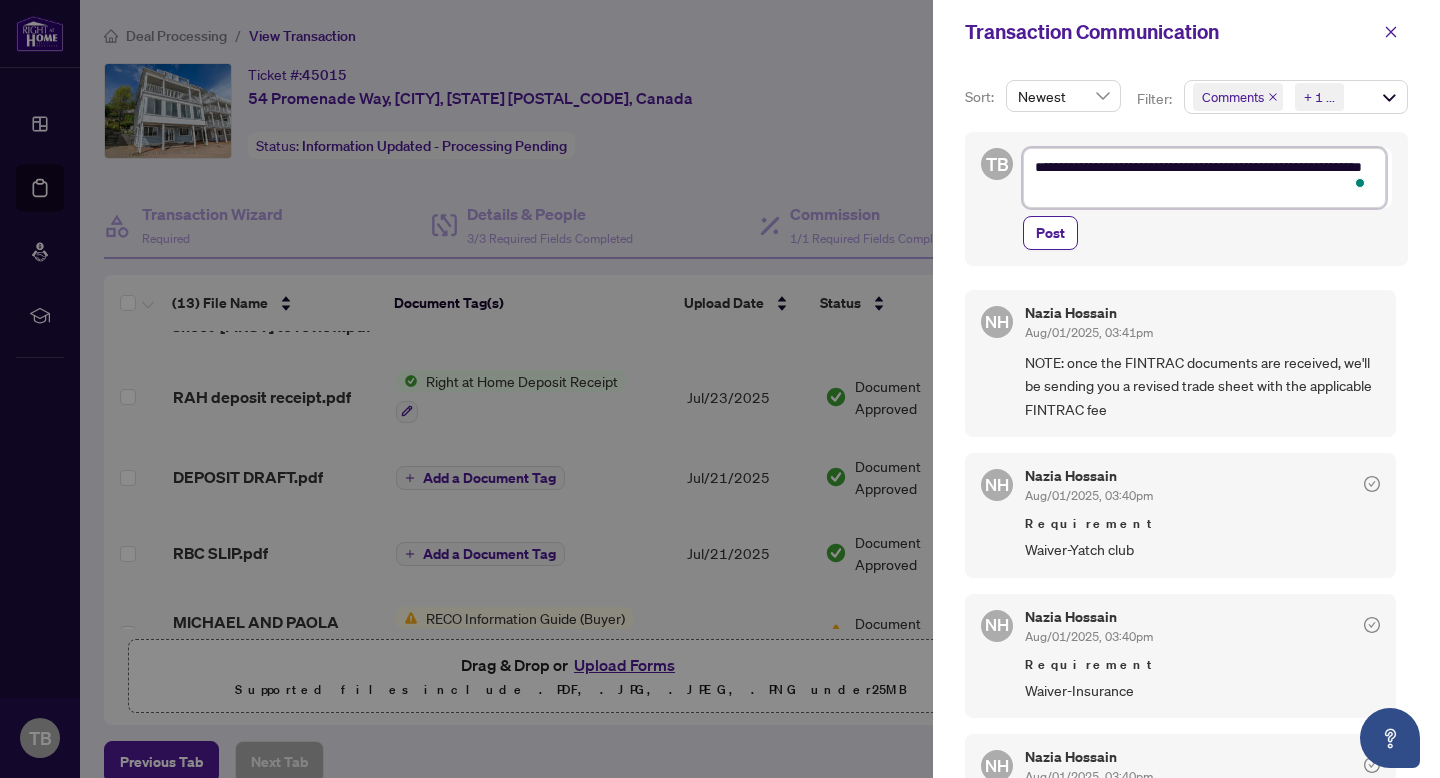 type on "**********" 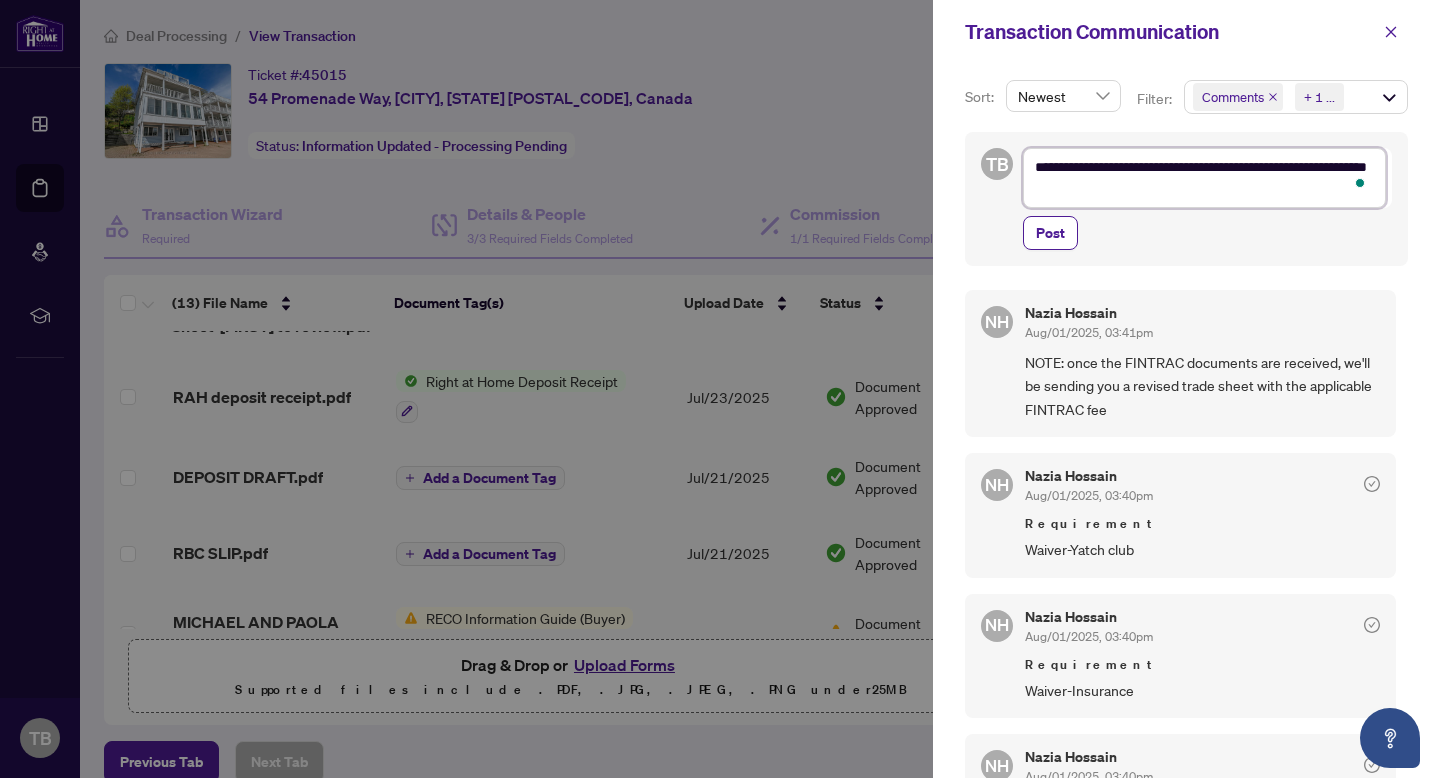 type on "**********" 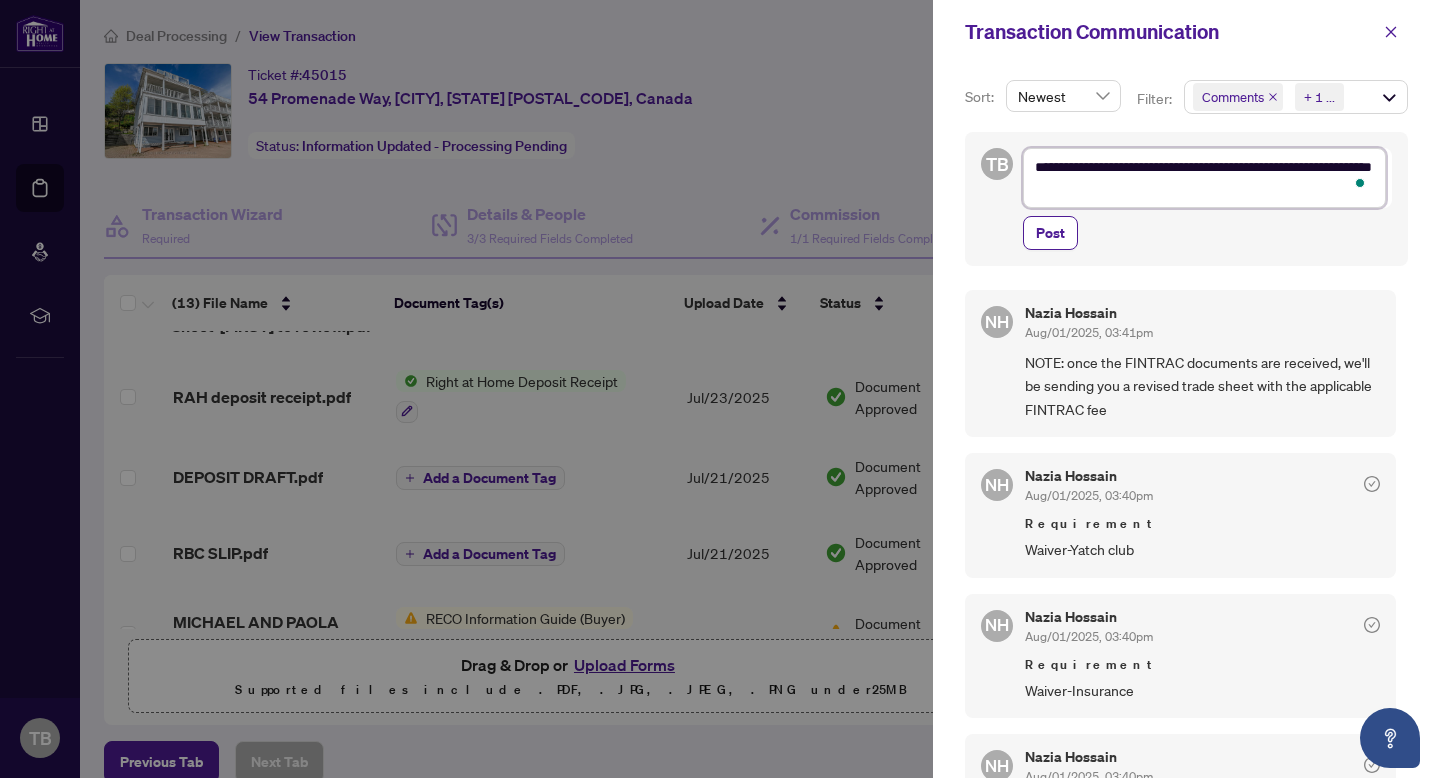 type on "**********" 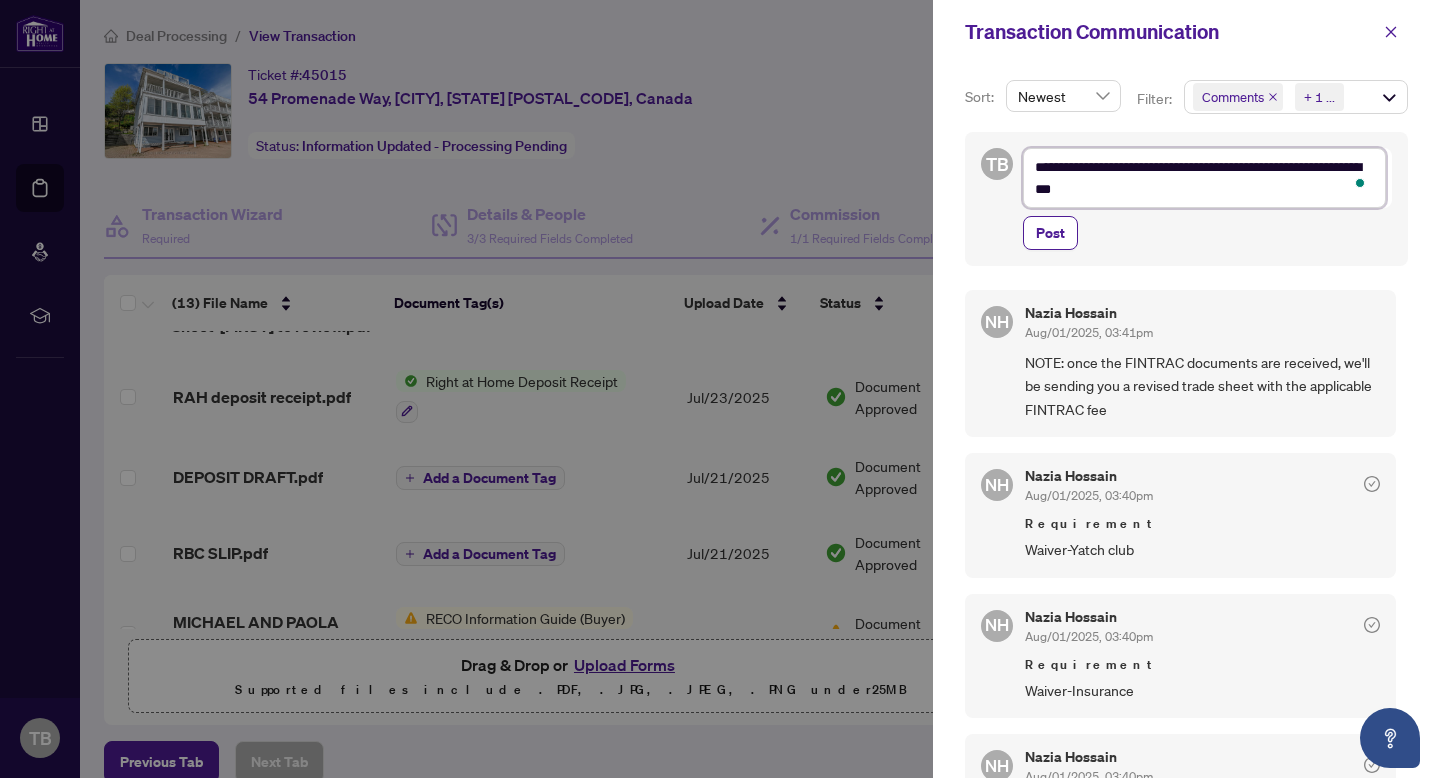 type on "**********" 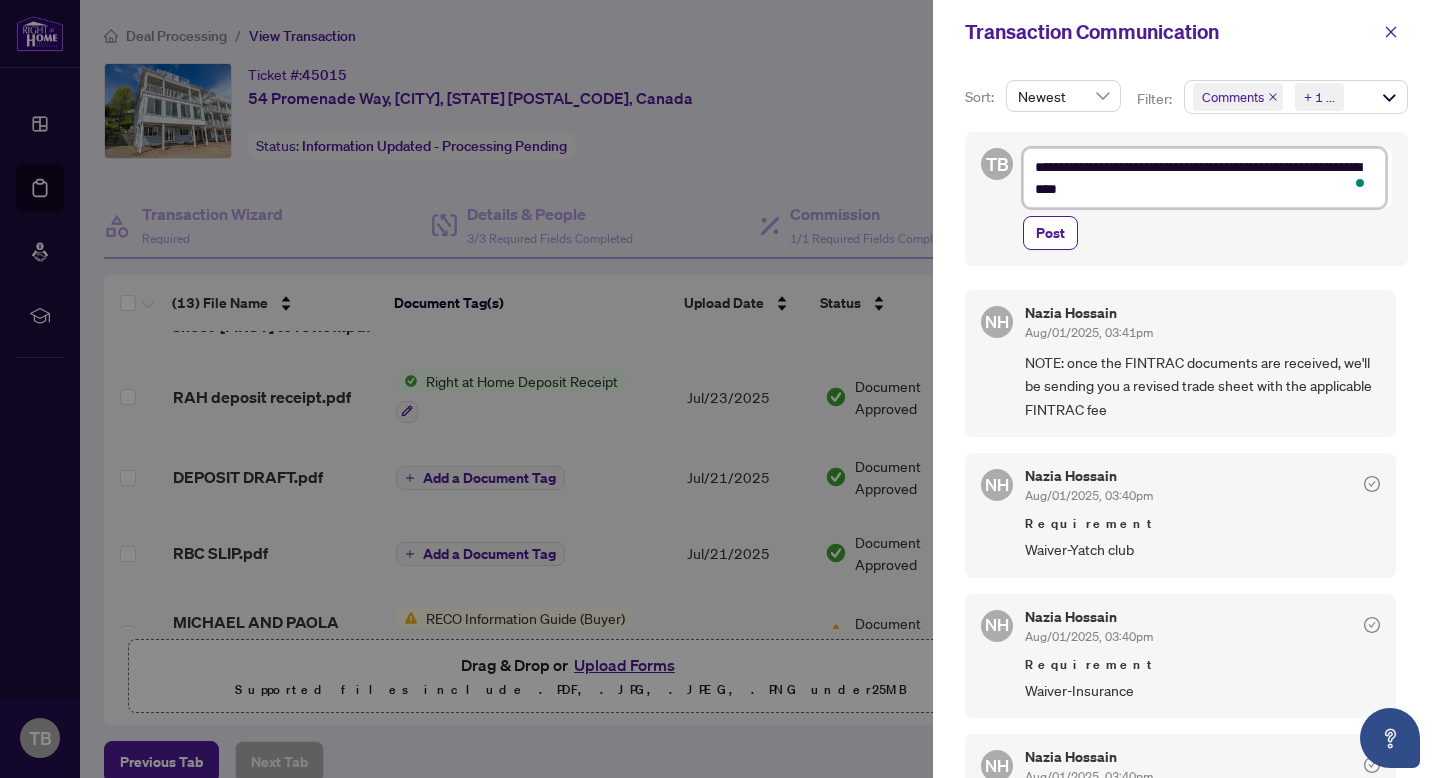 type on "**********" 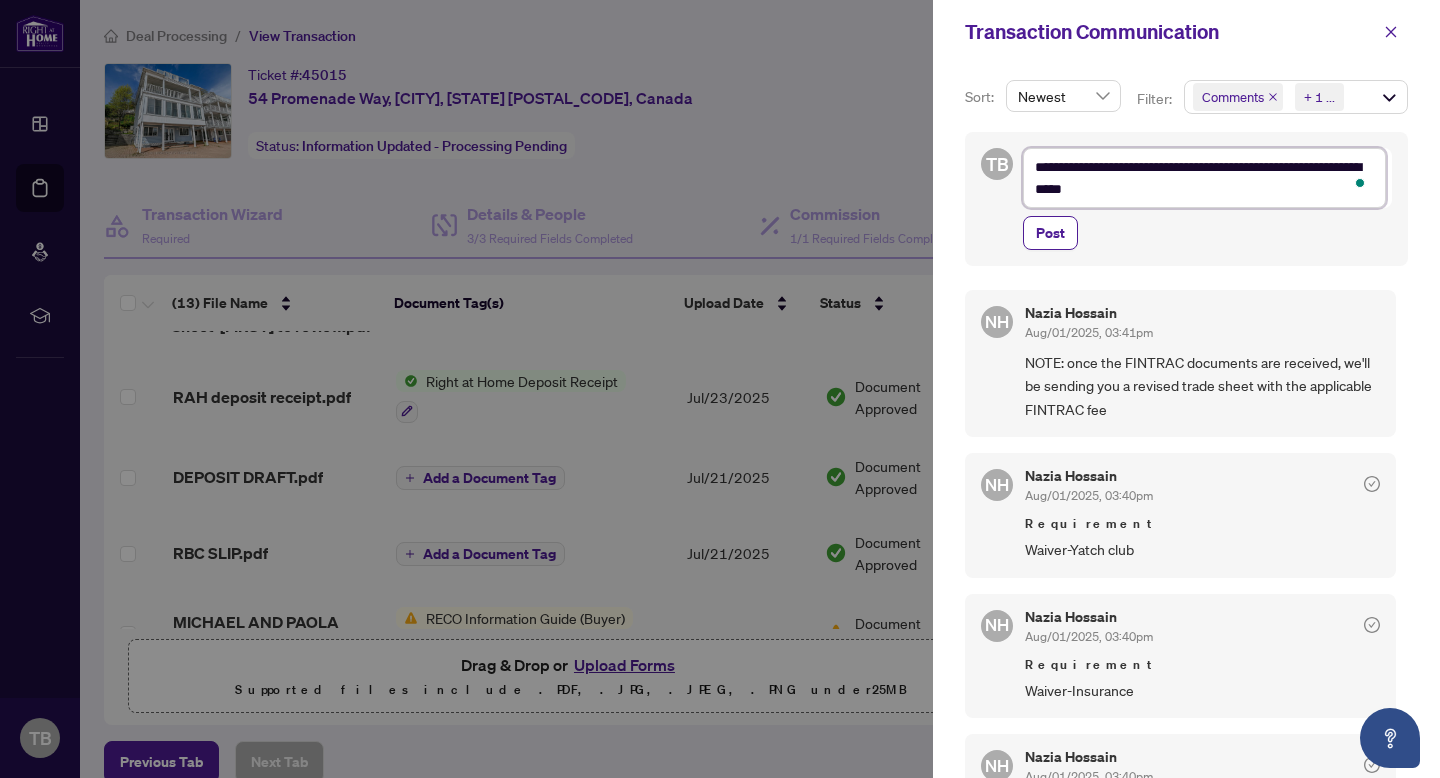 type on "**********" 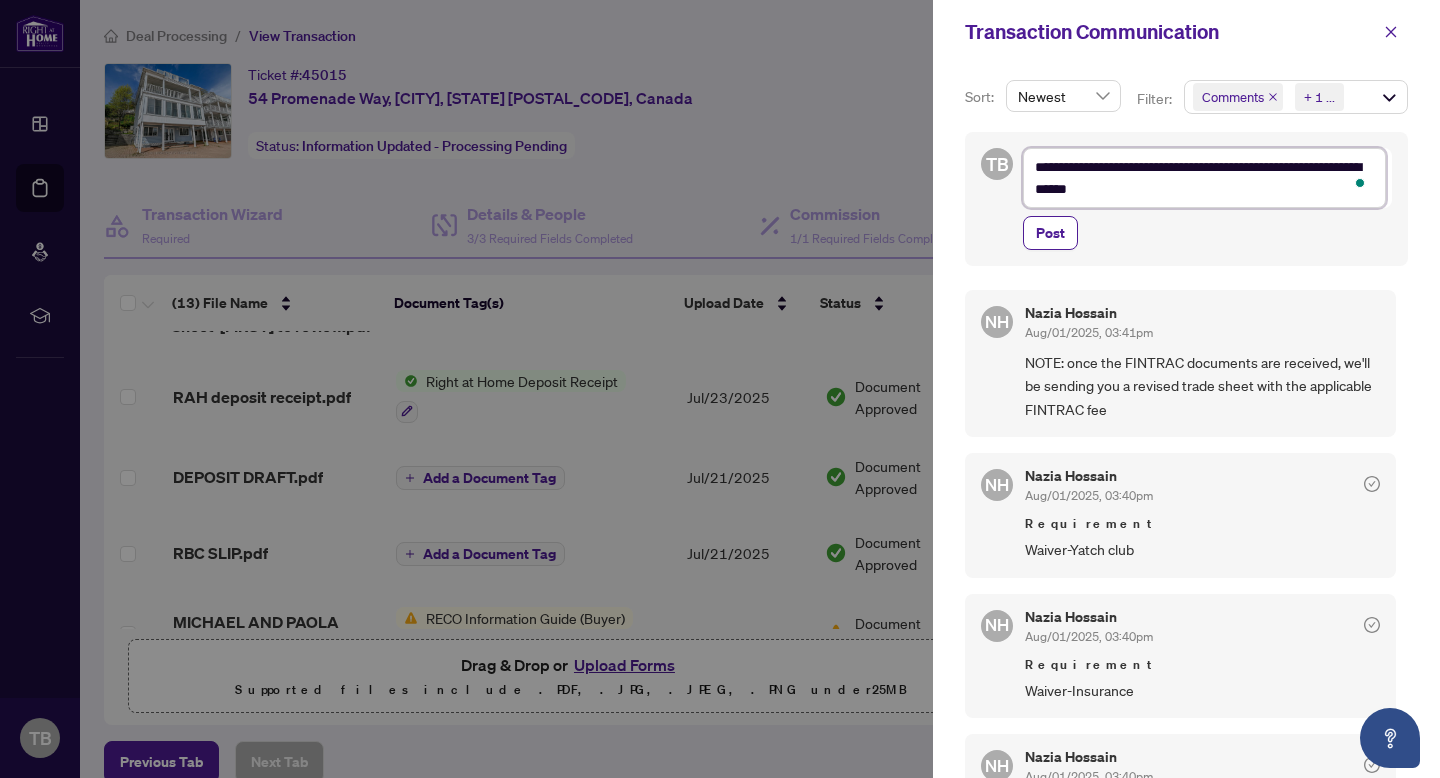 type on "**********" 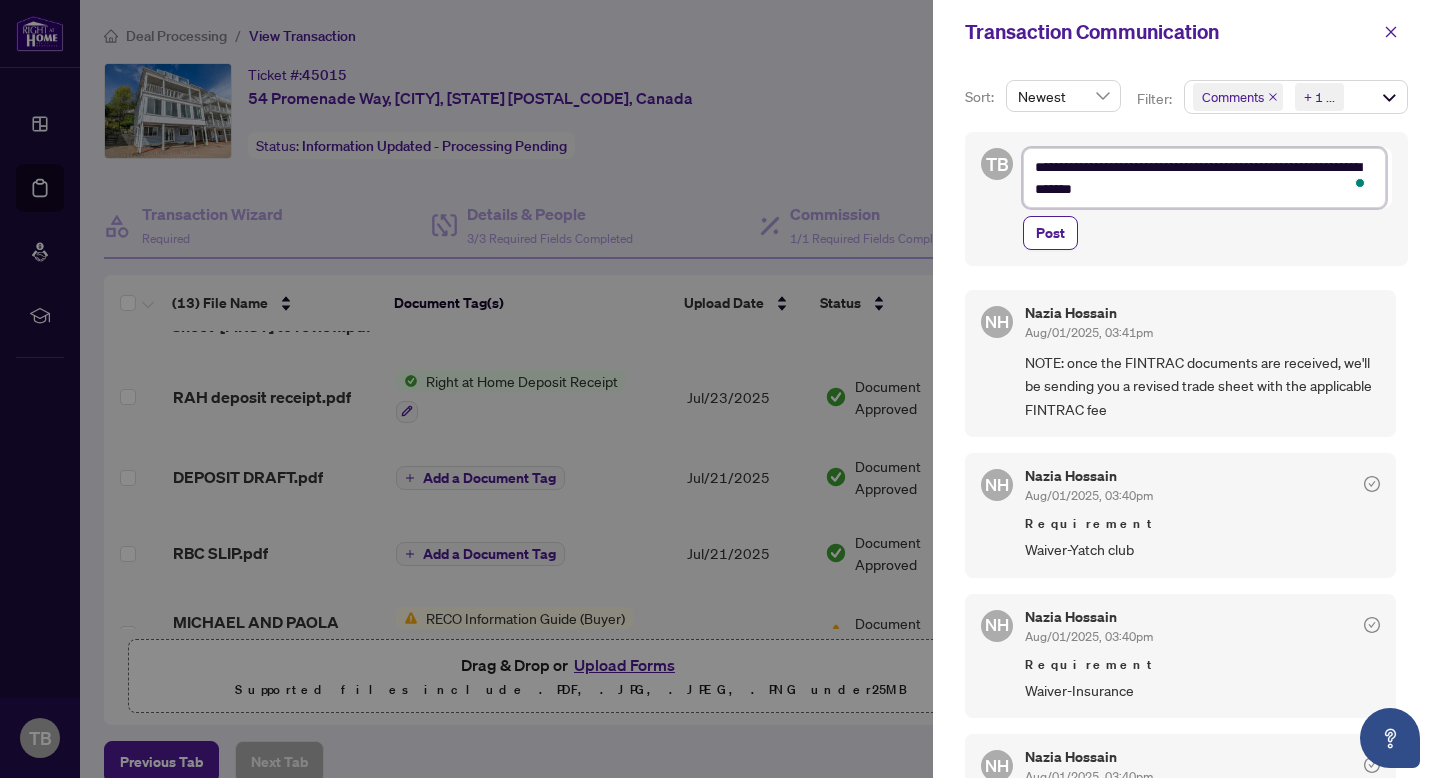 type on "**********" 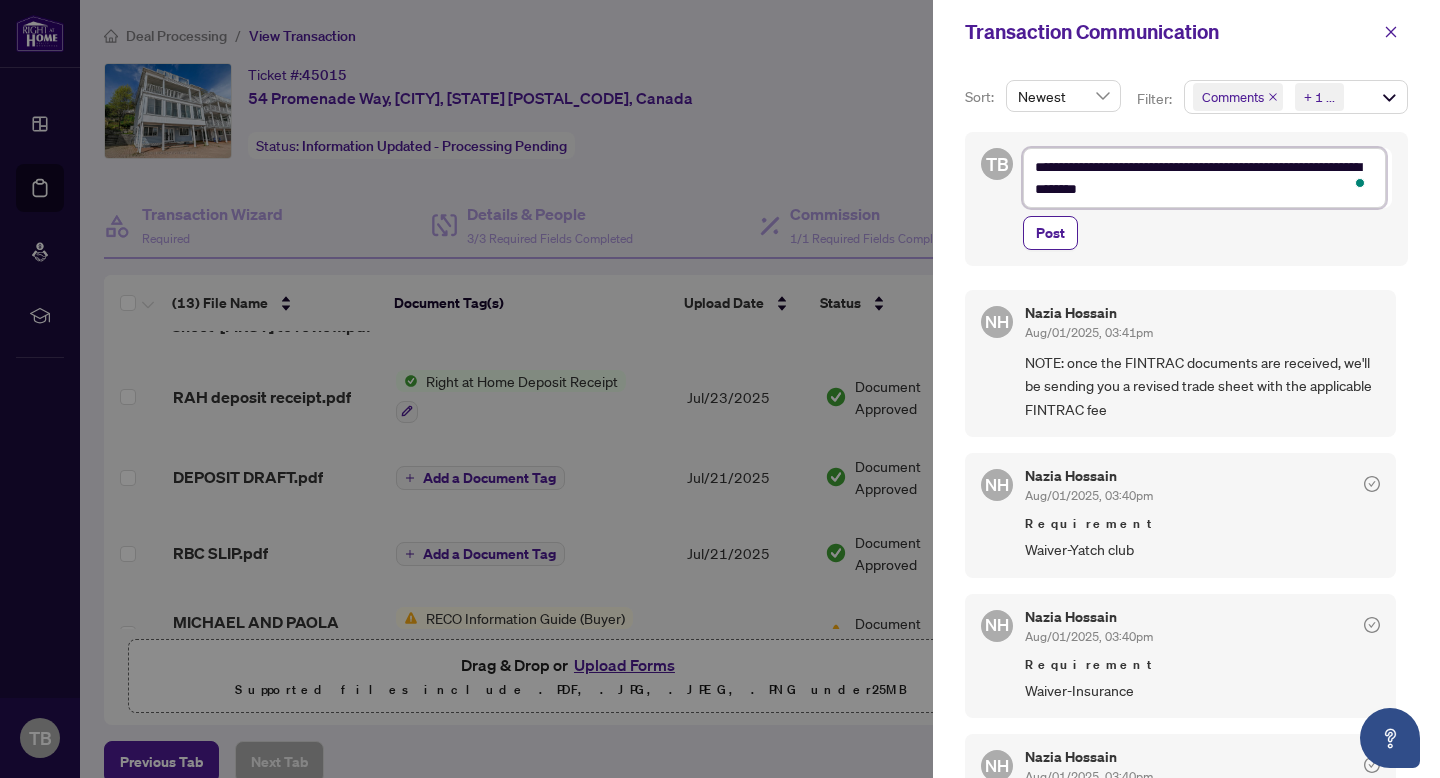 type on "**********" 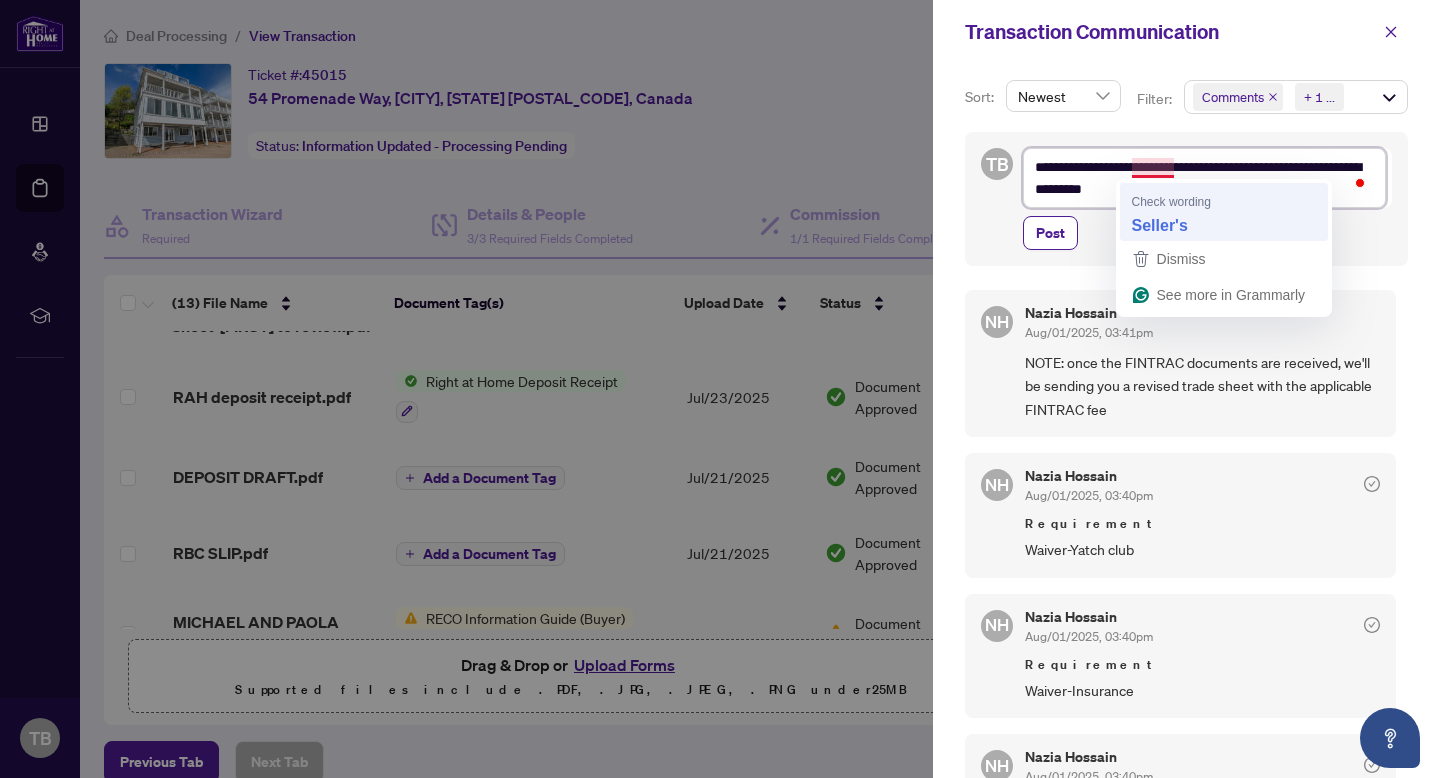 type on "**********" 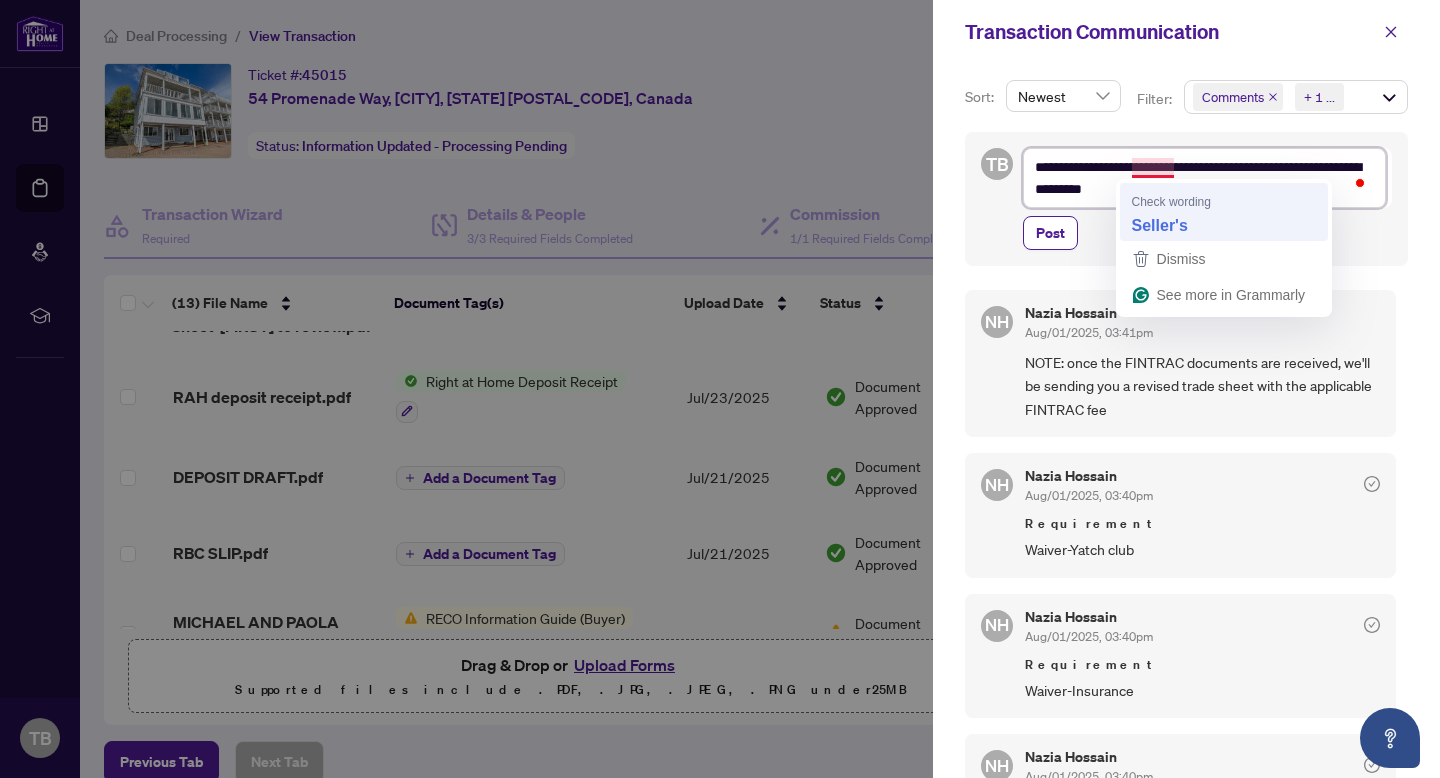 type on "**********" 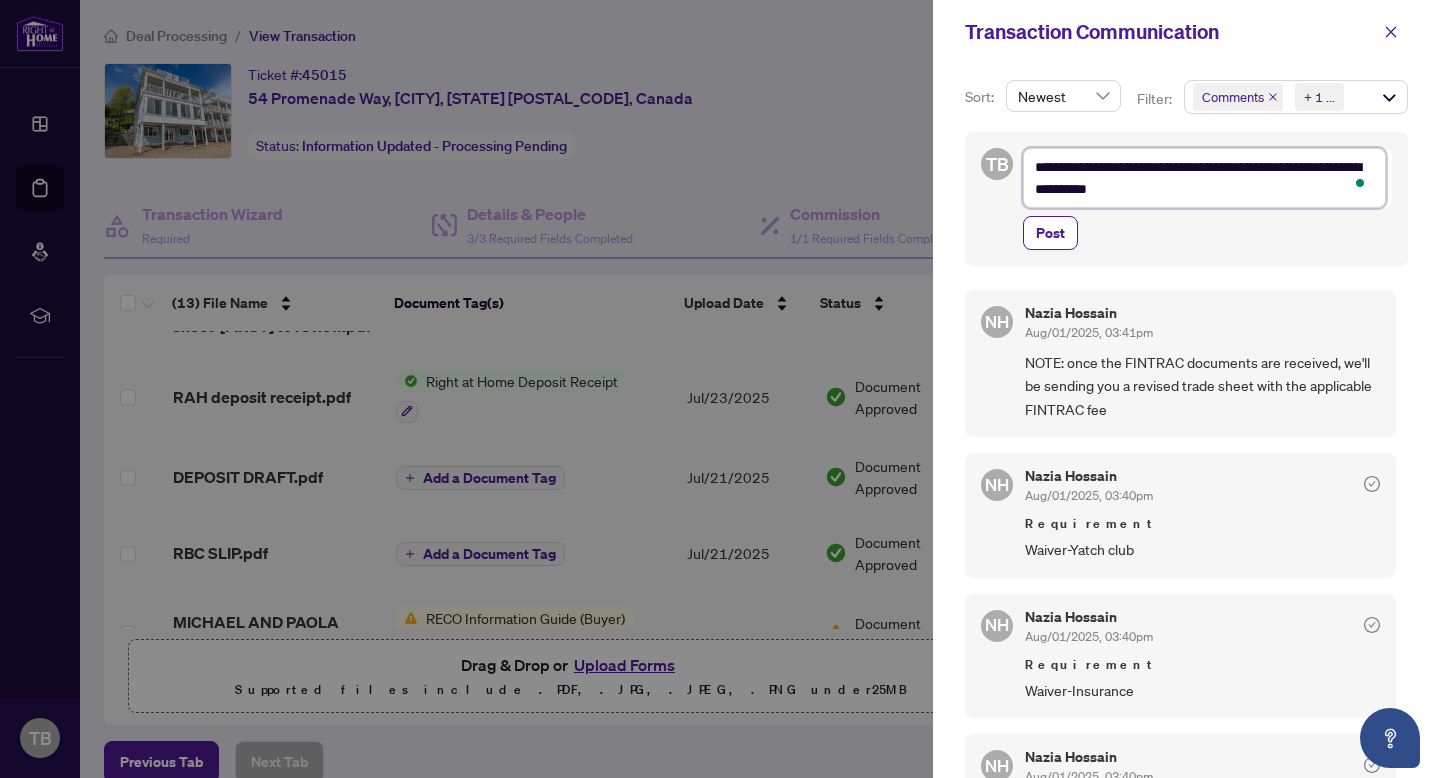click on "**********" at bounding box center (1204, 178) 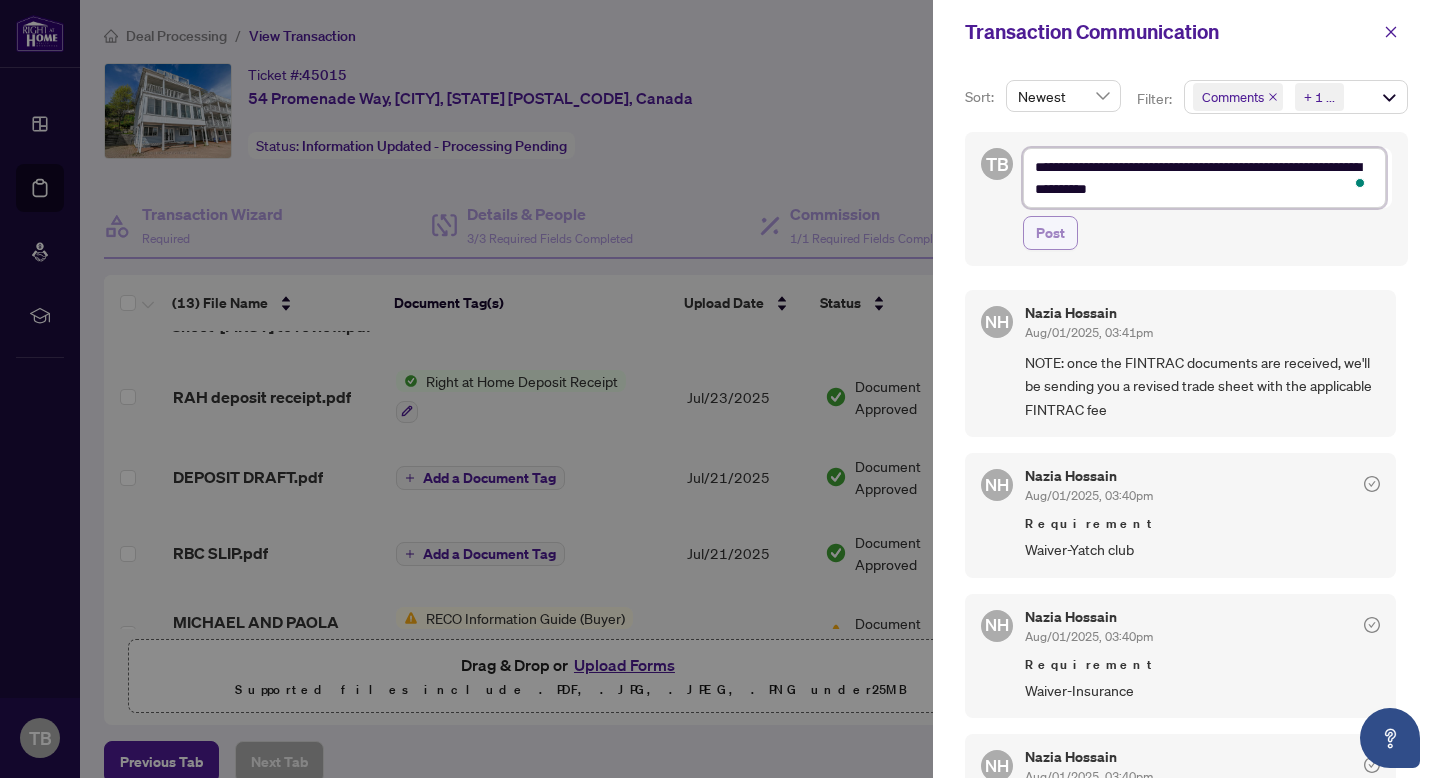 type on "**********" 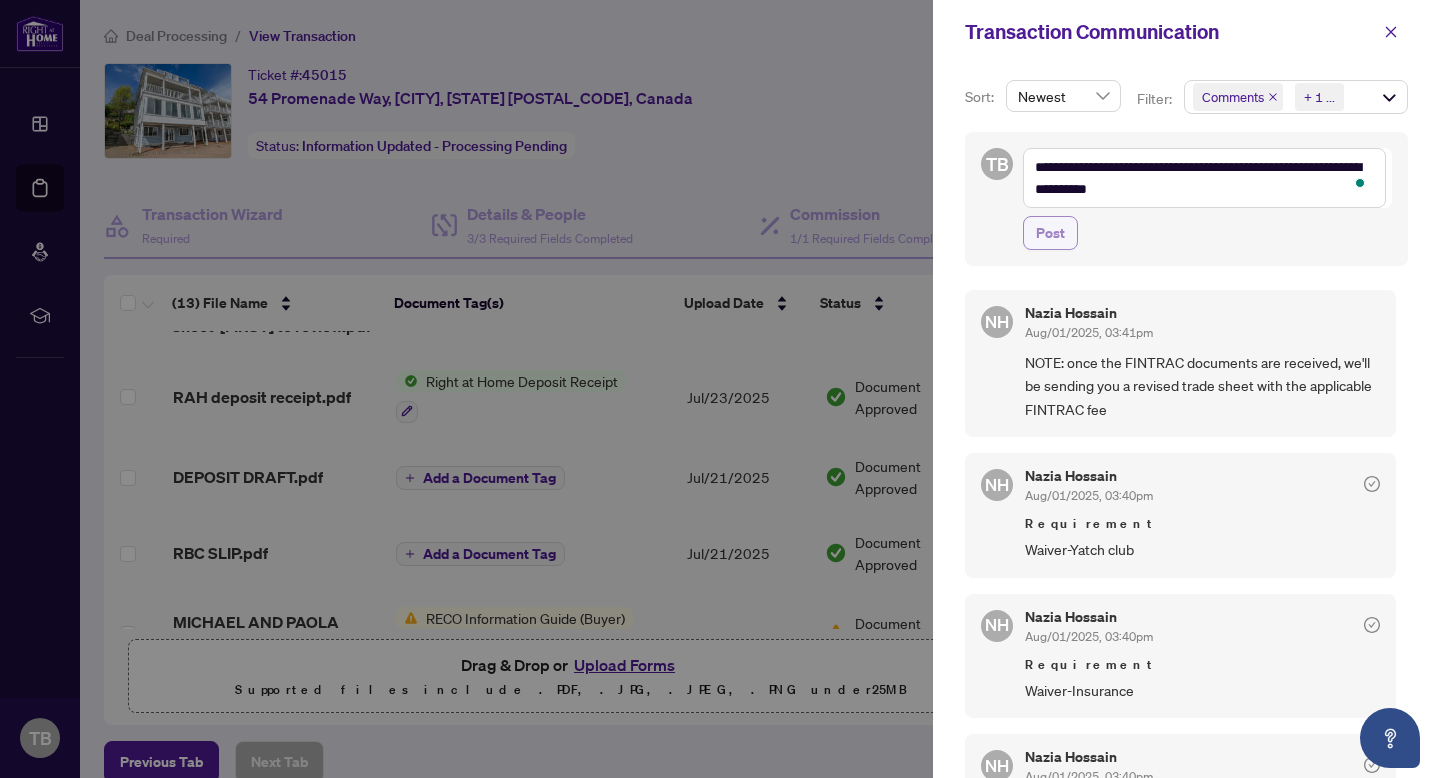 click on "Post" at bounding box center [1050, 233] 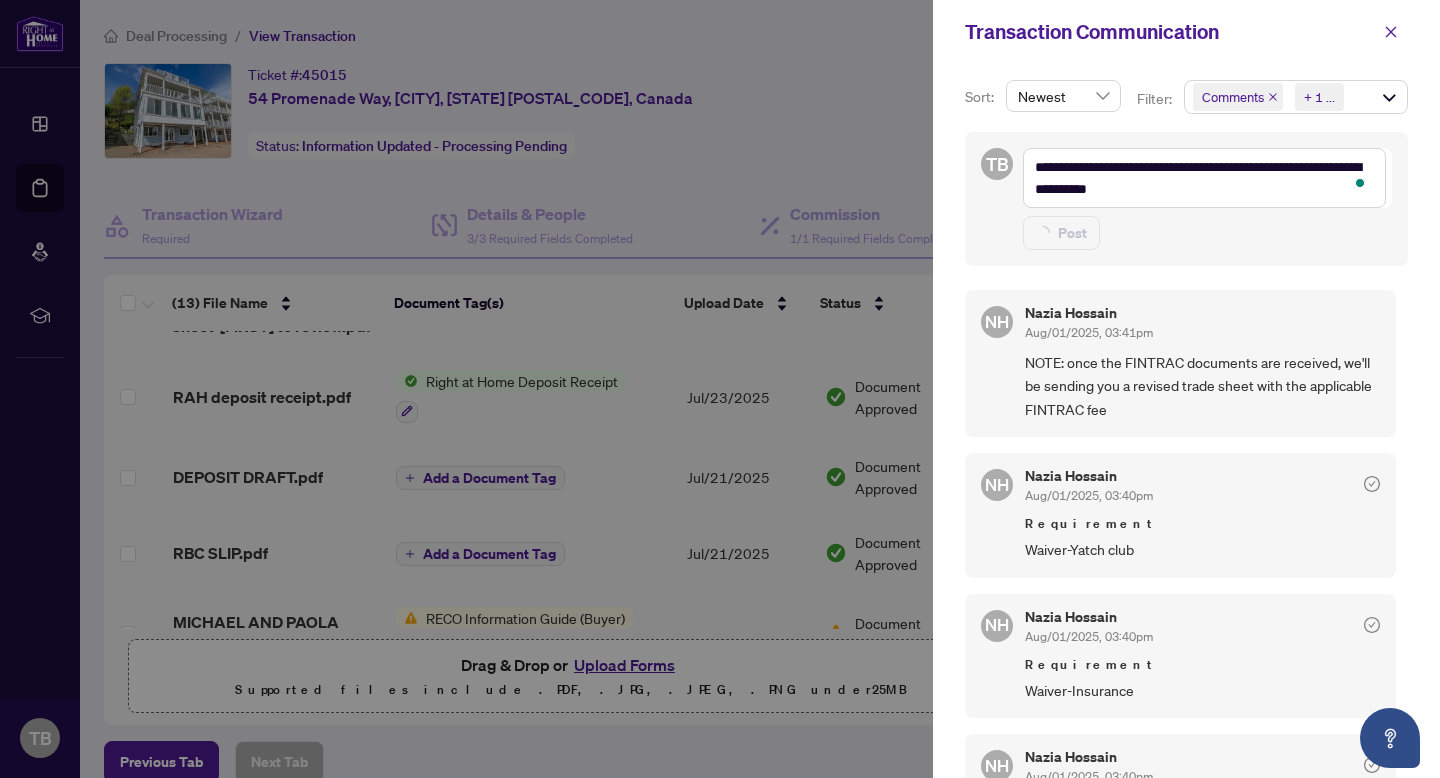 type on "**********" 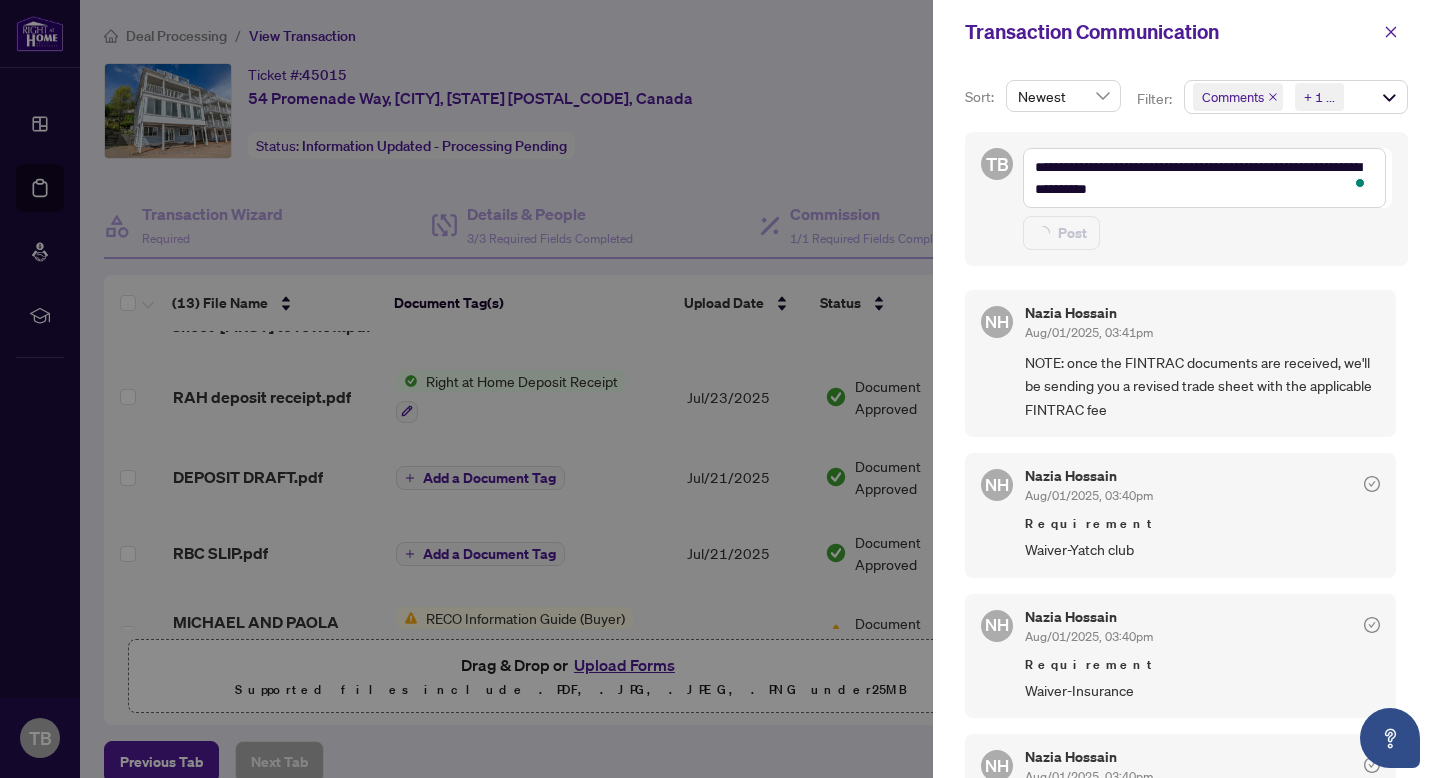 type 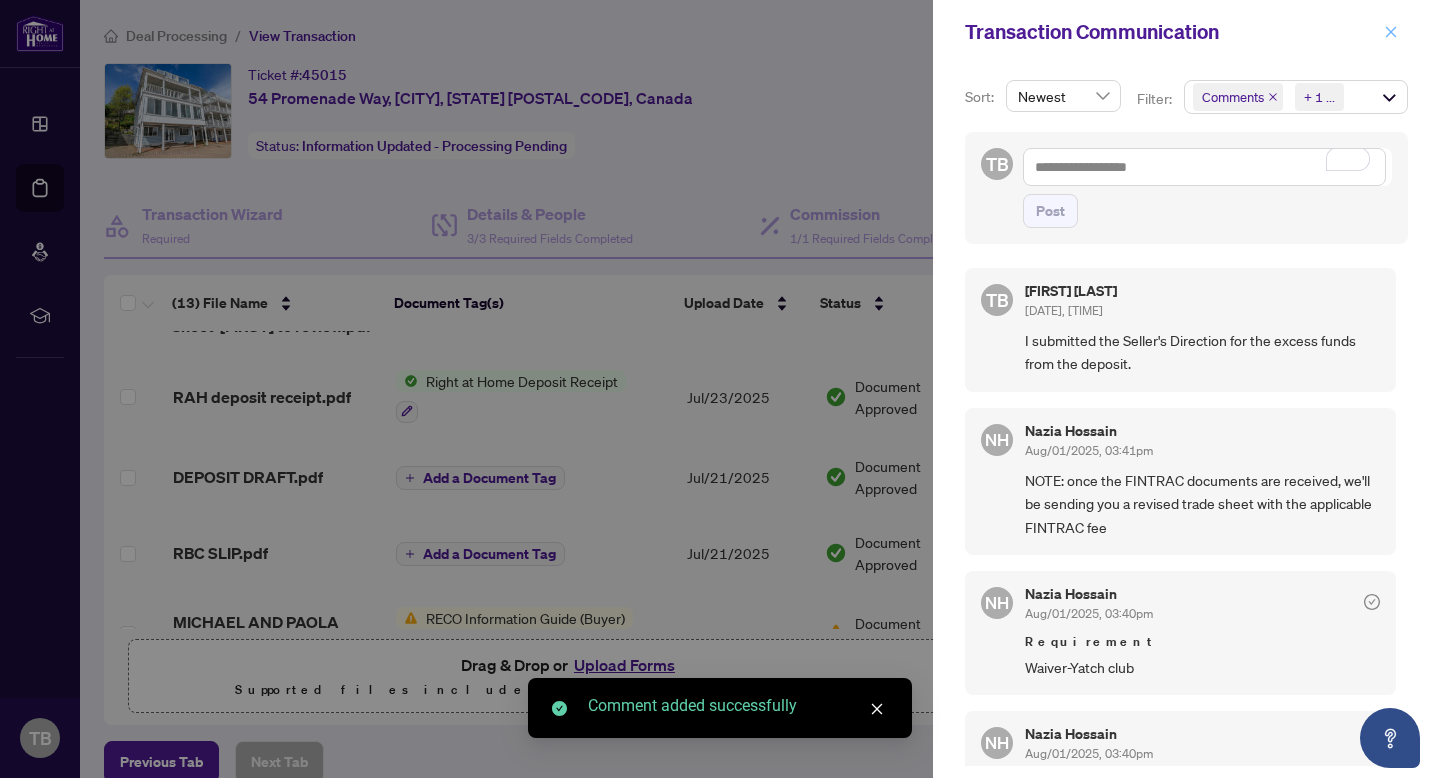click 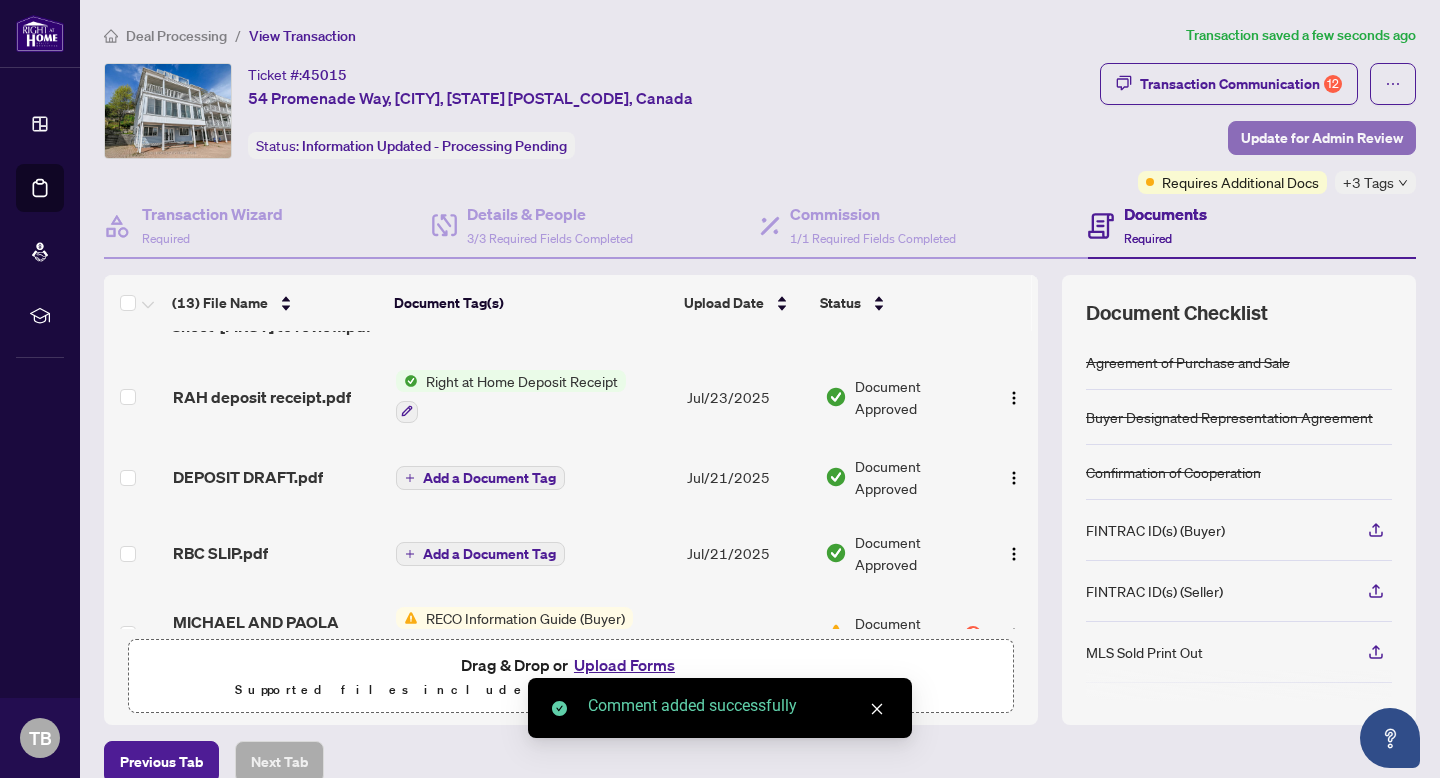 click on "Update for Admin Review" at bounding box center (1322, 138) 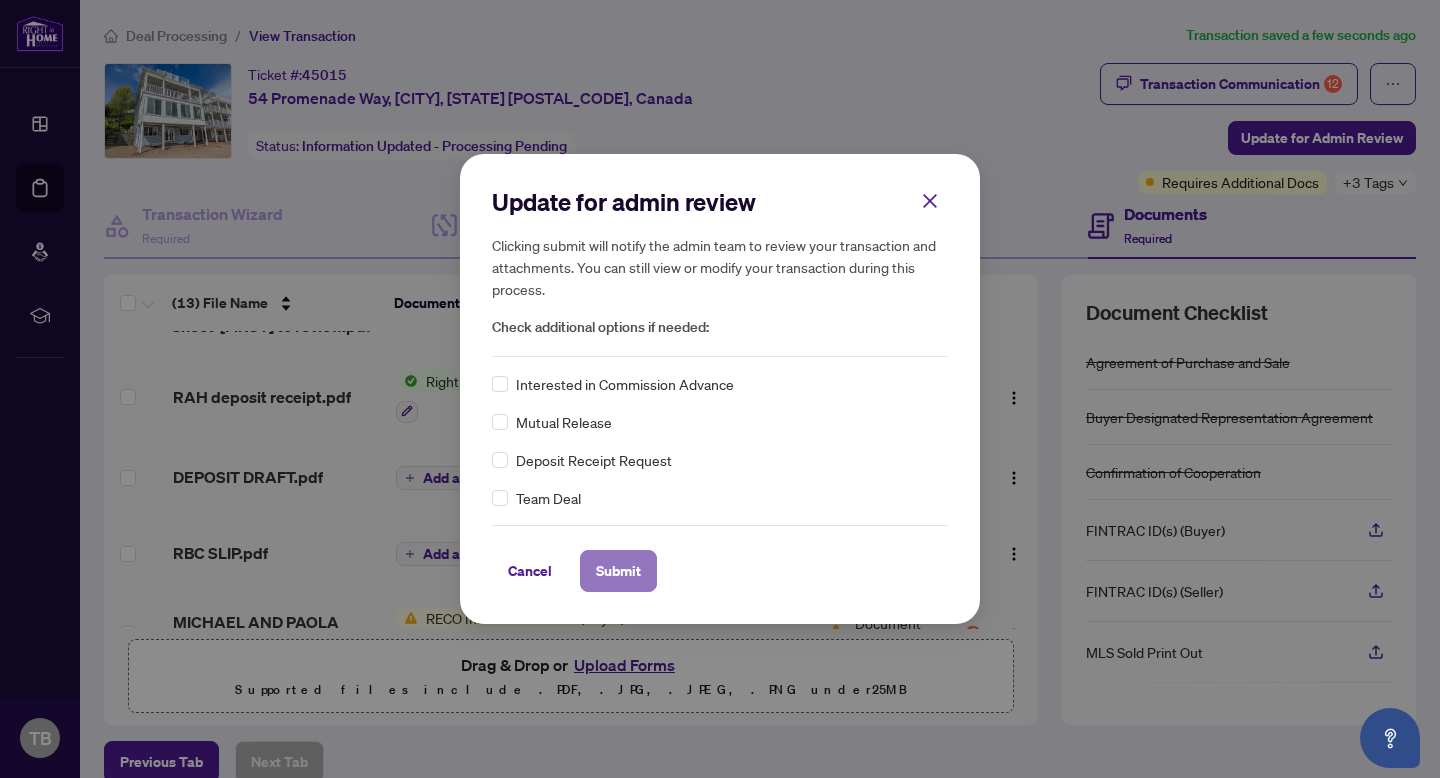click on "Submit" at bounding box center [618, 571] 